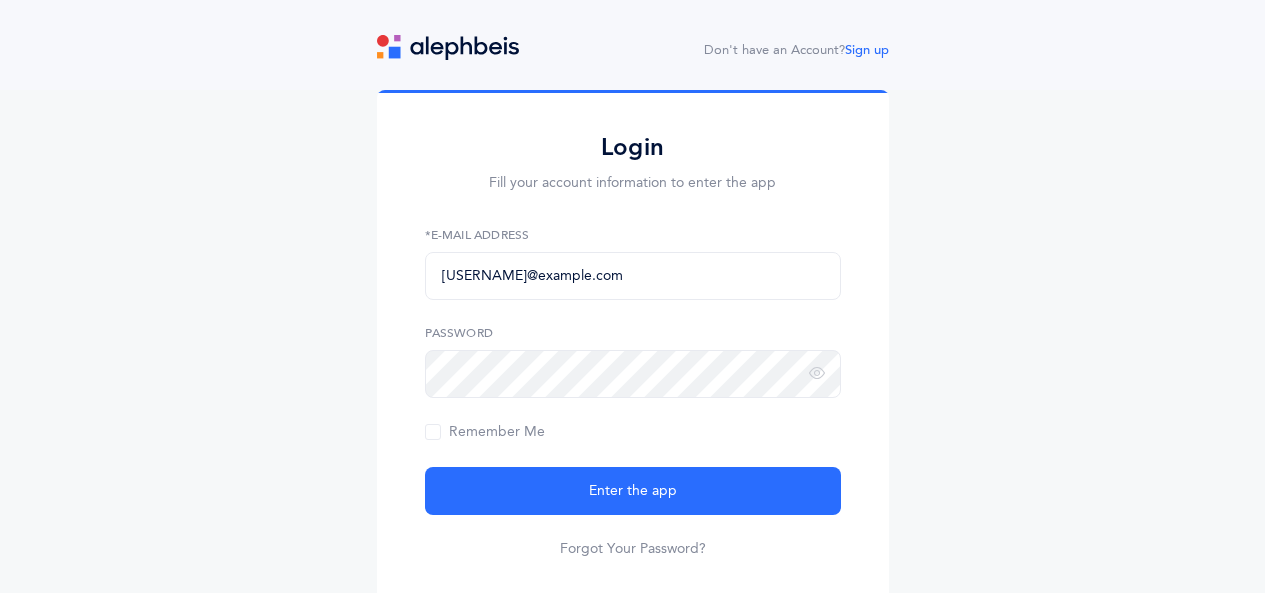 scroll, scrollTop: 0, scrollLeft: 0, axis: both 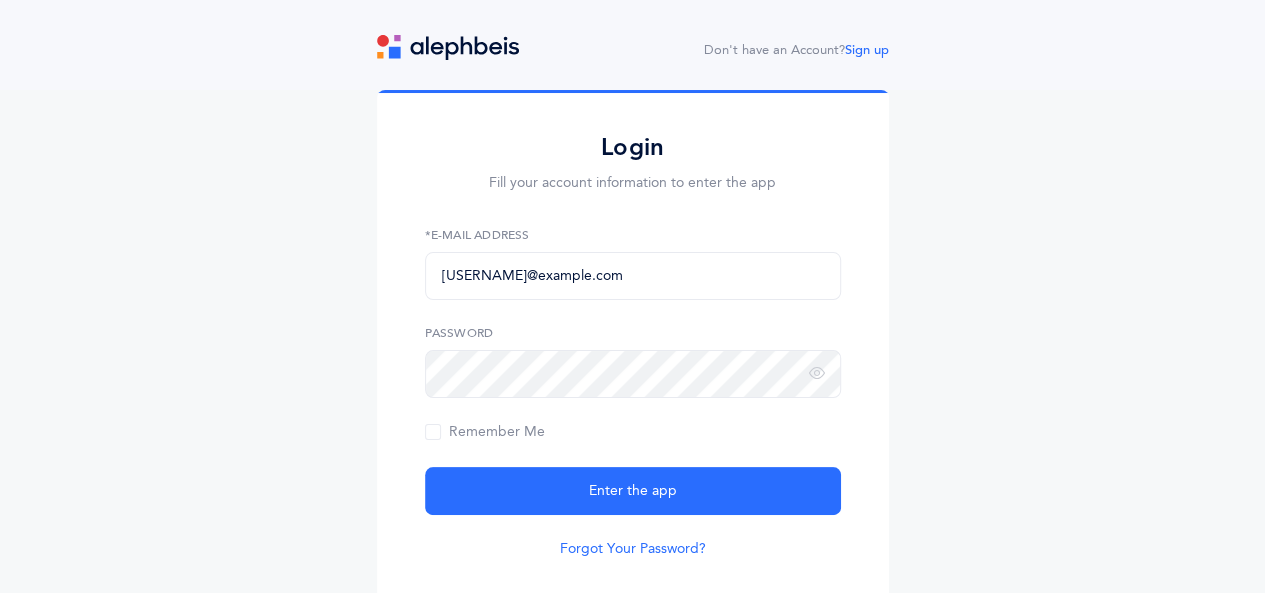 click on "Forgot Your Password?" at bounding box center [633, 549] 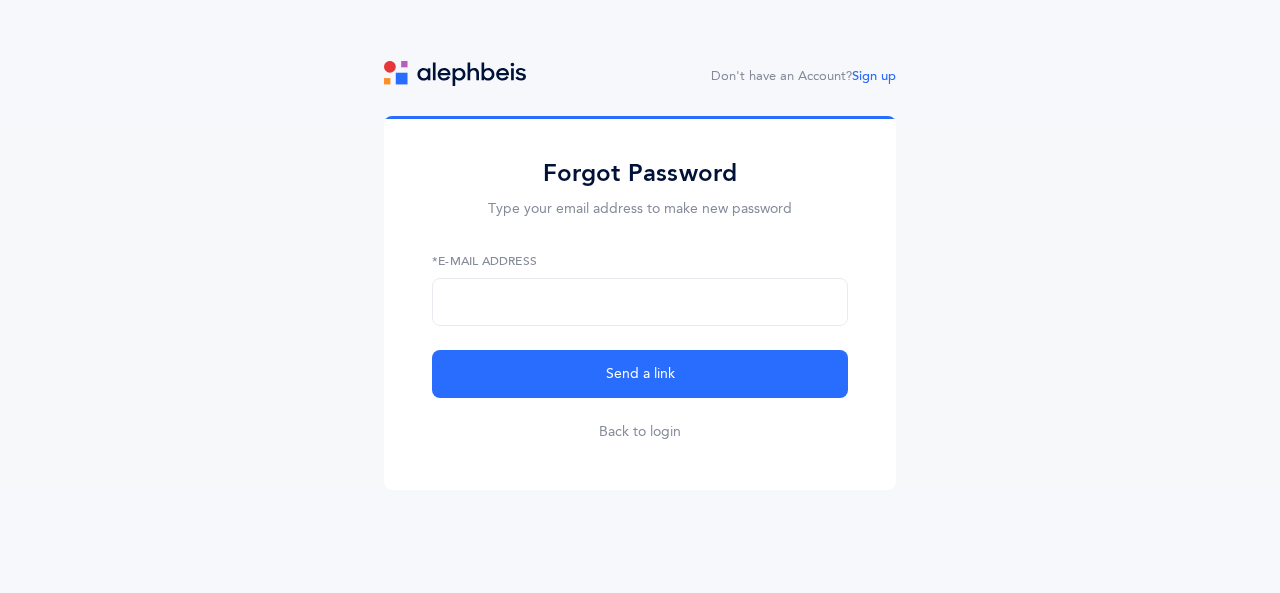 scroll, scrollTop: 0, scrollLeft: 0, axis: both 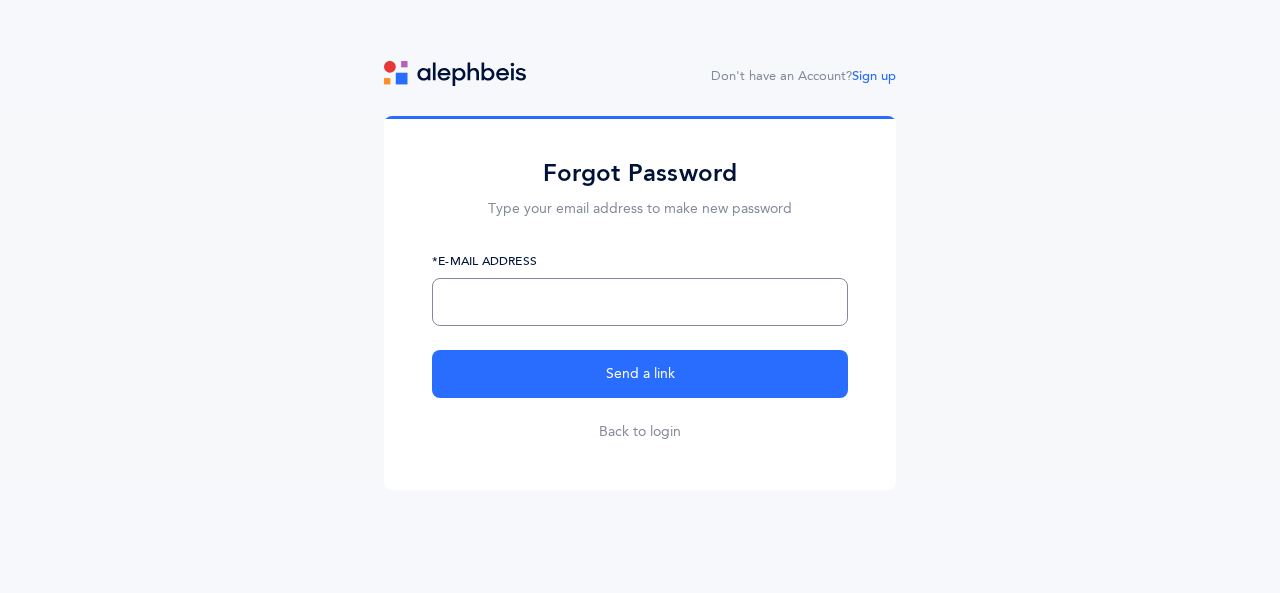 click at bounding box center [640, 302] 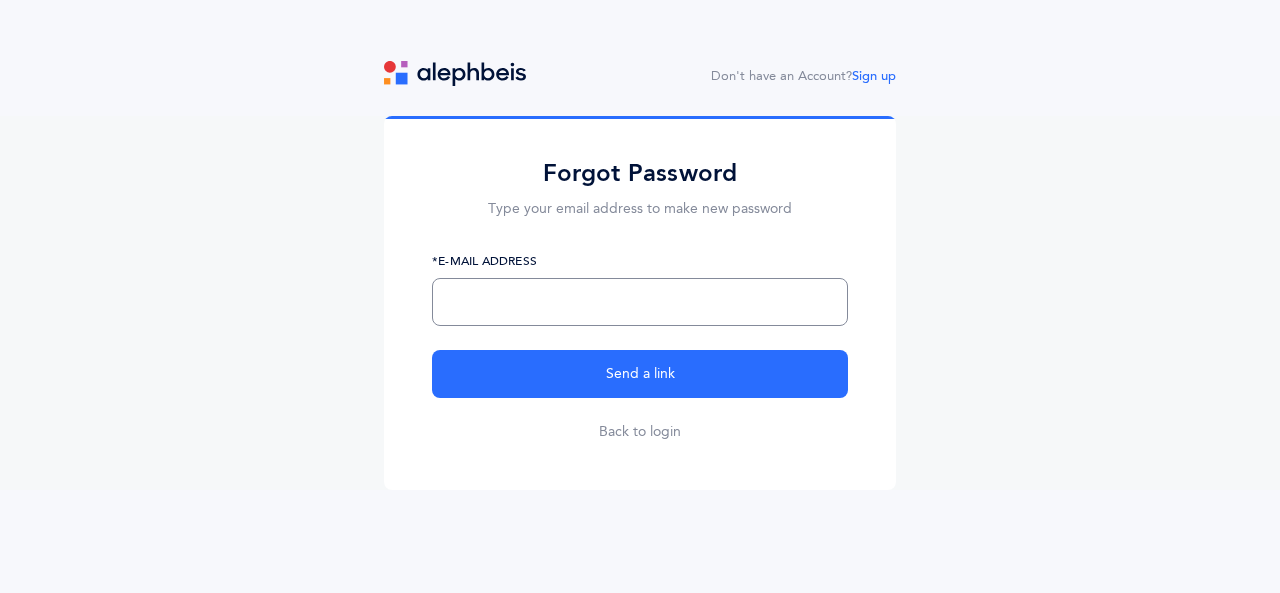 click at bounding box center (640, 302) 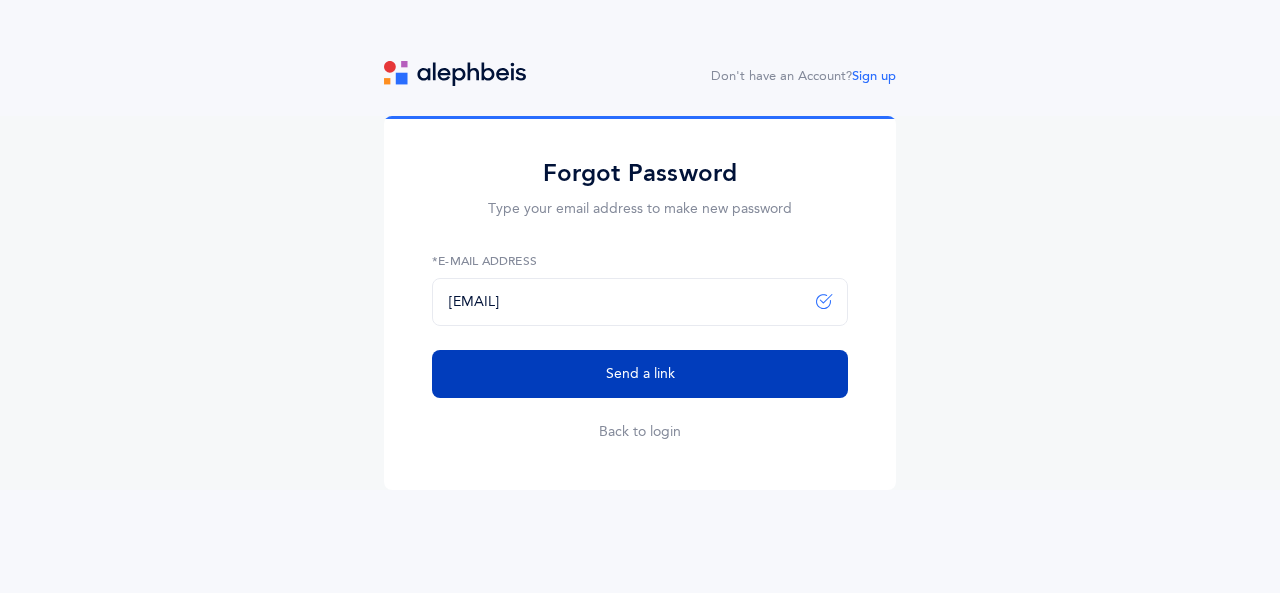 click on "Send a link" at bounding box center (640, 374) 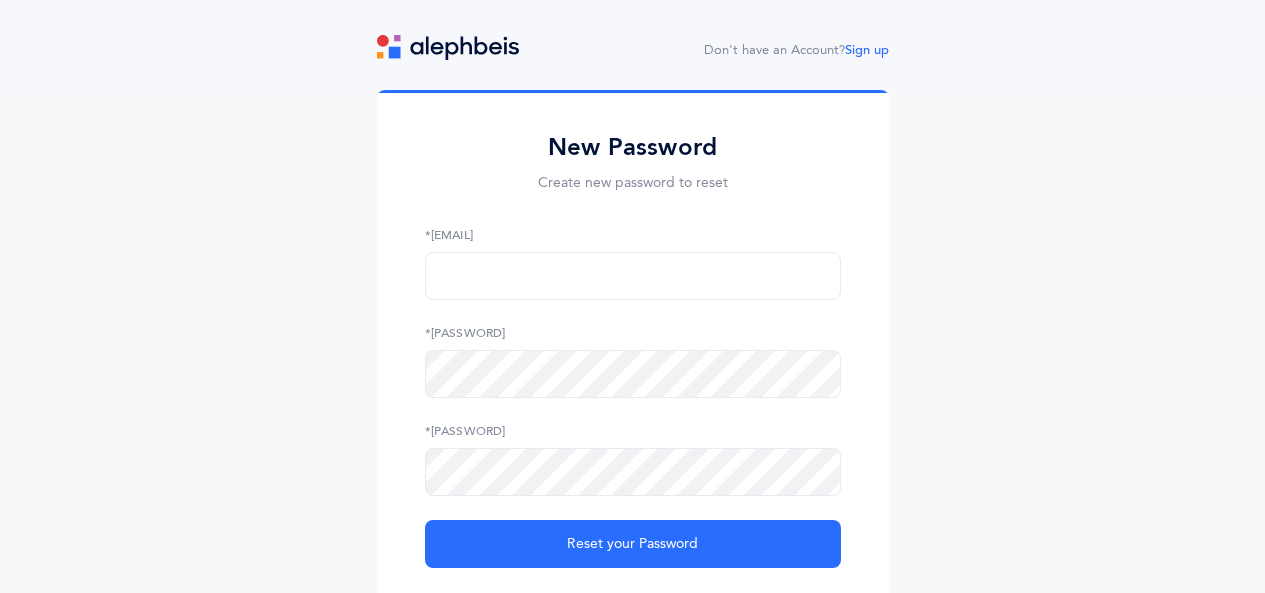 scroll, scrollTop: 0, scrollLeft: 0, axis: both 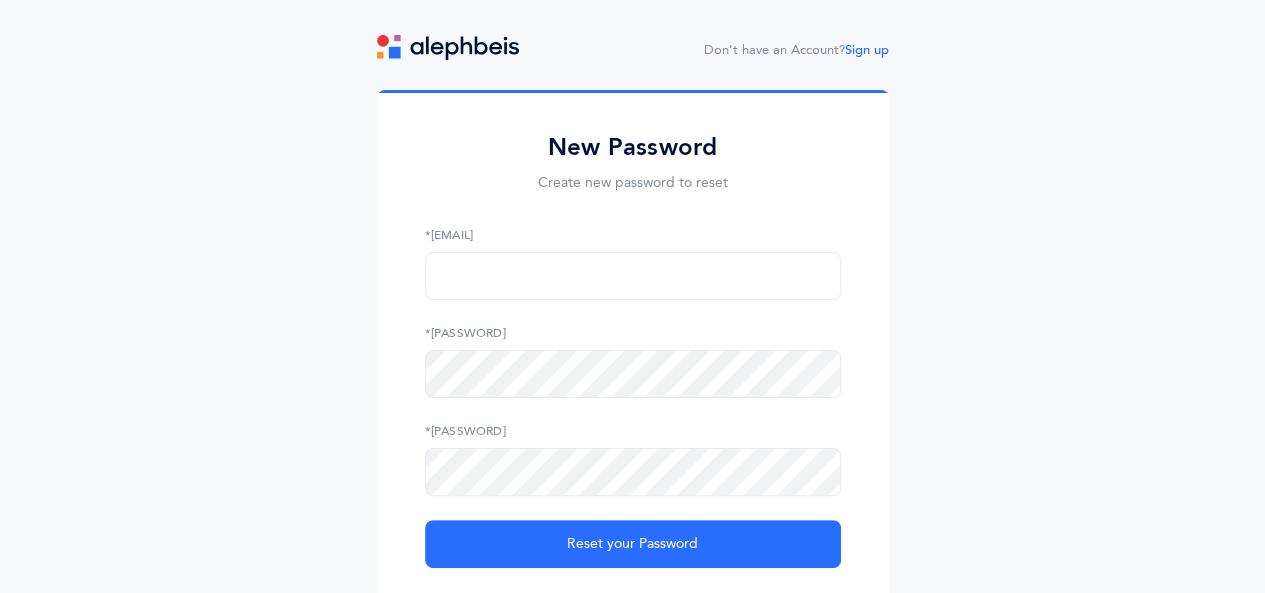click on "*[EMAIL]
*[PASSWORD]
*[PASSWORD]
Reset your Password
Back to login" at bounding box center [633, 419] 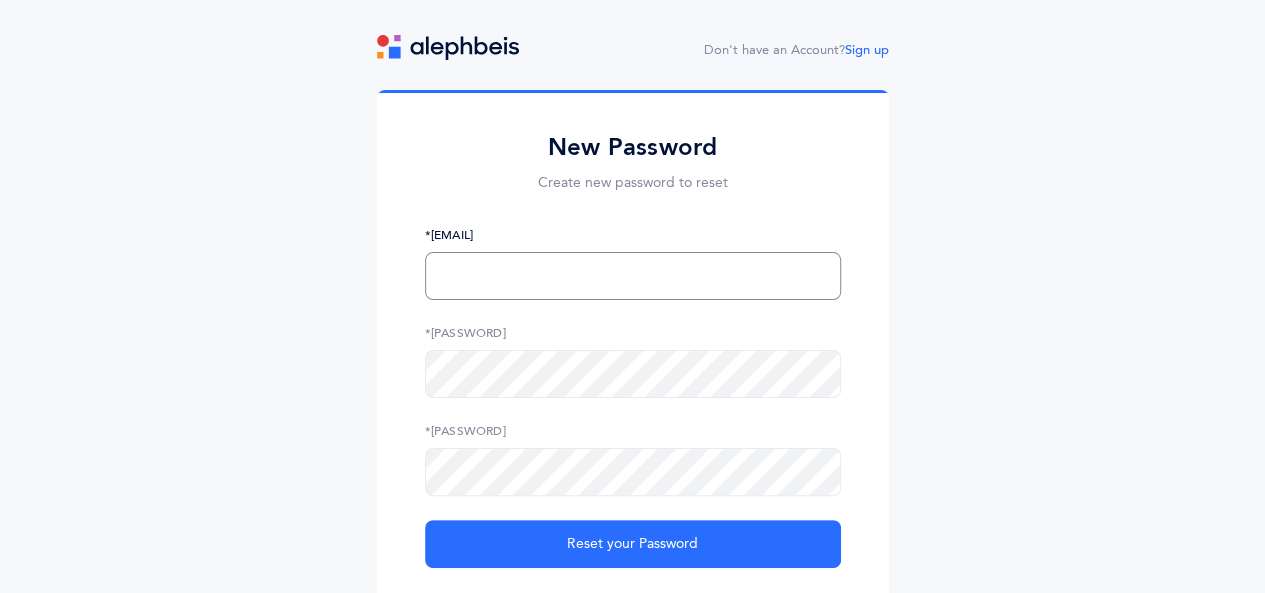 click at bounding box center [633, 276] 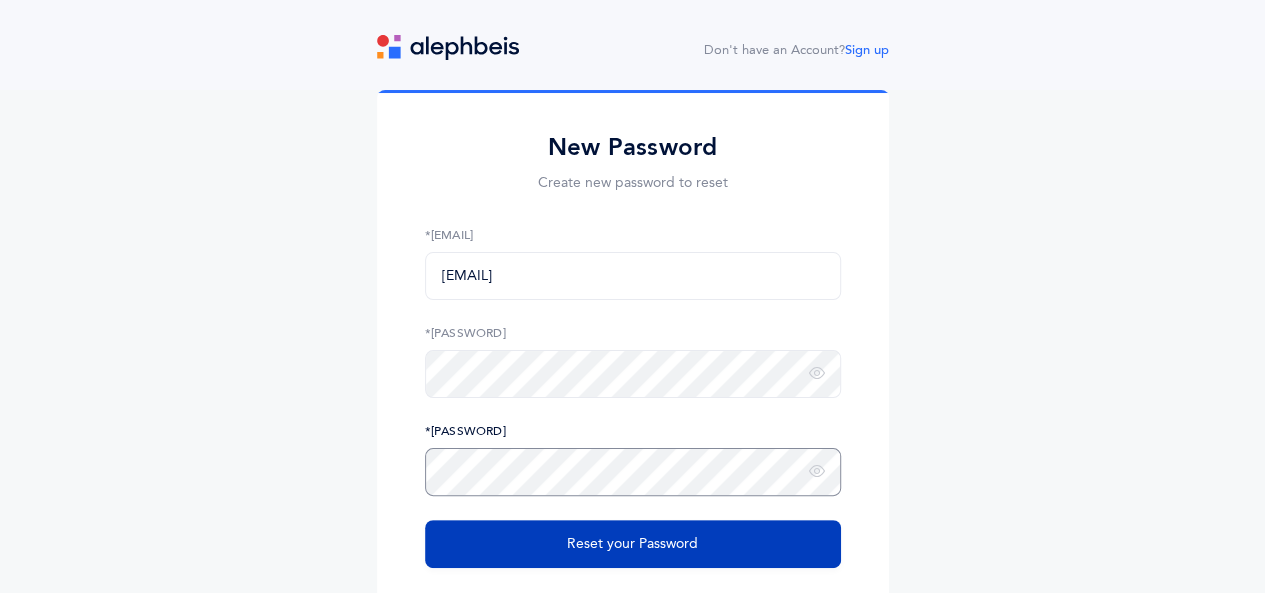 click on "Reset your Password" at bounding box center [633, 544] 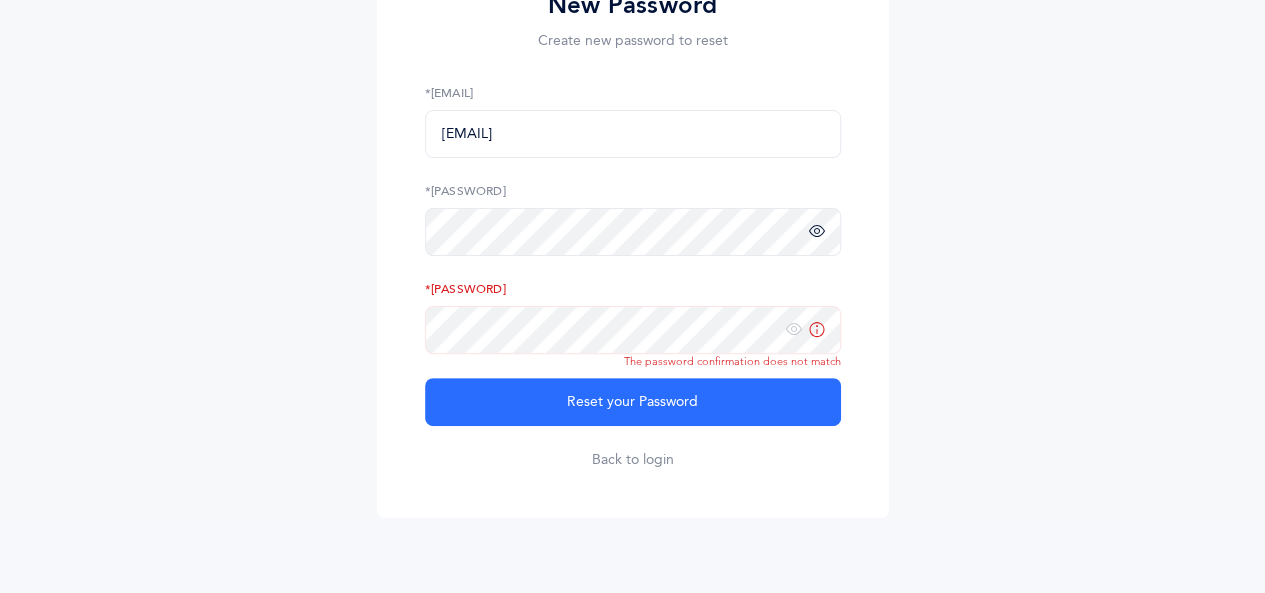 click at bounding box center [817, 232] 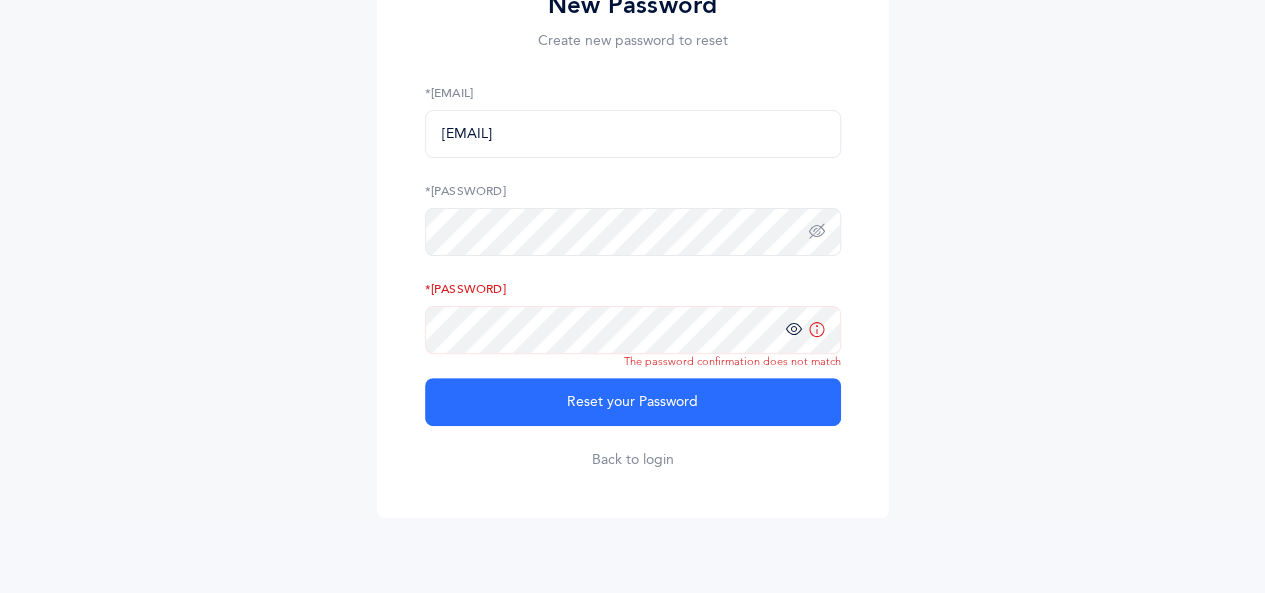 click at bounding box center [0, 0] 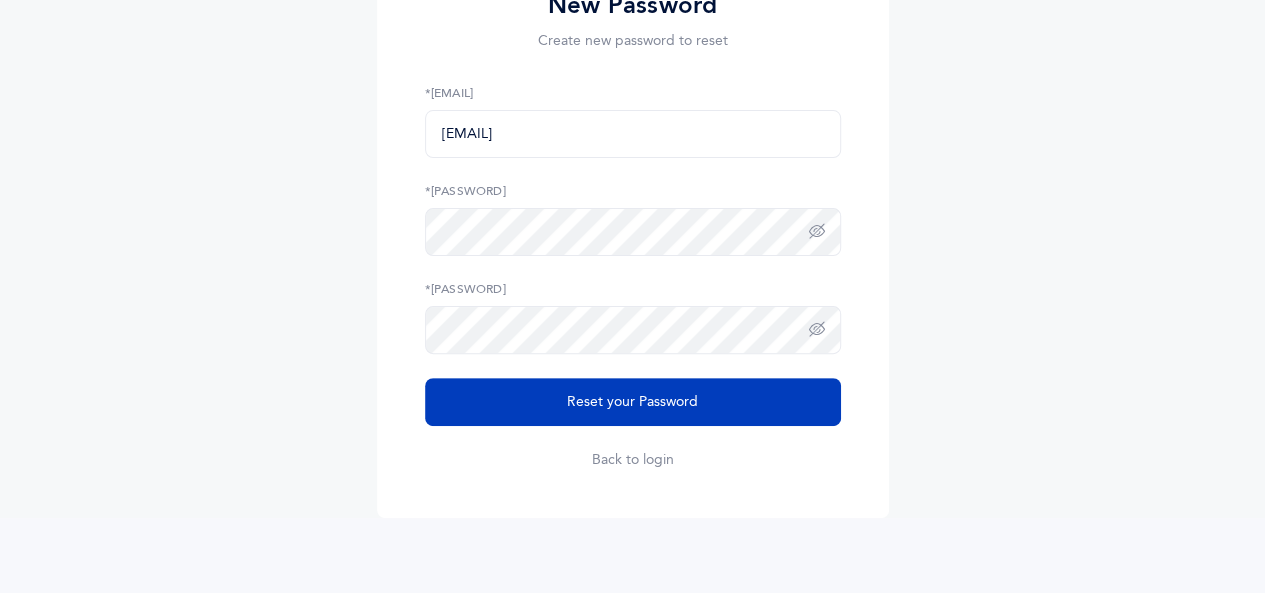 click on "Reset your Password" at bounding box center [633, 402] 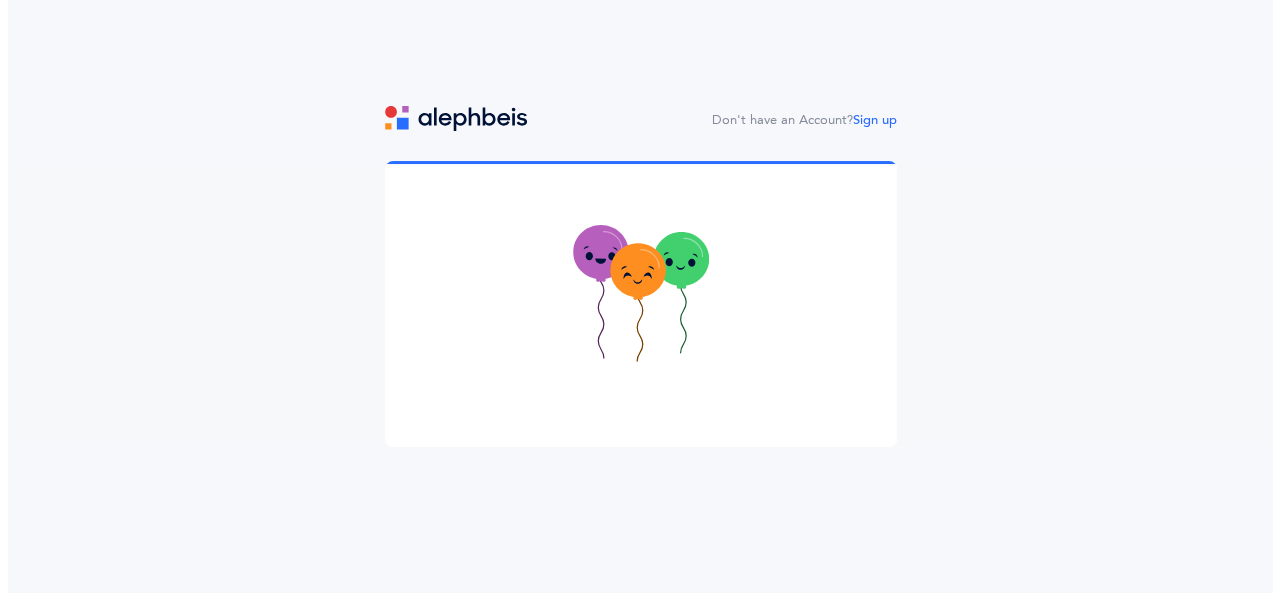 scroll, scrollTop: 0, scrollLeft: 0, axis: both 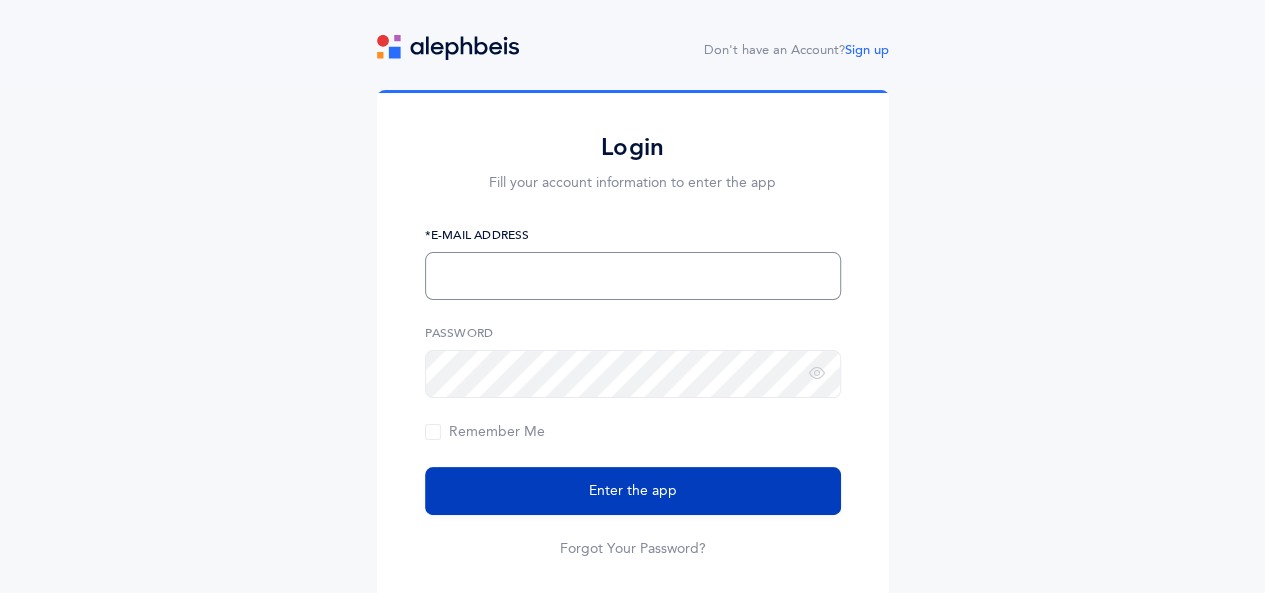 type on "tanterickle@gmail.com" 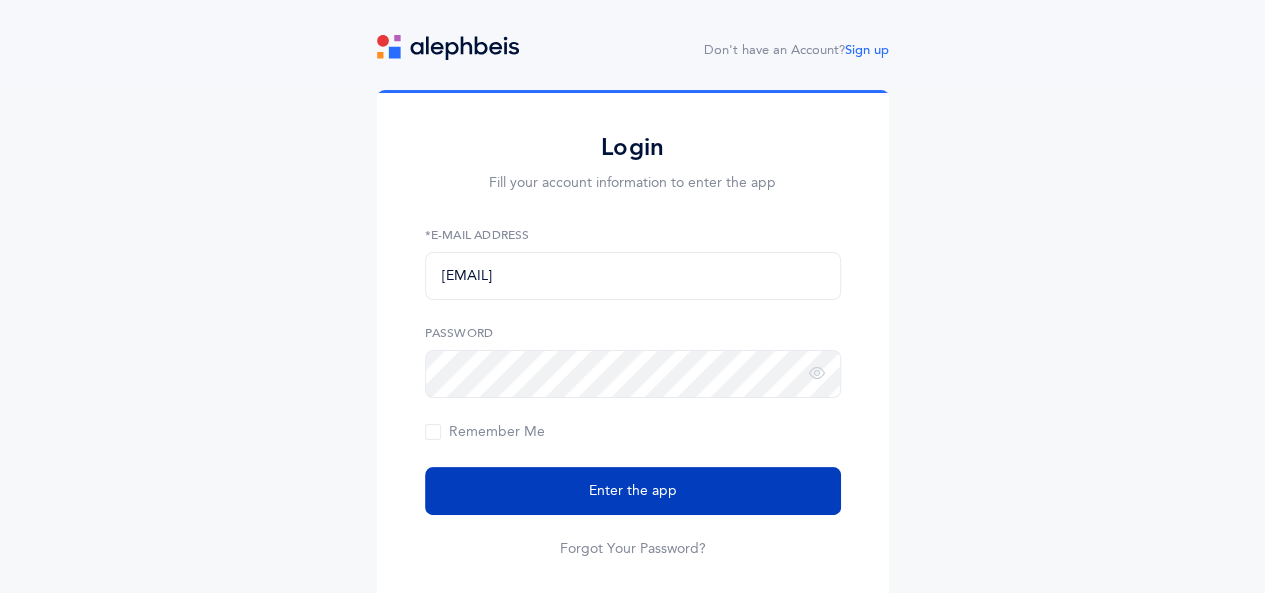 click on "Enter the app" at bounding box center (633, 491) 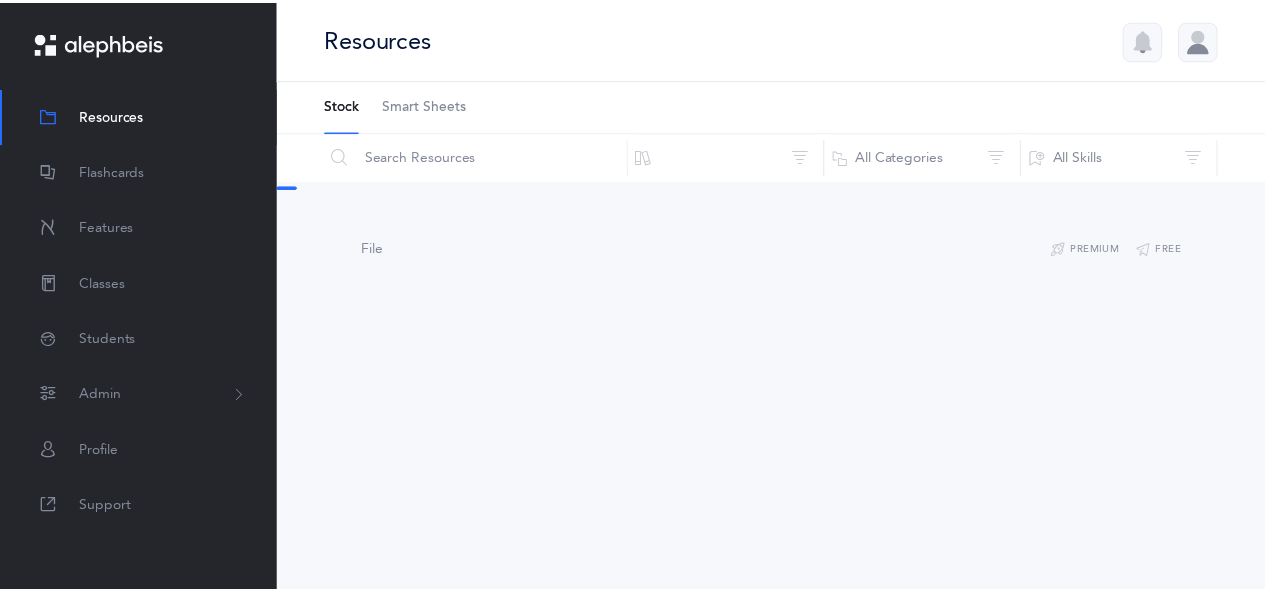 scroll, scrollTop: 0, scrollLeft: 0, axis: both 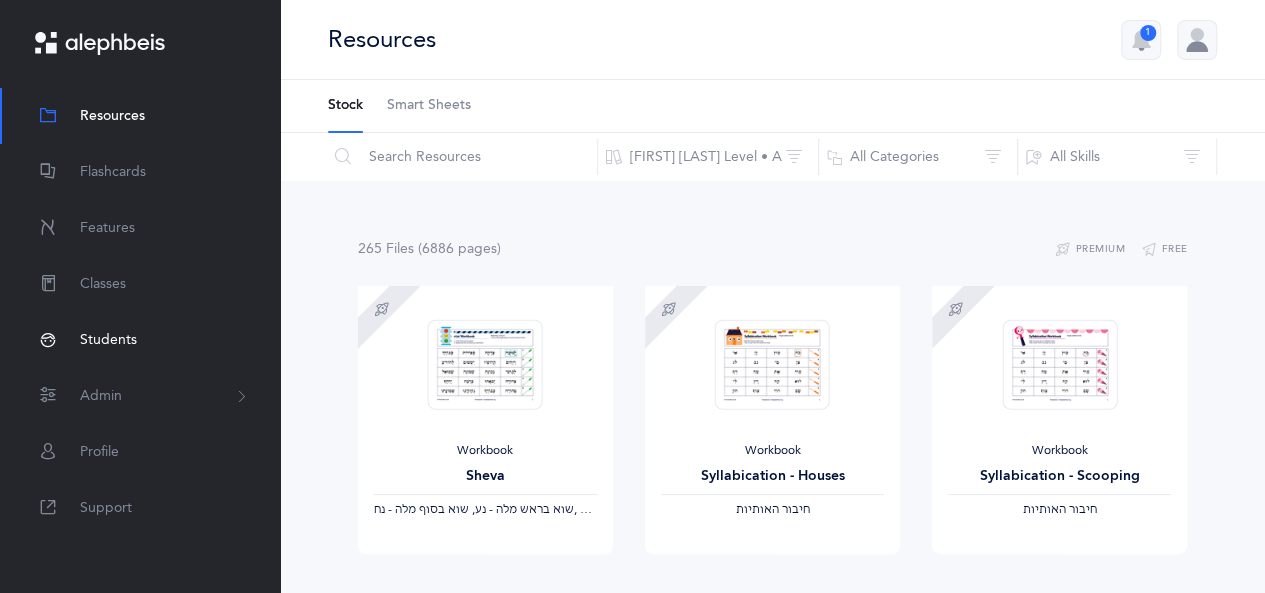 click on "Students" at bounding box center (108, 340) 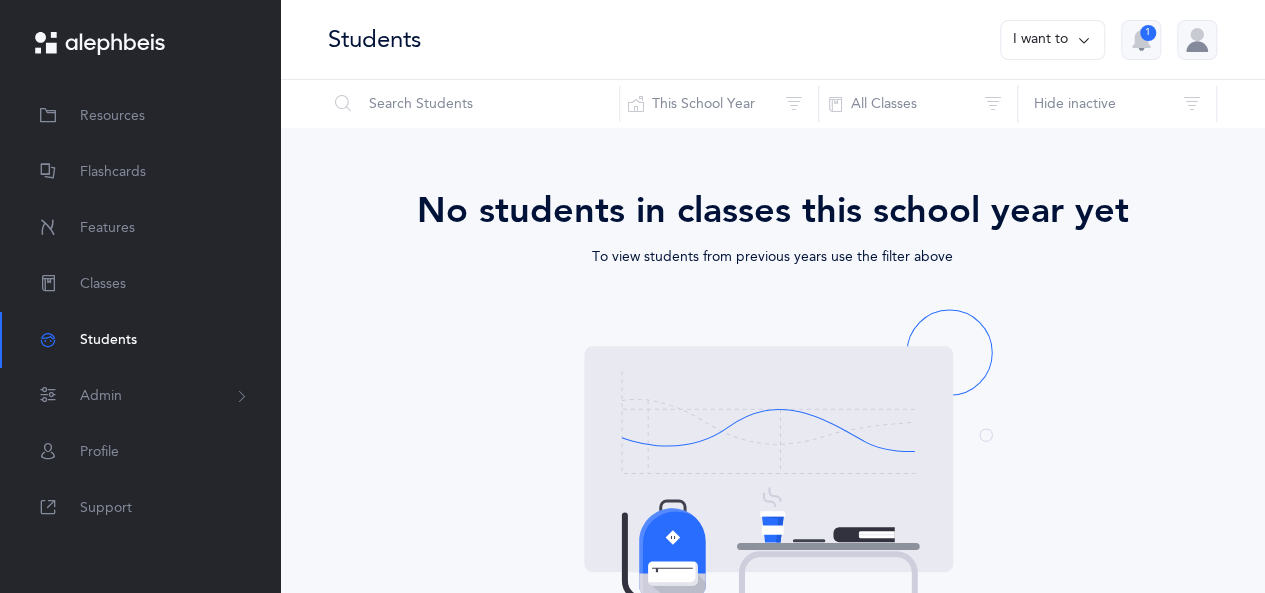 click at bounding box center [1141, 39] 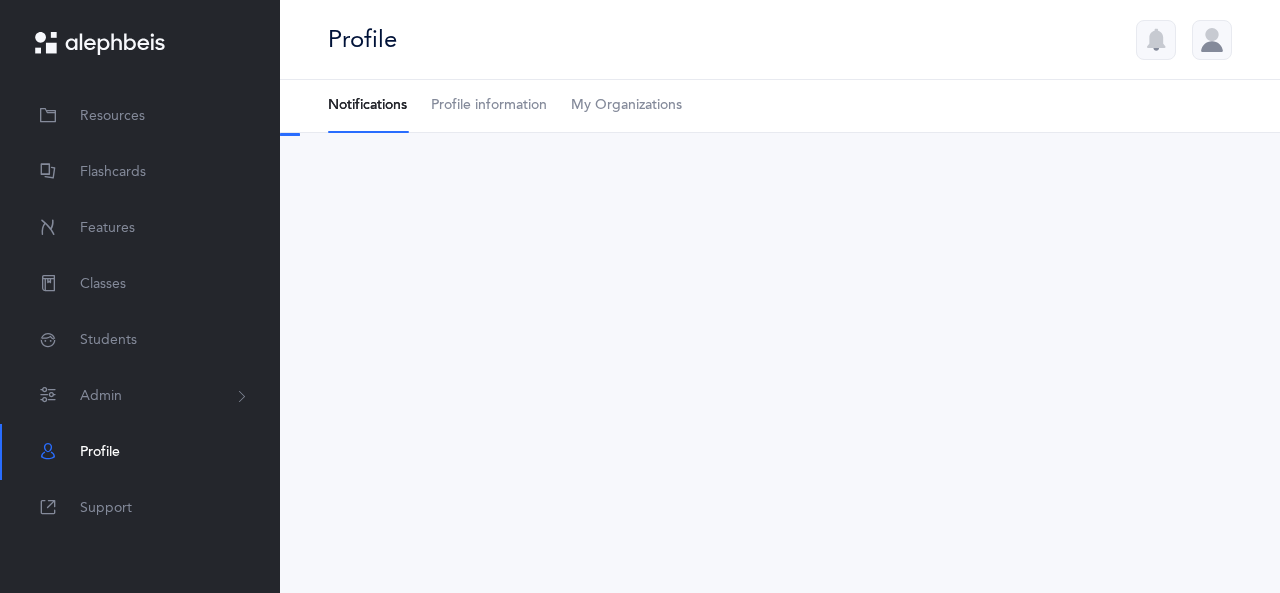 scroll, scrollTop: 0, scrollLeft: 0, axis: both 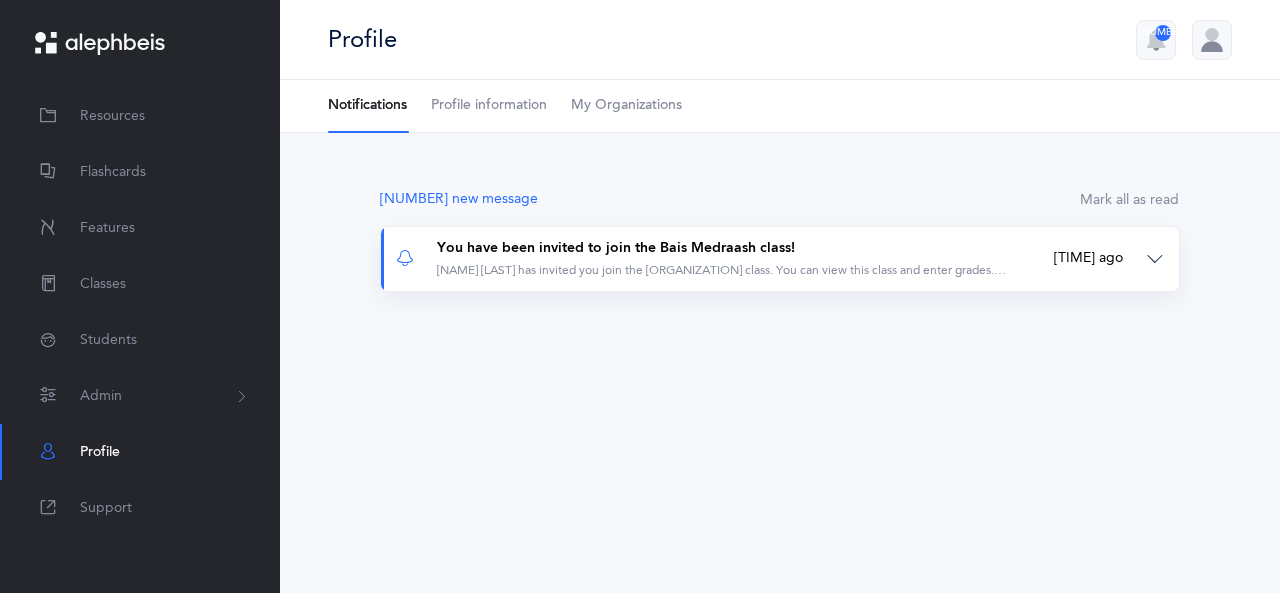 click on "21 days ago" at bounding box center [1088, 259] 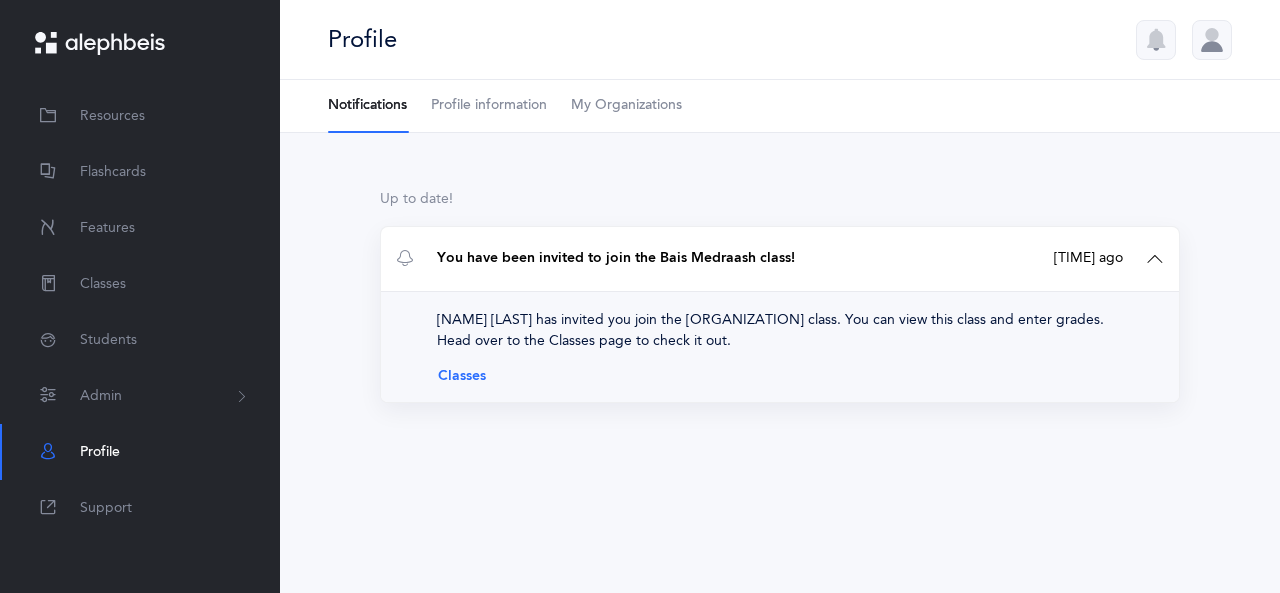 click on "Classes" at bounding box center [780, 376] 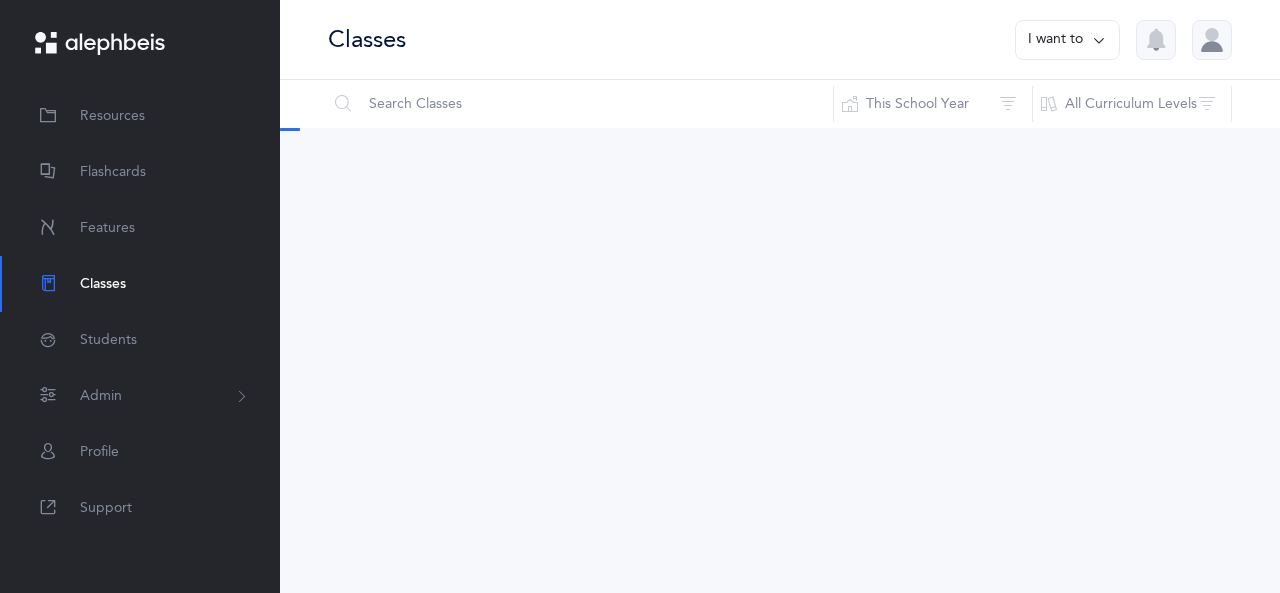 scroll, scrollTop: 0, scrollLeft: 0, axis: both 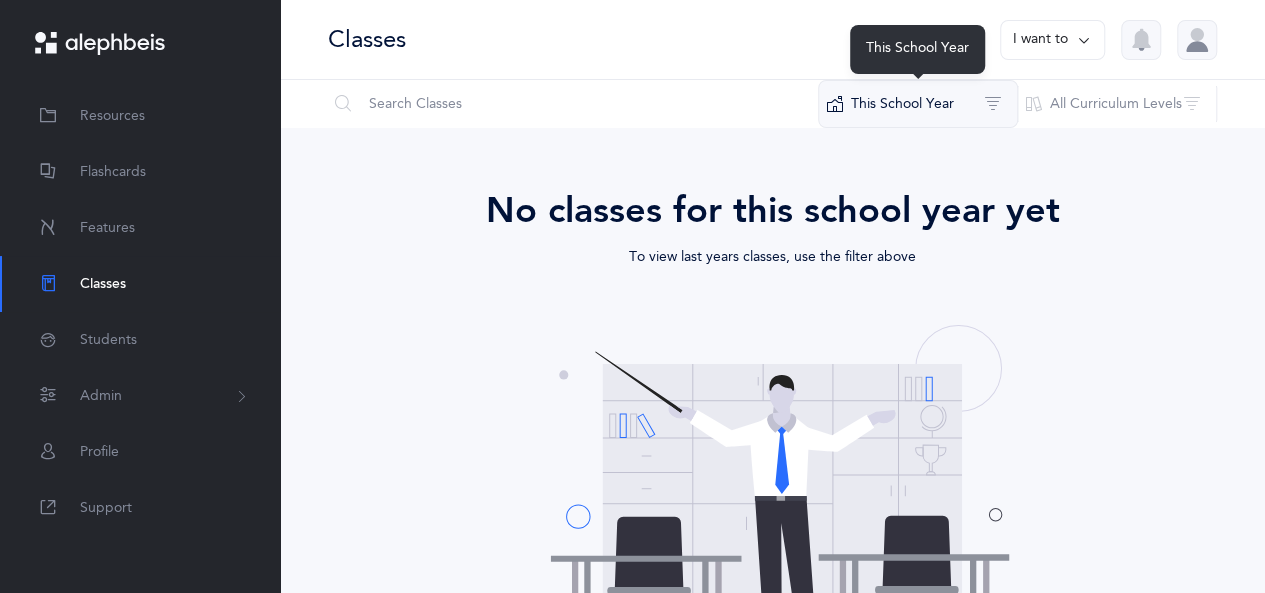 click on "This School Year" at bounding box center (918, 104) 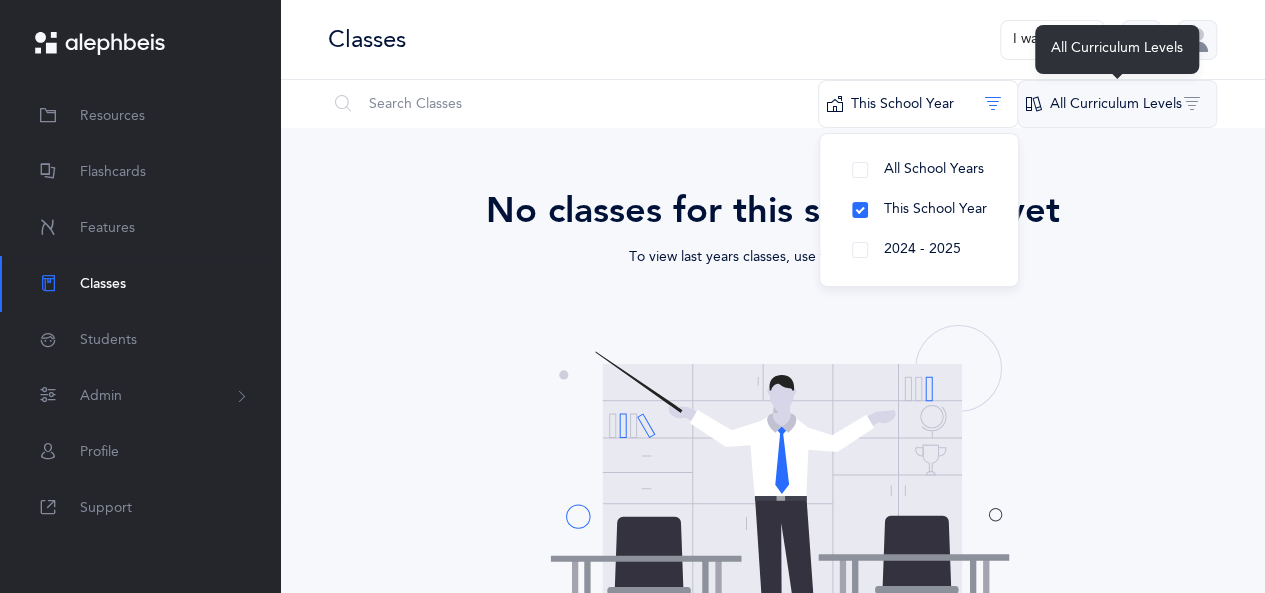 click on "All Curriculum Levels" at bounding box center (1117, 104) 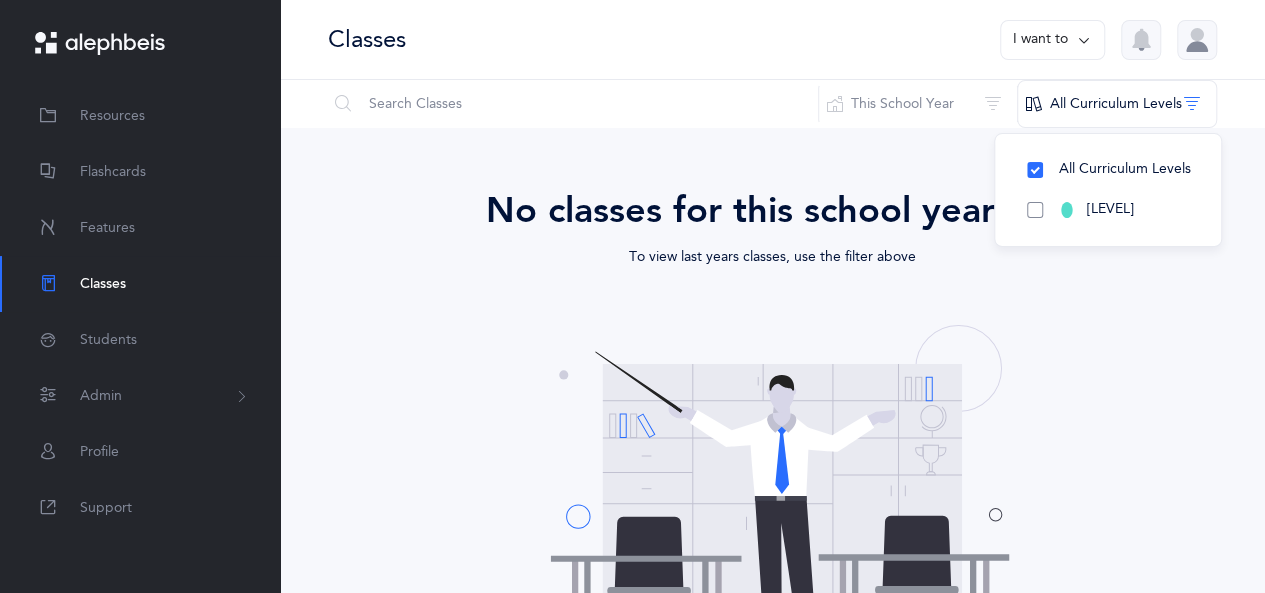 click on "Kriah Teal Level • A" at bounding box center (1108, 210) 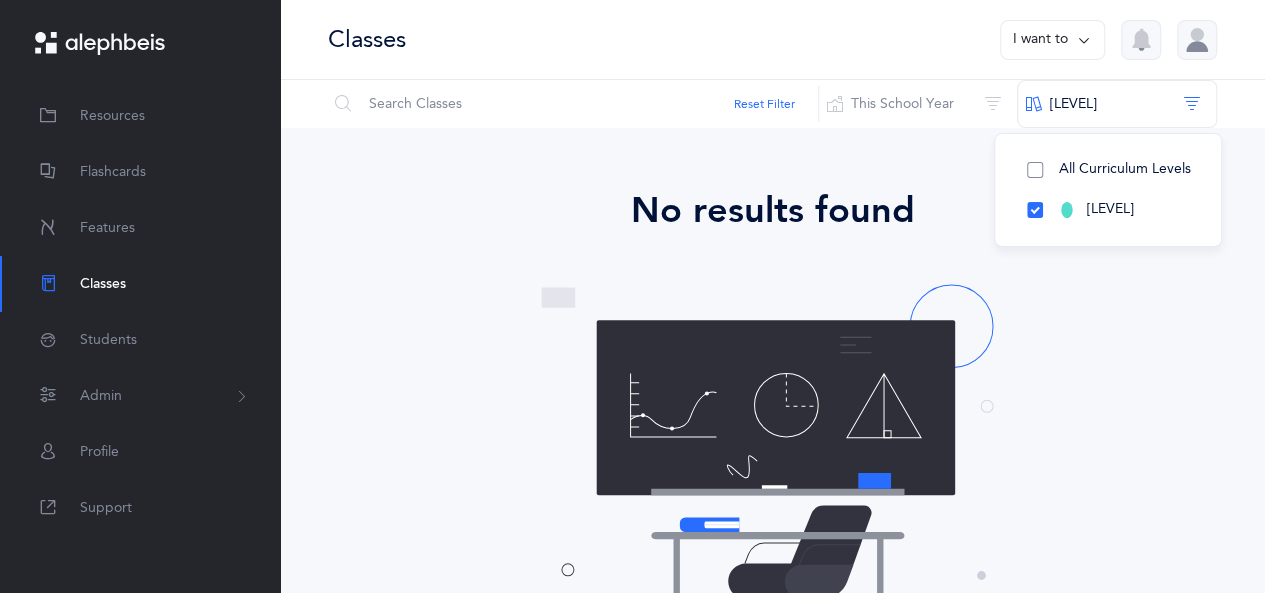 click on "All Curriculum Levels" at bounding box center [1108, 170] 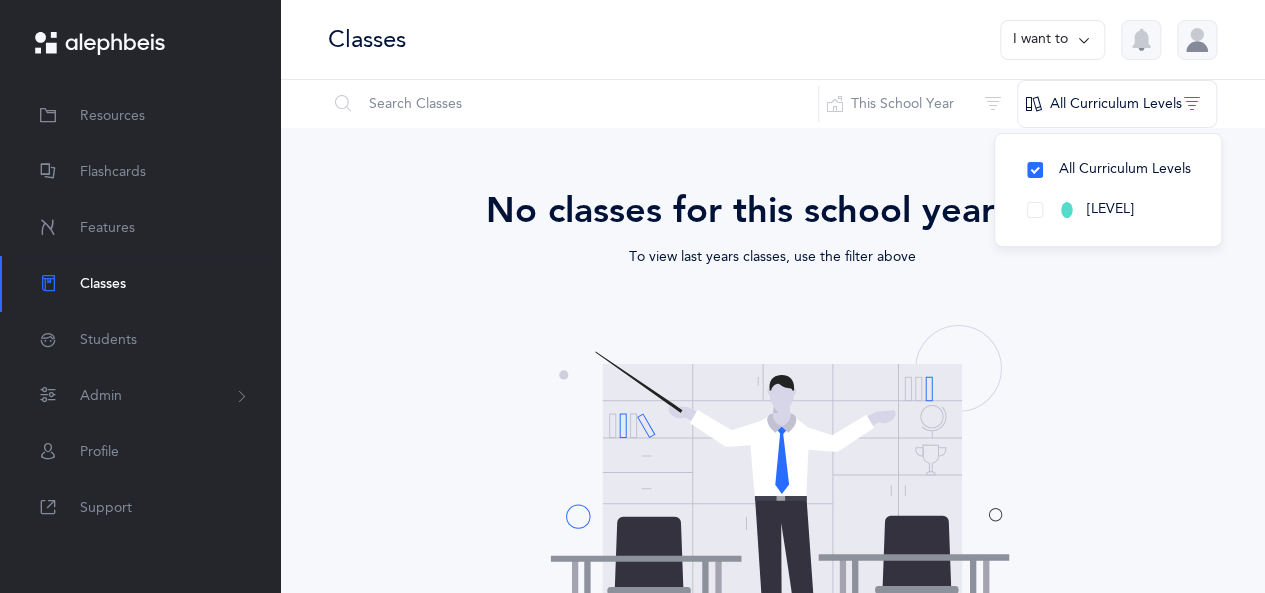 click at bounding box center [1197, 40] 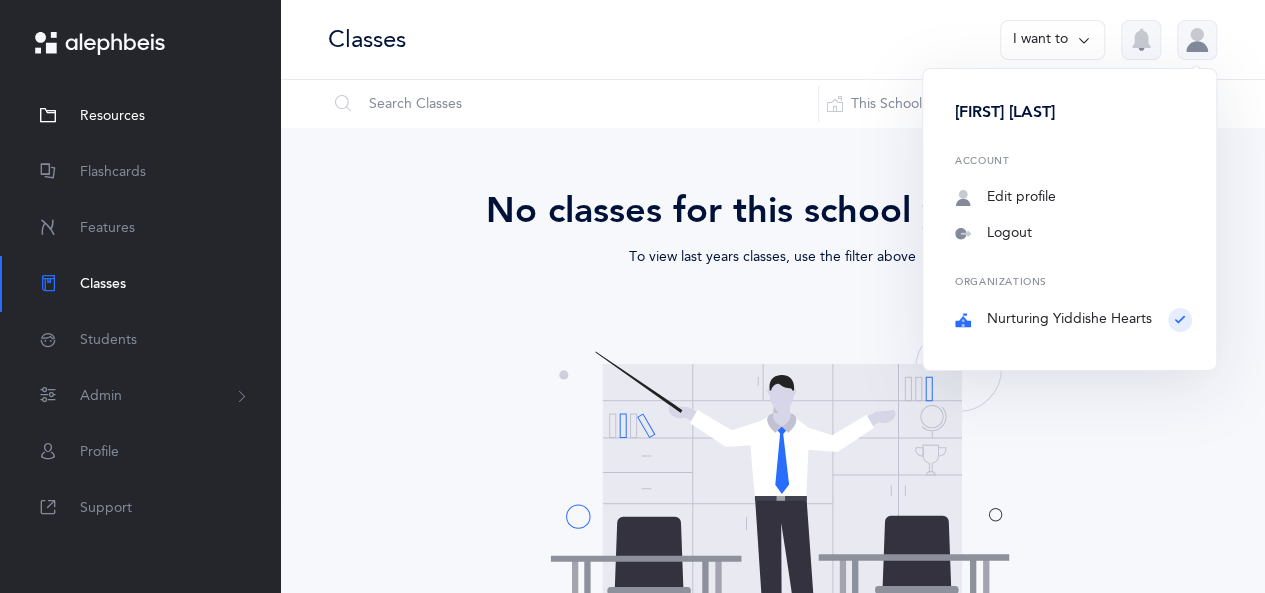 click on "Resources" at bounding box center [140, 116] 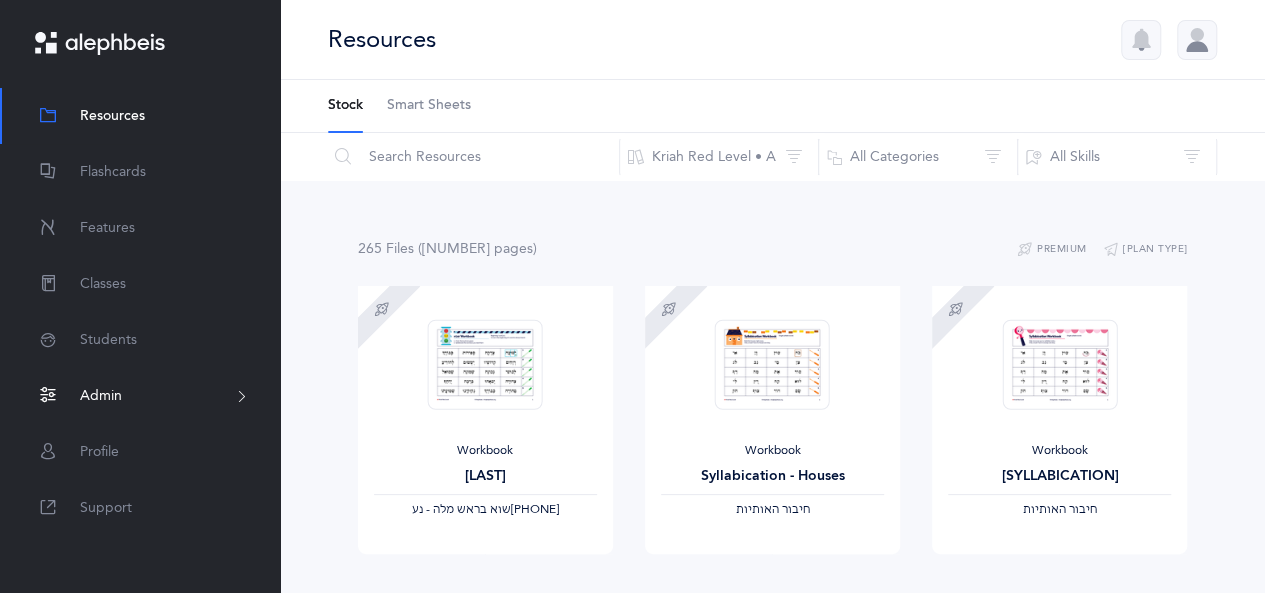 click on "Admin" at bounding box center (140, 396) 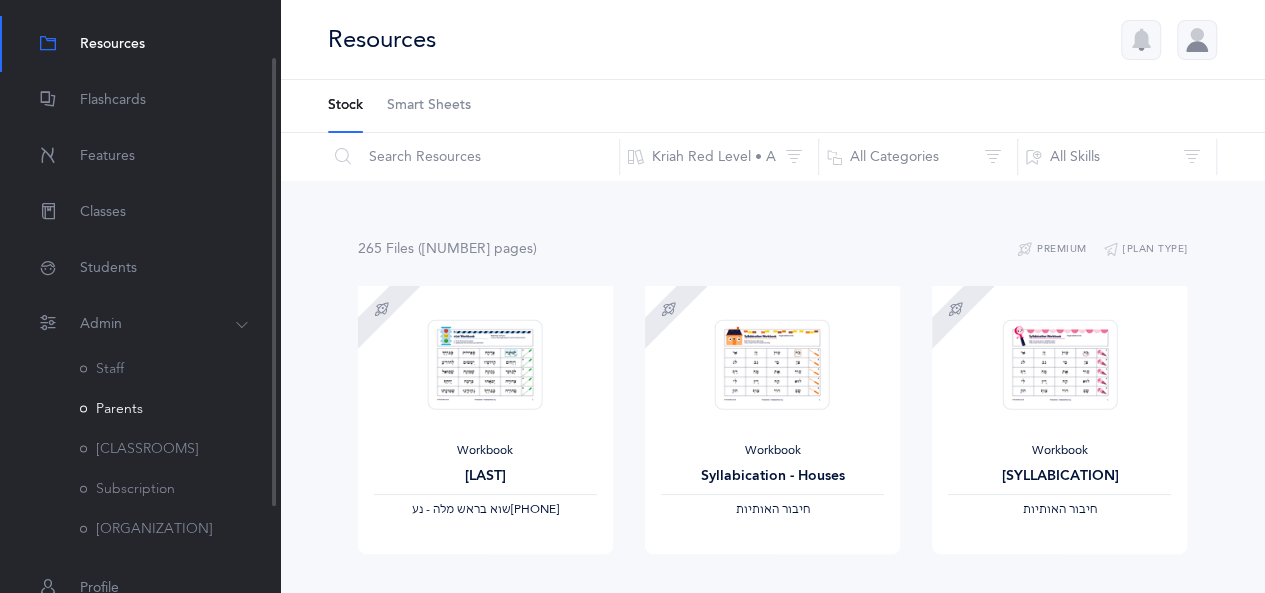click on "Parents" at bounding box center [111, 409] 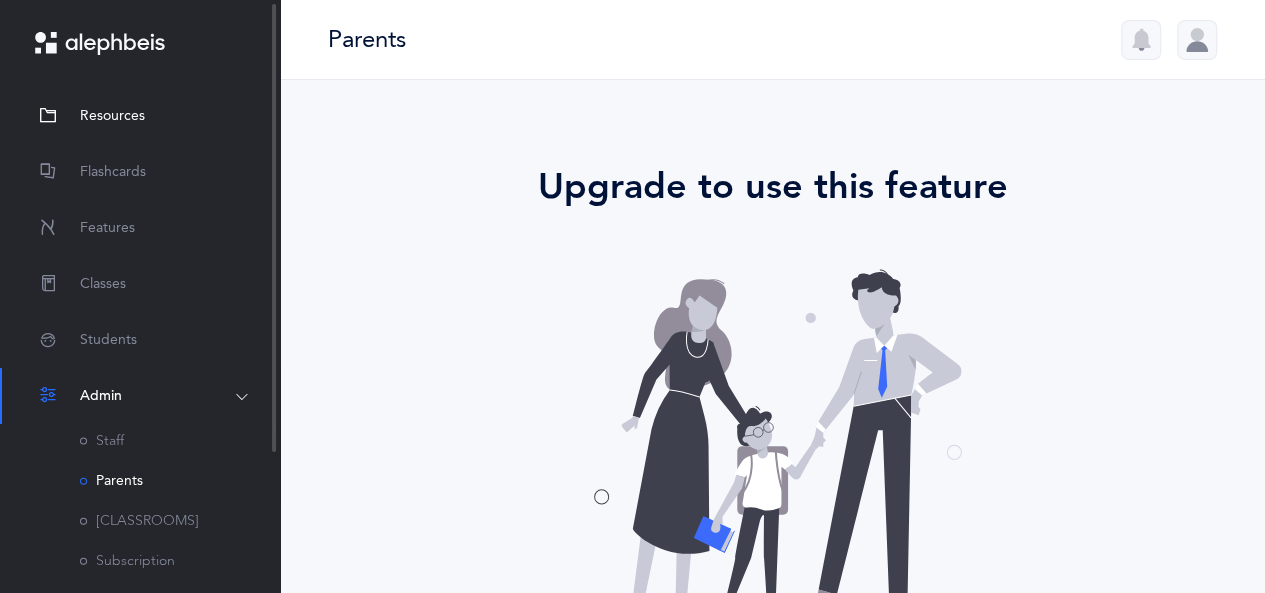 click on "Resources" at bounding box center (140, 116) 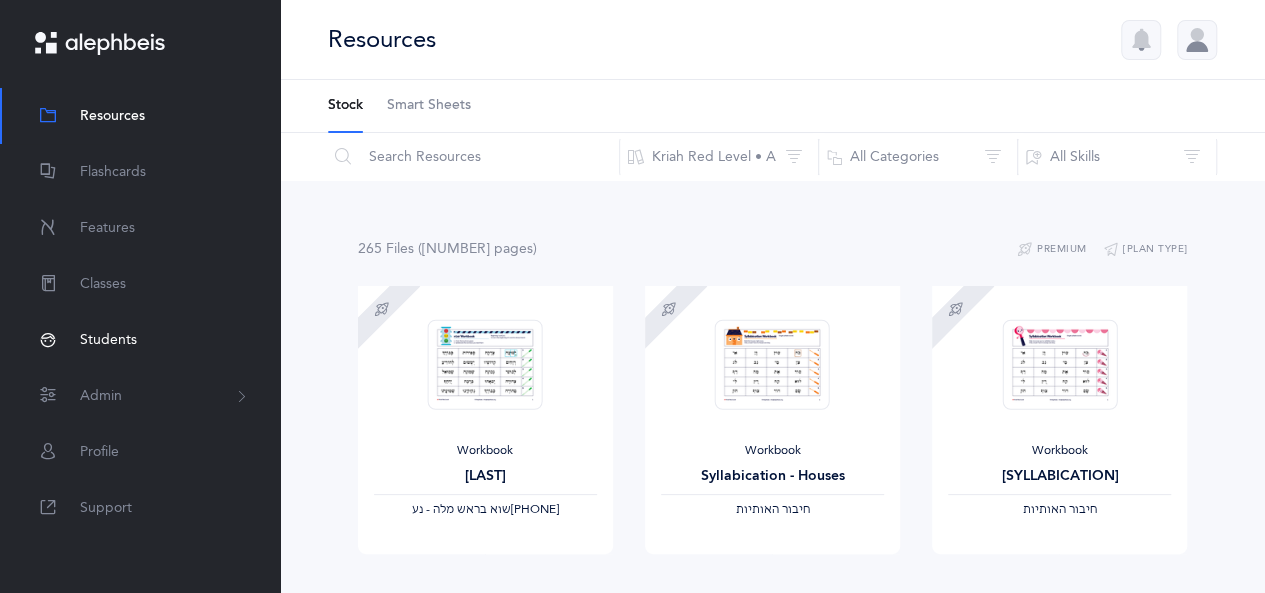 click on "Students" at bounding box center (108, 340) 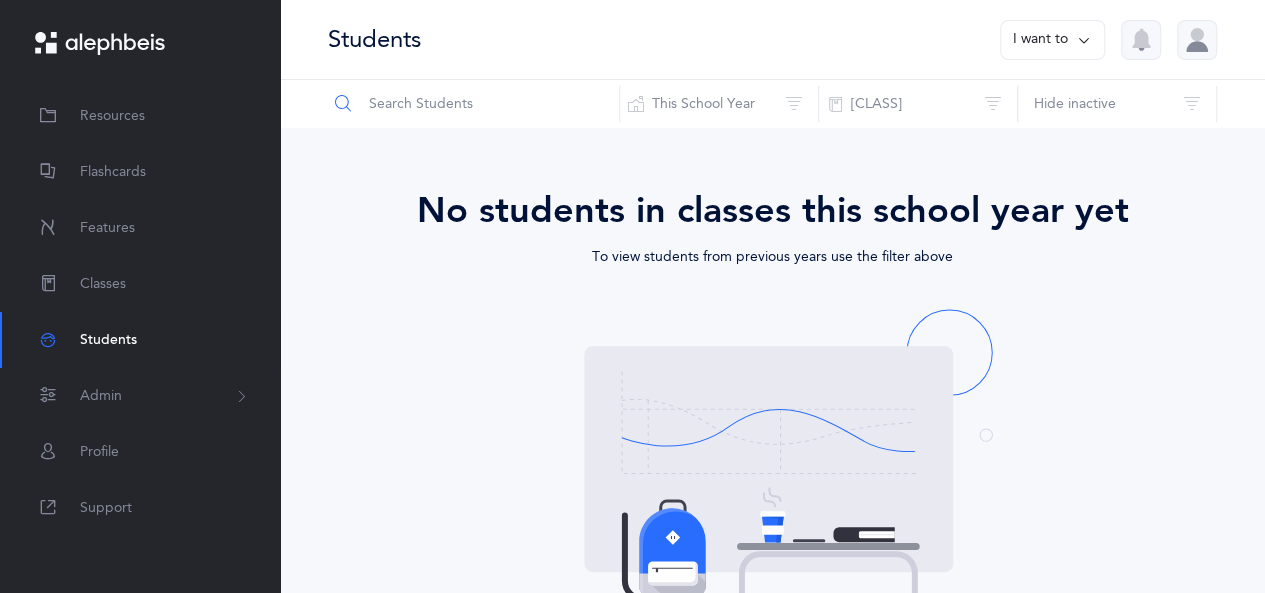 click at bounding box center [473, 104] 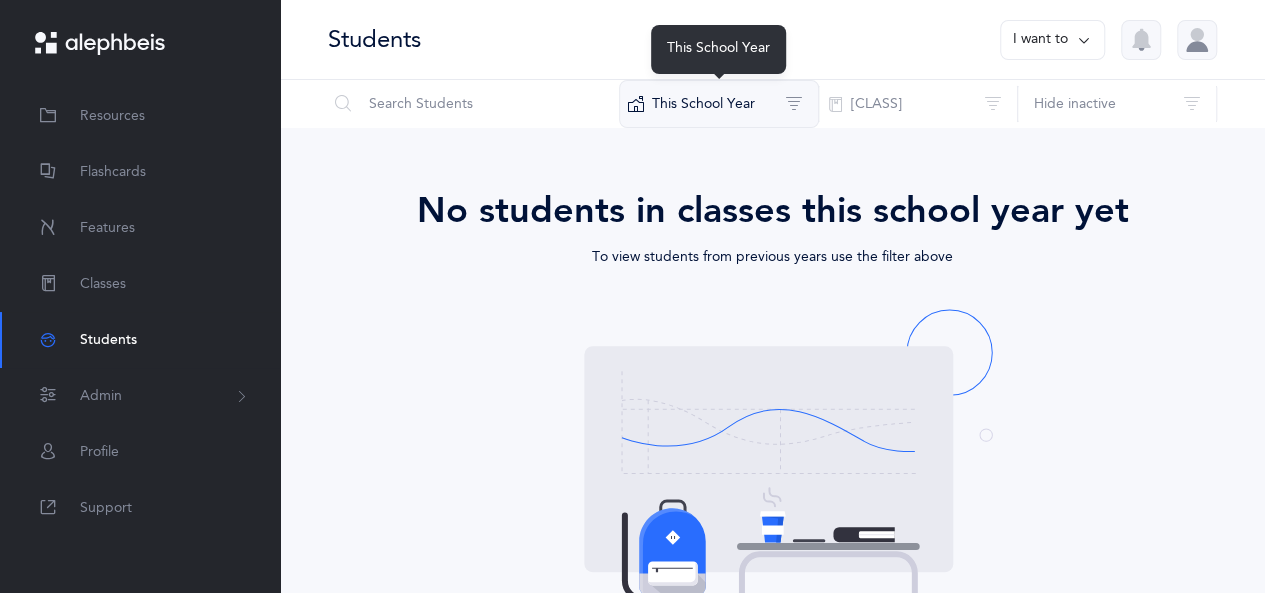click on "This School Year" at bounding box center [719, 104] 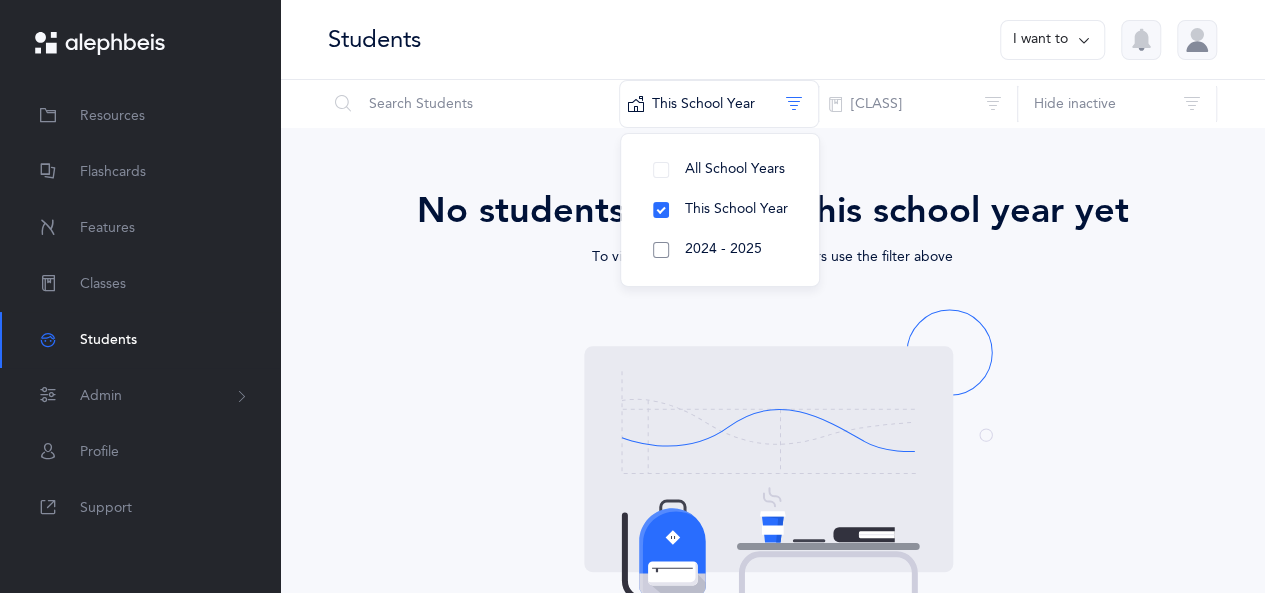 click on "[YEAR] - [YEAR]" at bounding box center (735, 169) 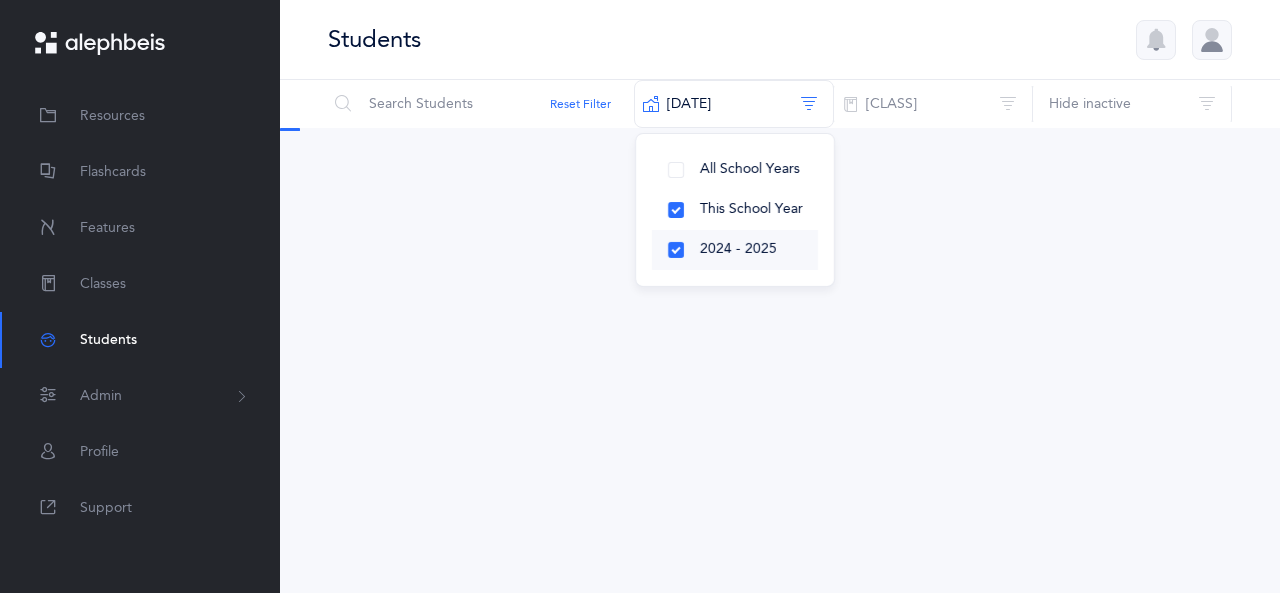 click on "[YEAR] - [YEAR]" at bounding box center [751, 209] 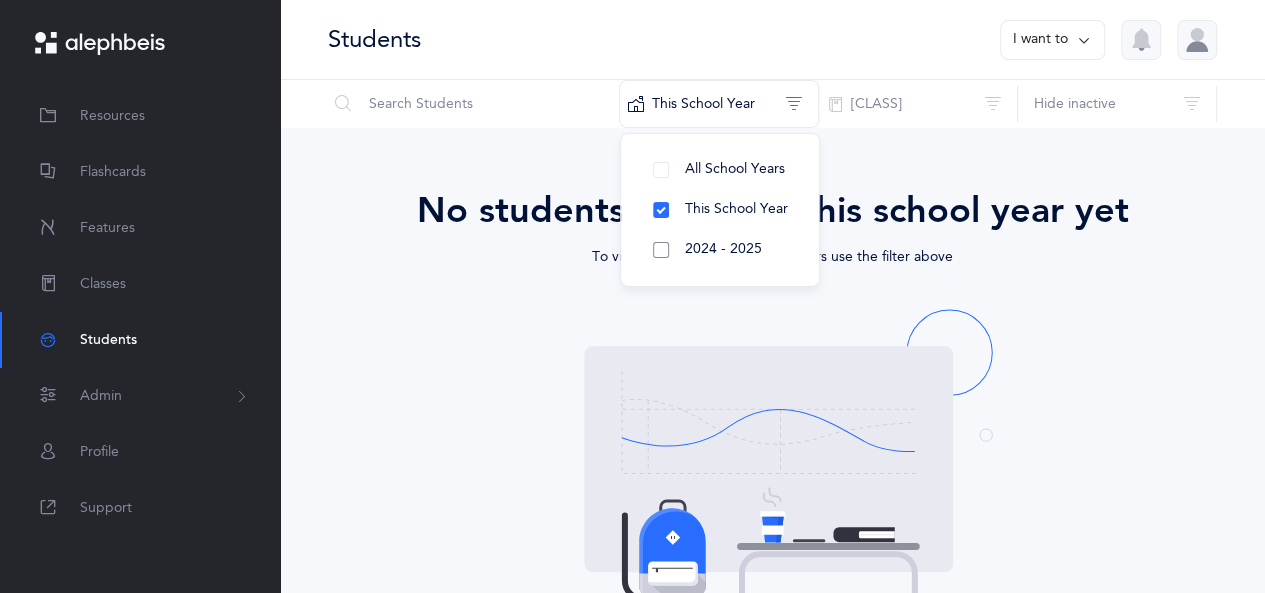 click on "[YEAR] - [YEAR]" at bounding box center (720, 250) 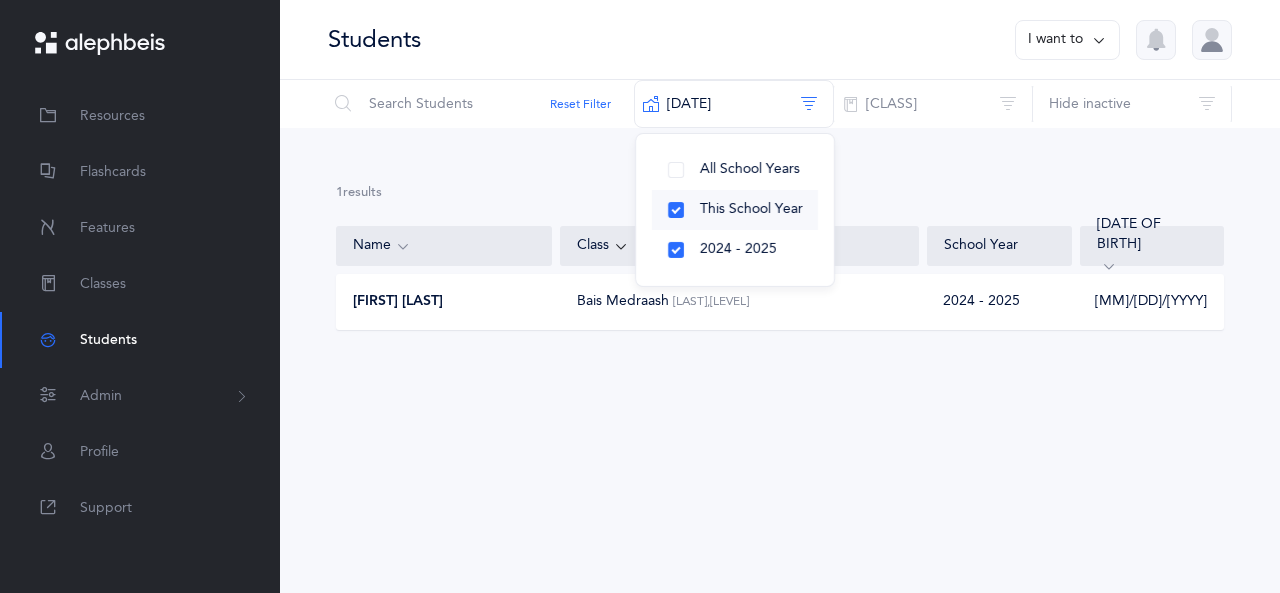 click on "This School Year" at bounding box center (735, 210) 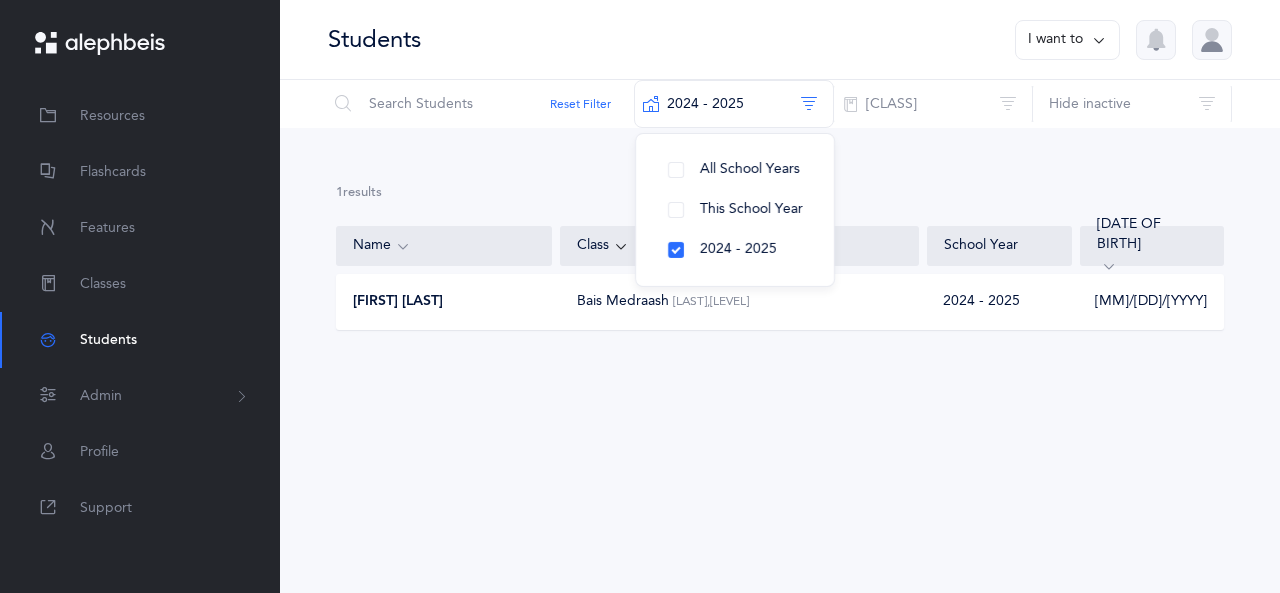 click on "1
results   total
Name
Class
School Year
DOB
Mendele Friedman
Bais Medraash
Rivky Friedman,
Kriah Teal Level • A
2024 - 2025
01/16/2007
The end
Opps, something went wrong :(
Retry   No results found     No students in classes this school year yet
To view students from previous years use the filter above
Create a student" at bounding box center (780, 273) 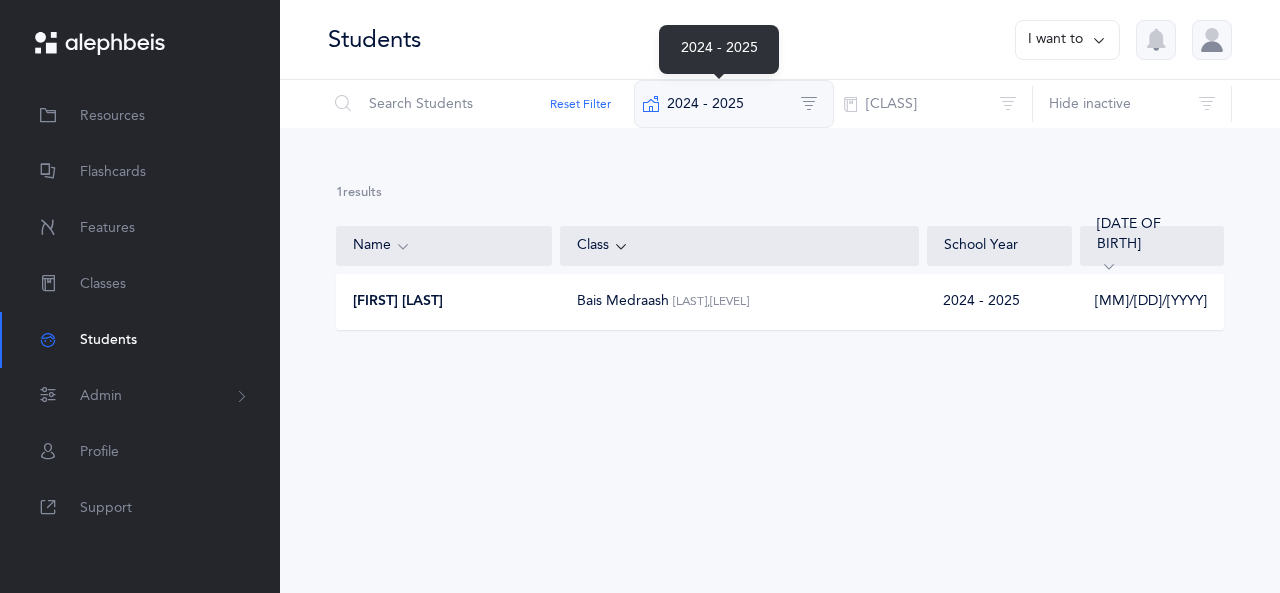 click on "[YEAR] - [YEAR]" at bounding box center [734, 104] 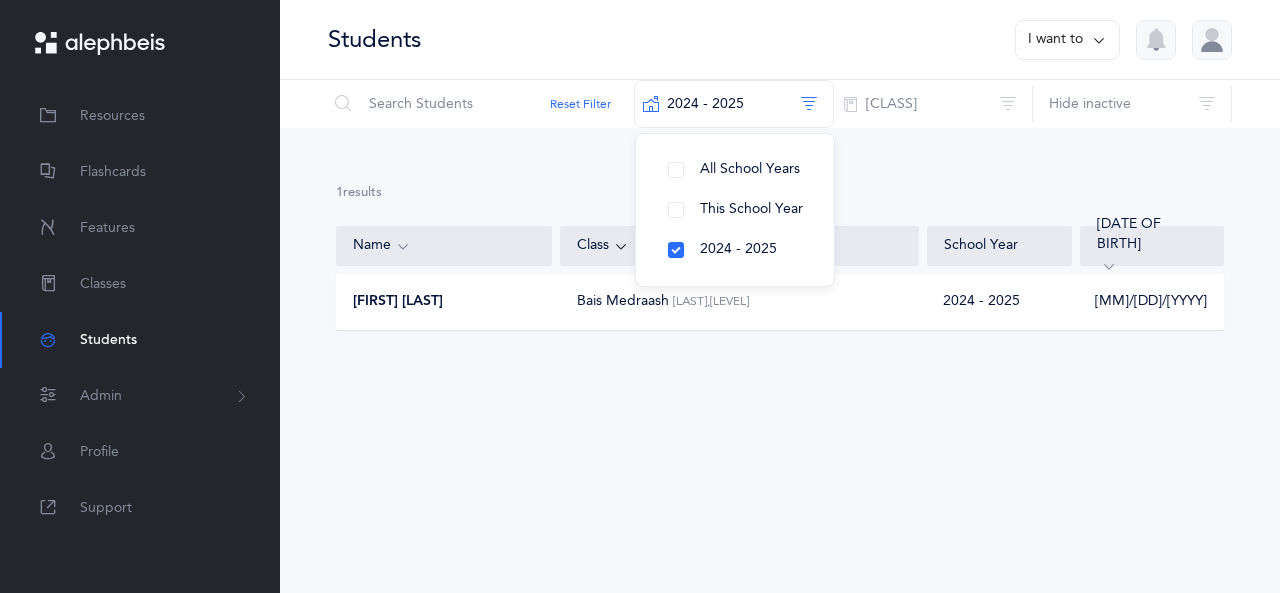 click on "1
results   total
Name
Class
School Year
DOB
Mendele Friedman
Bais Medraash
Rivky Friedman,
Kriah Teal Level • A
2024 - 2025
01/16/2007
The end
Opps, something went wrong :(
Retry   No results found     No students in classes this school year yet
To view students from previous years use the filter above
Create a student" at bounding box center (780, 273) 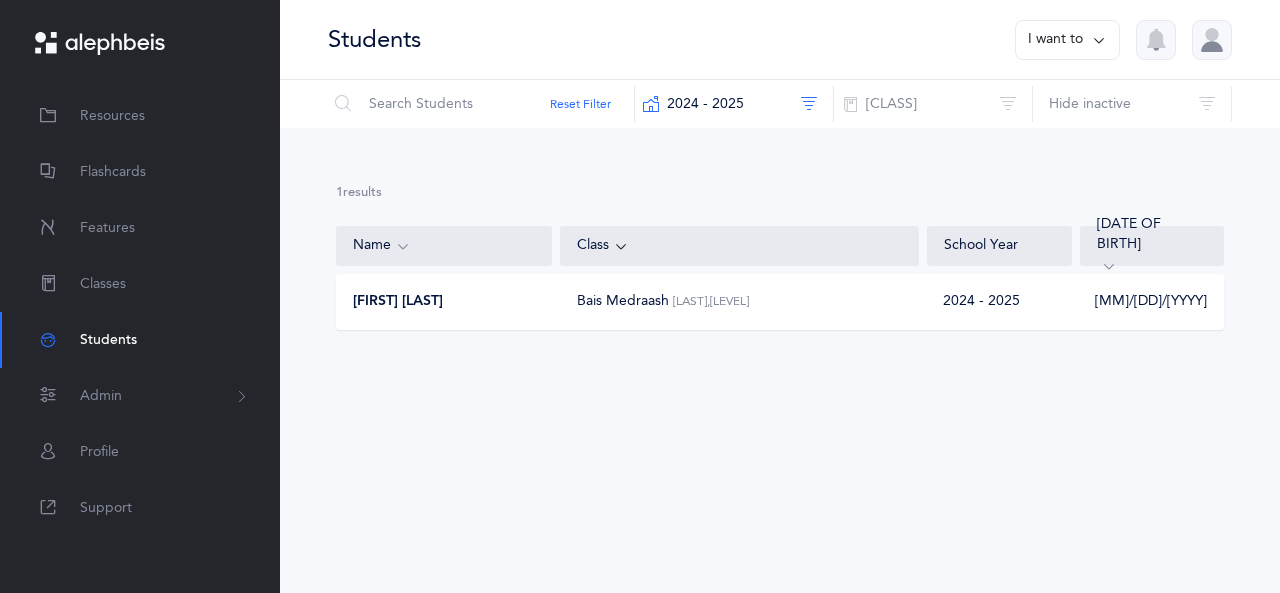 click on "I want to" at bounding box center (1067, 40) 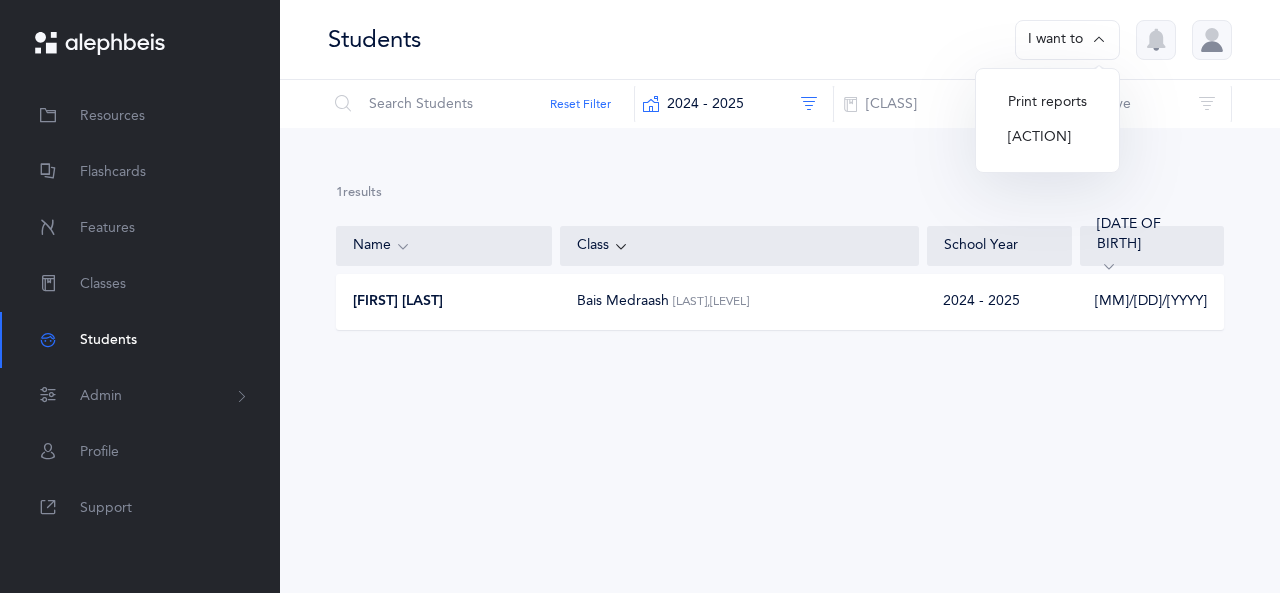 click on "Add student" at bounding box center [1047, 138] 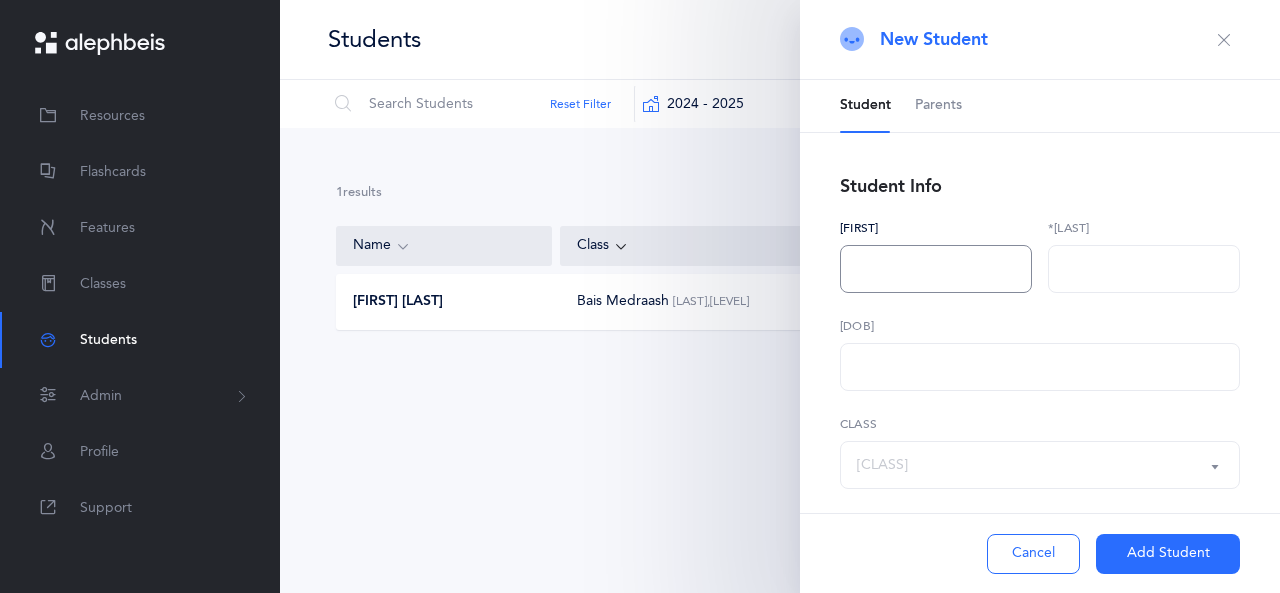 click at bounding box center [936, 269] 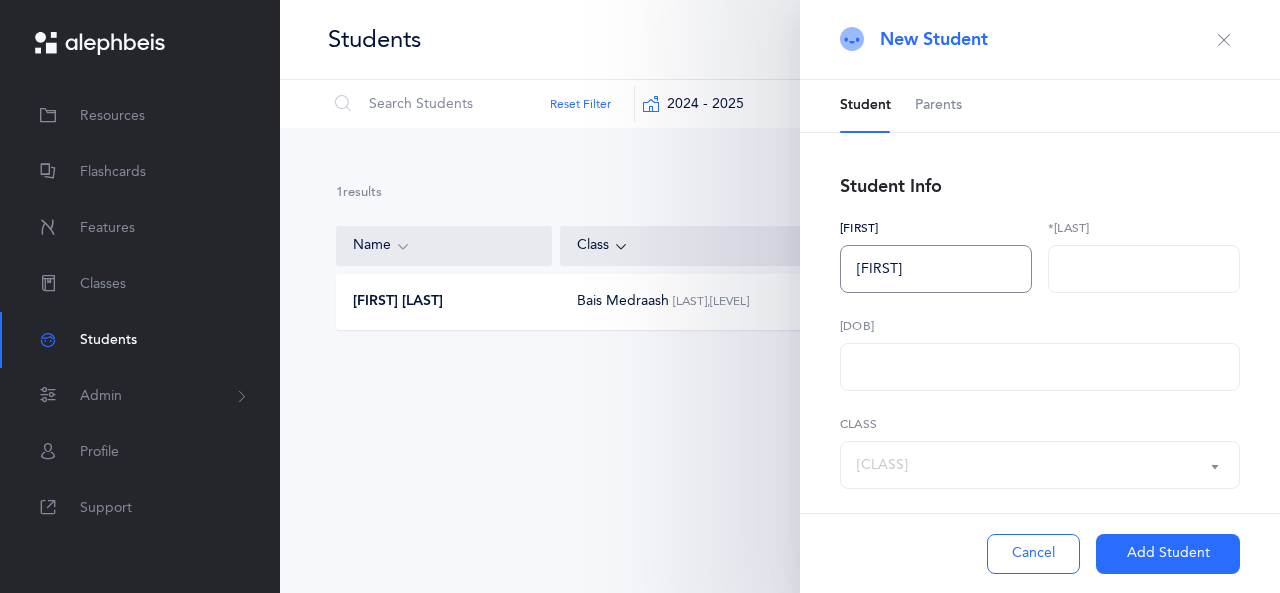 type on "Mariasha" 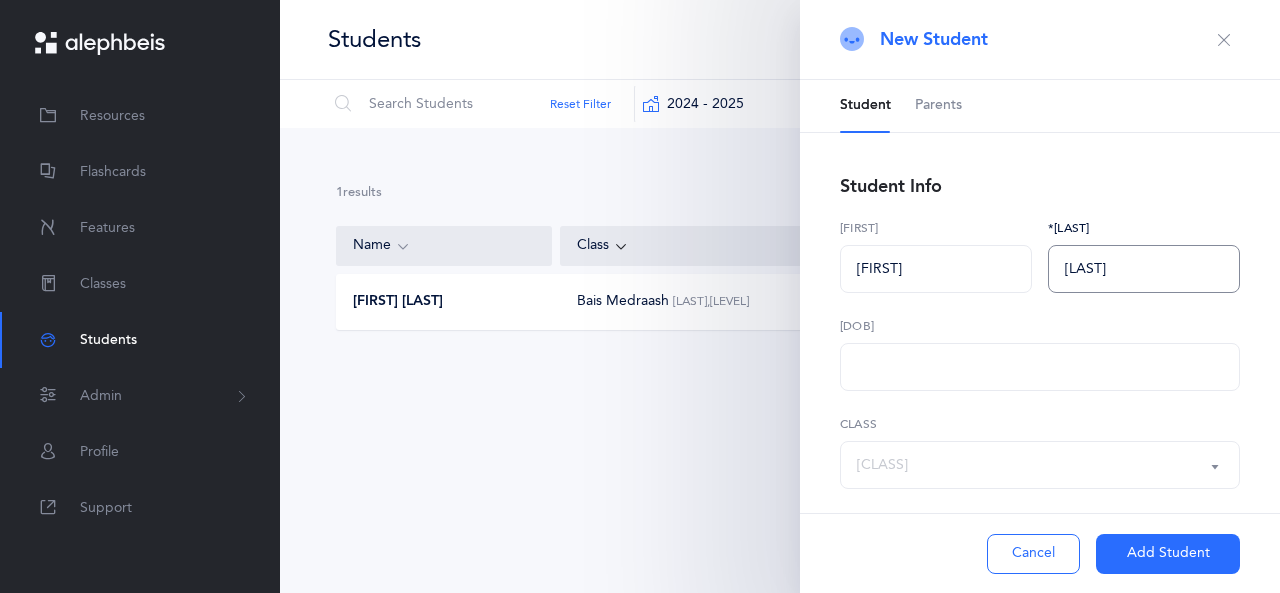 type on "Friedman" 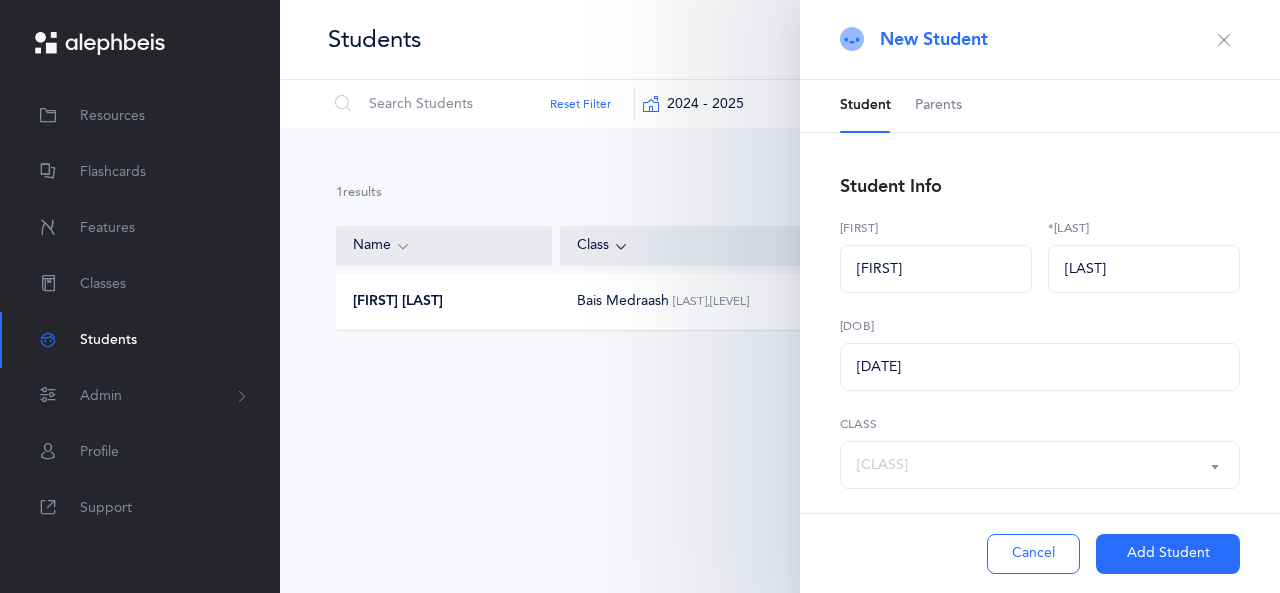 click on "Choose Class" at bounding box center (1040, 465) 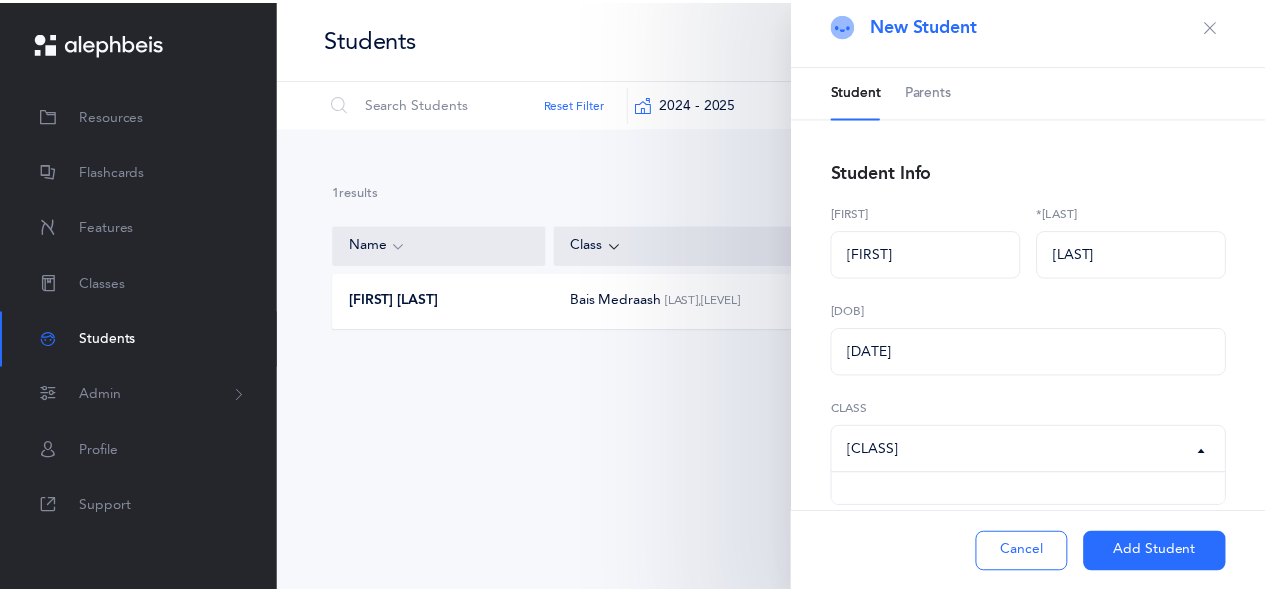 scroll, scrollTop: 31, scrollLeft: 0, axis: vertical 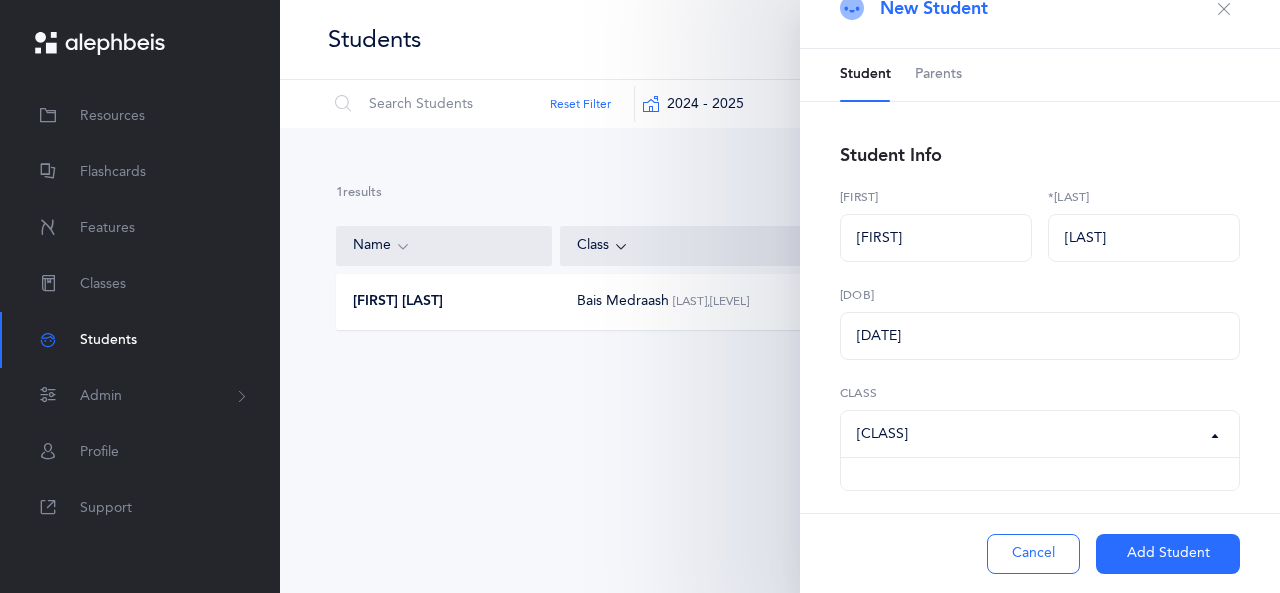 click on "Add Student" at bounding box center [1168, 554] 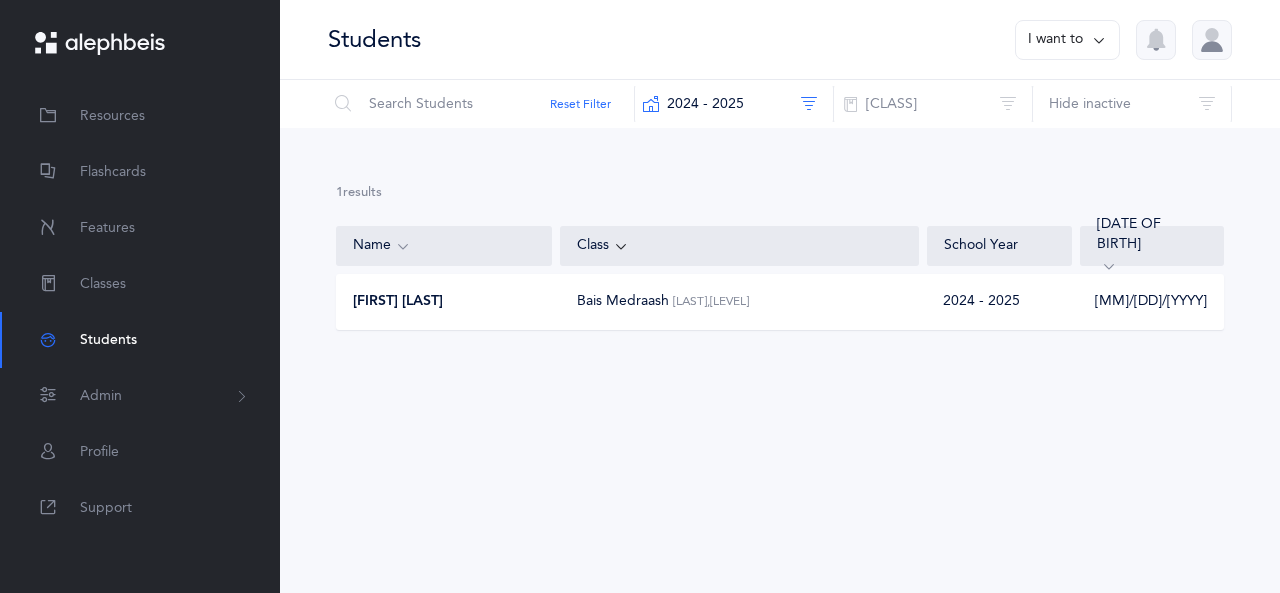 click at bounding box center (1099, 40) 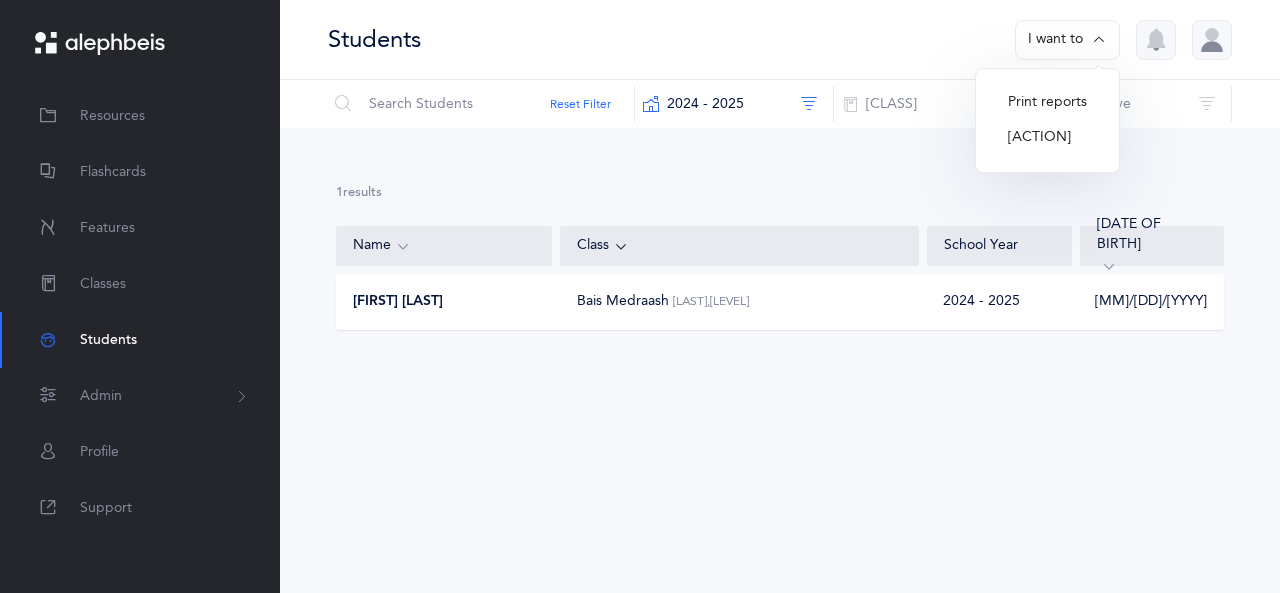 click on "Add student" at bounding box center [1047, 138] 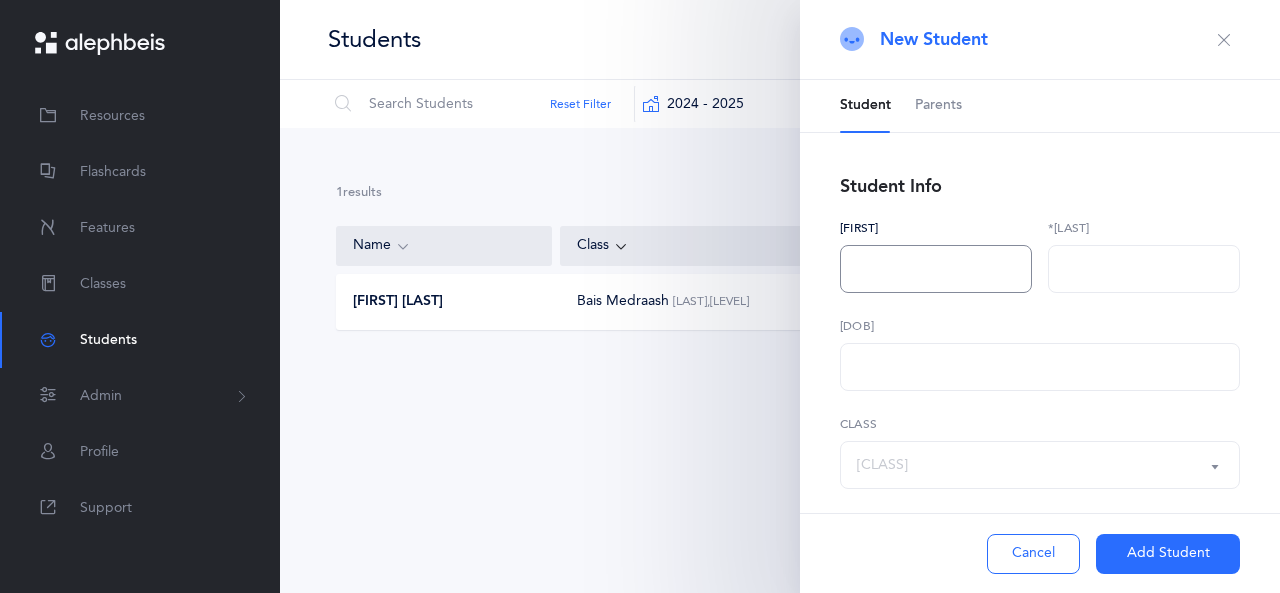 click at bounding box center [936, 269] 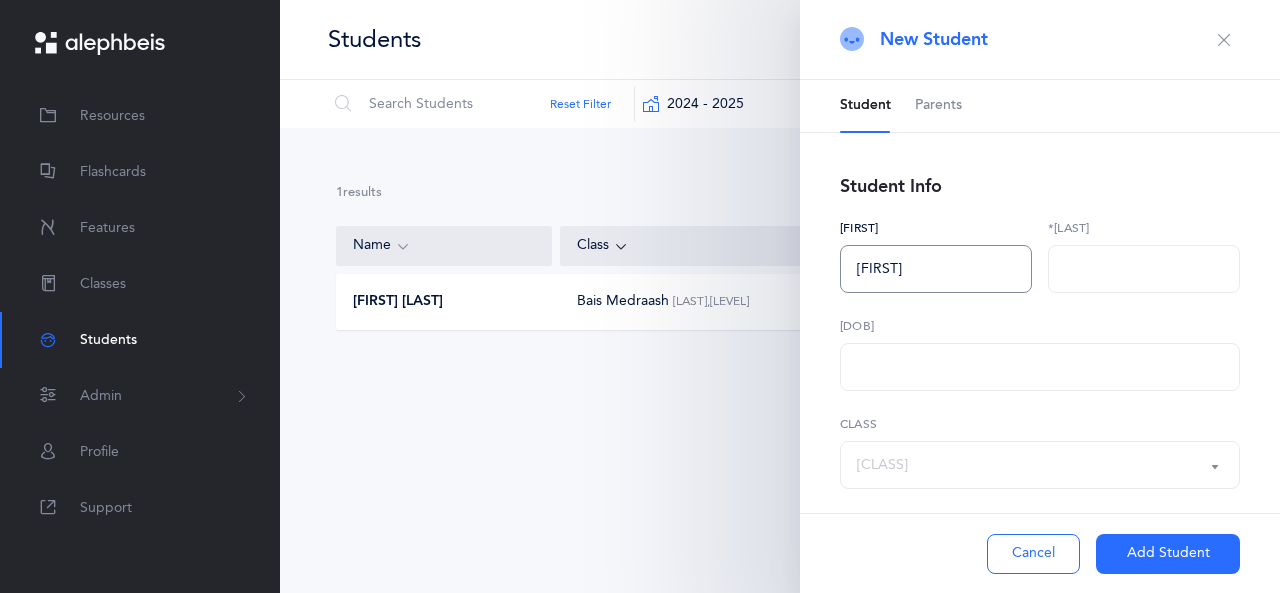 type on "Chaya'le" 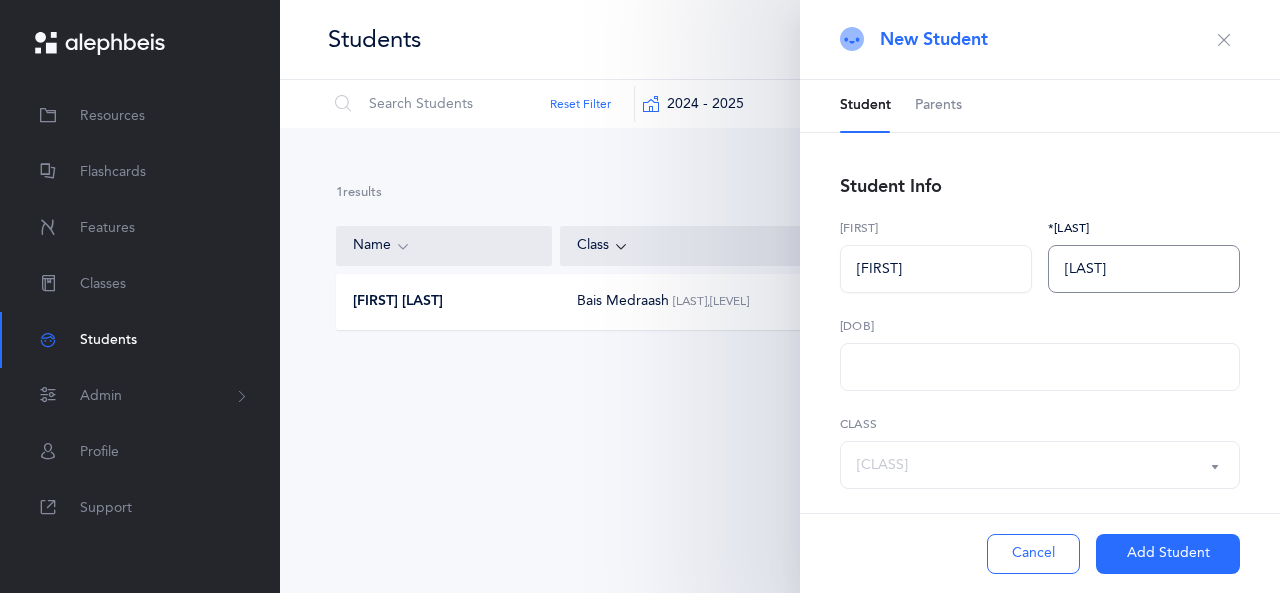 type on "Friedman" 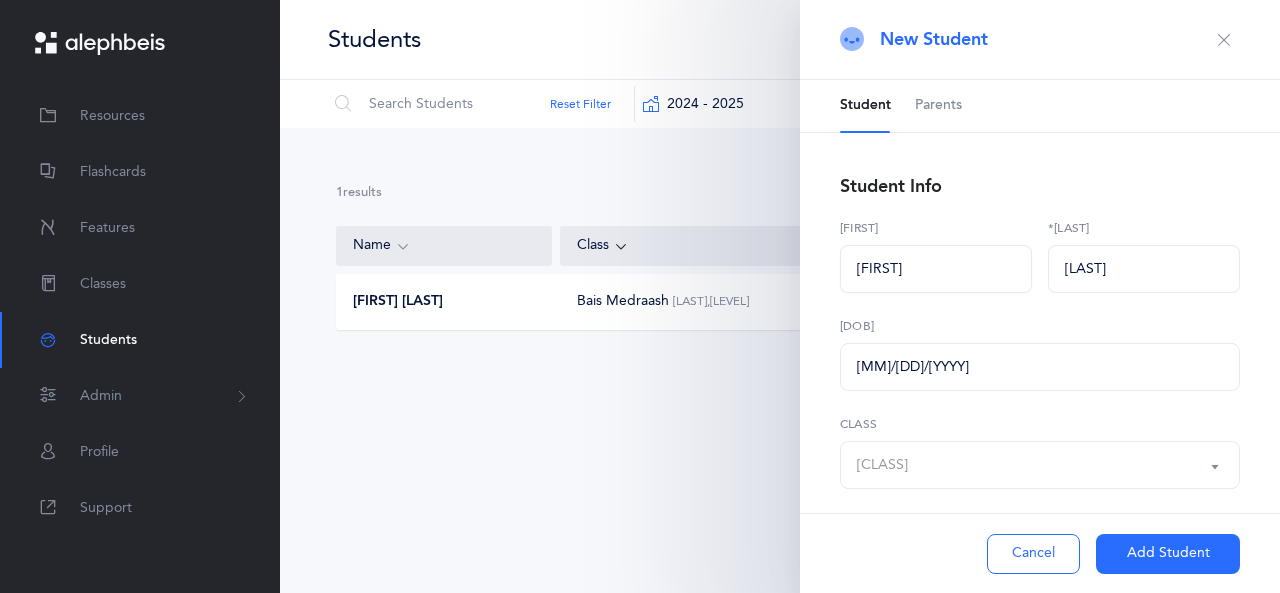type 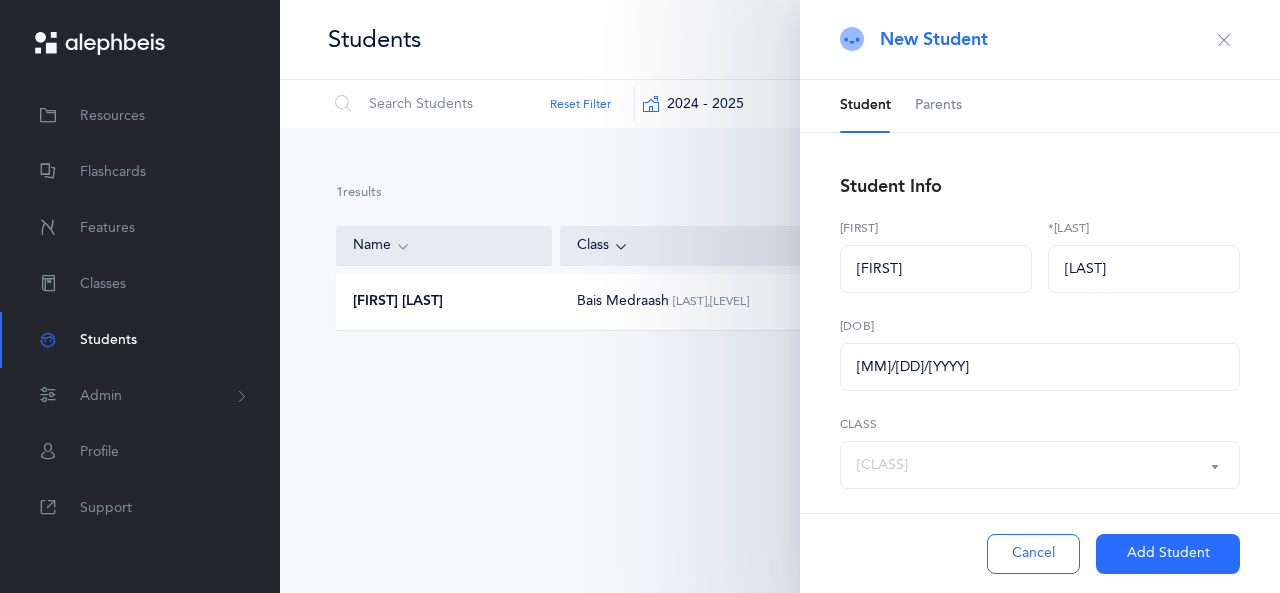 click on "Add Student" at bounding box center (1168, 554) 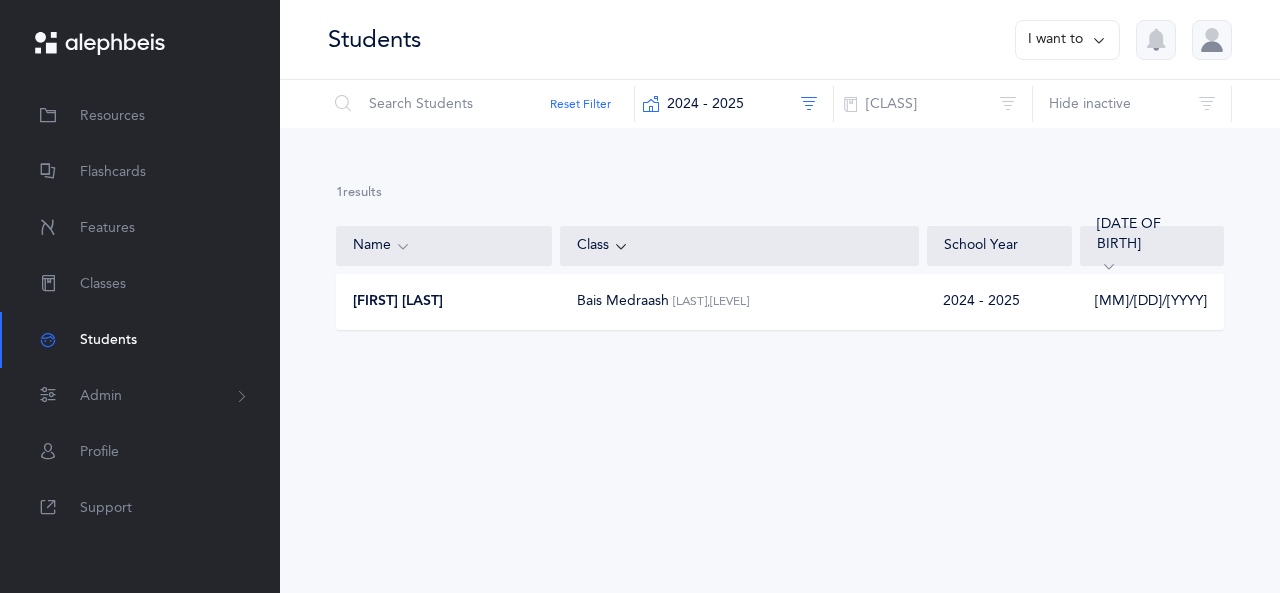 click on "I want to" at bounding box center [1067, 40] 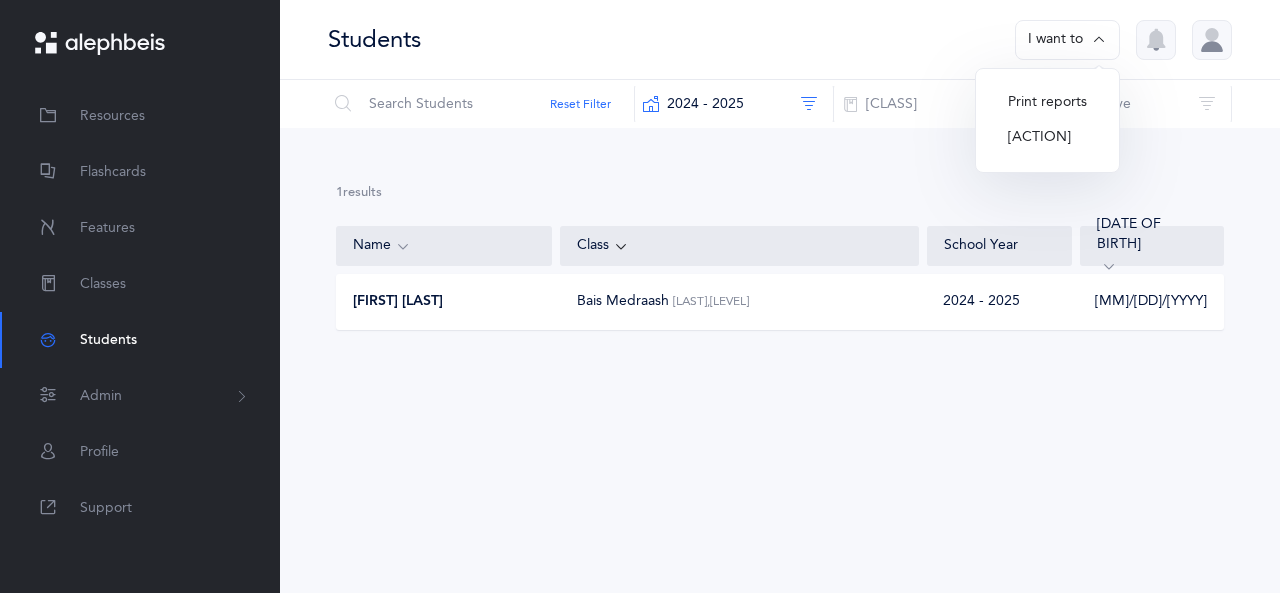 click on "Add student" at bounding box center [1047, 138] 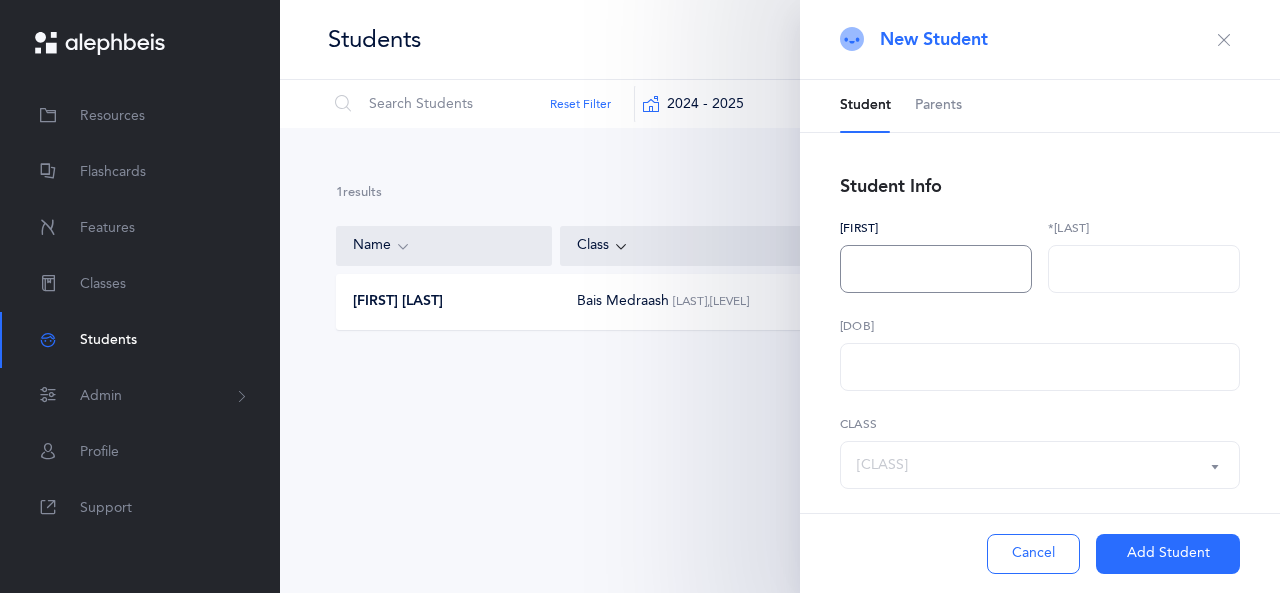 click at bounding box center (936, 269) 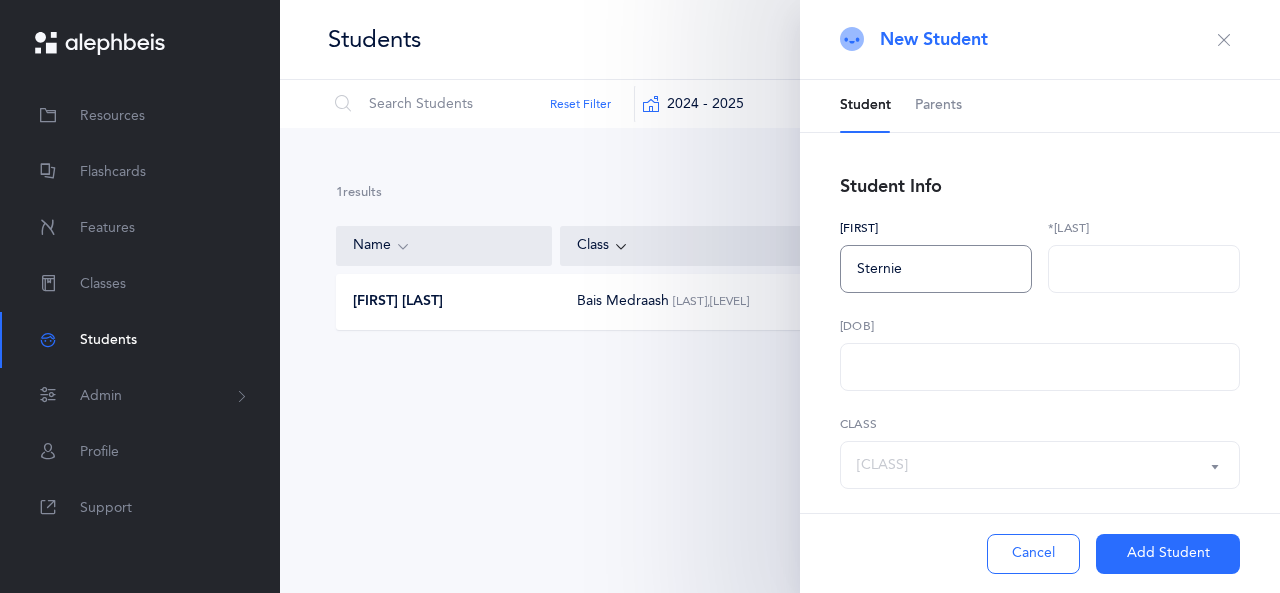 click on "Sternie" at bounding box center (936, 269) 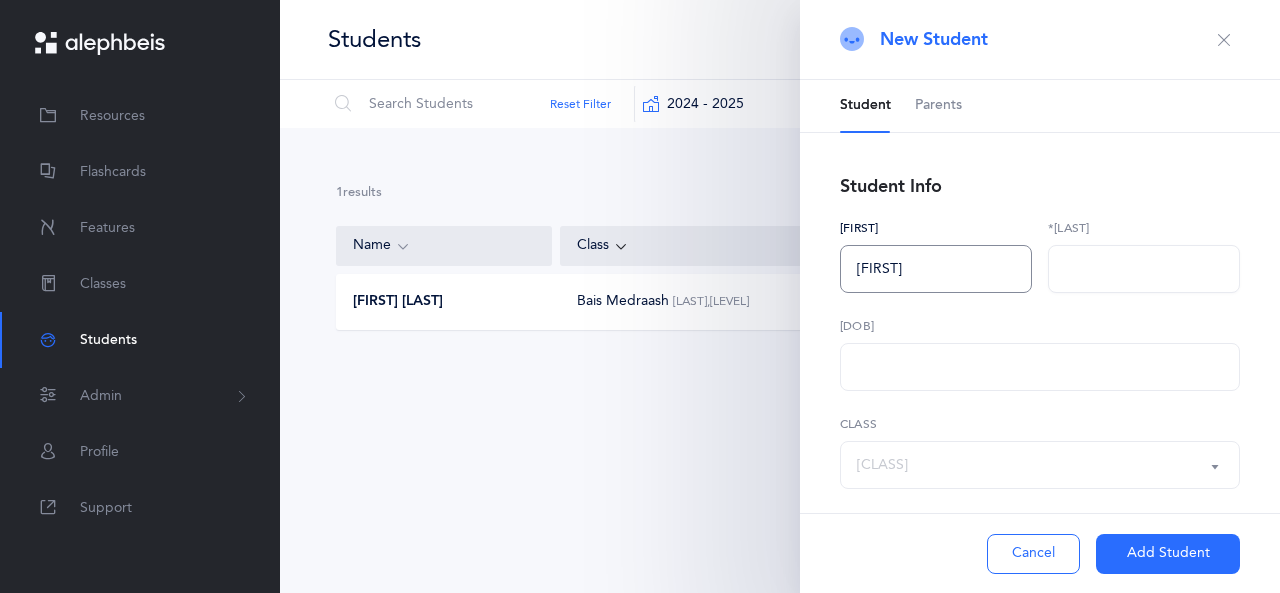 type on "Shternie" 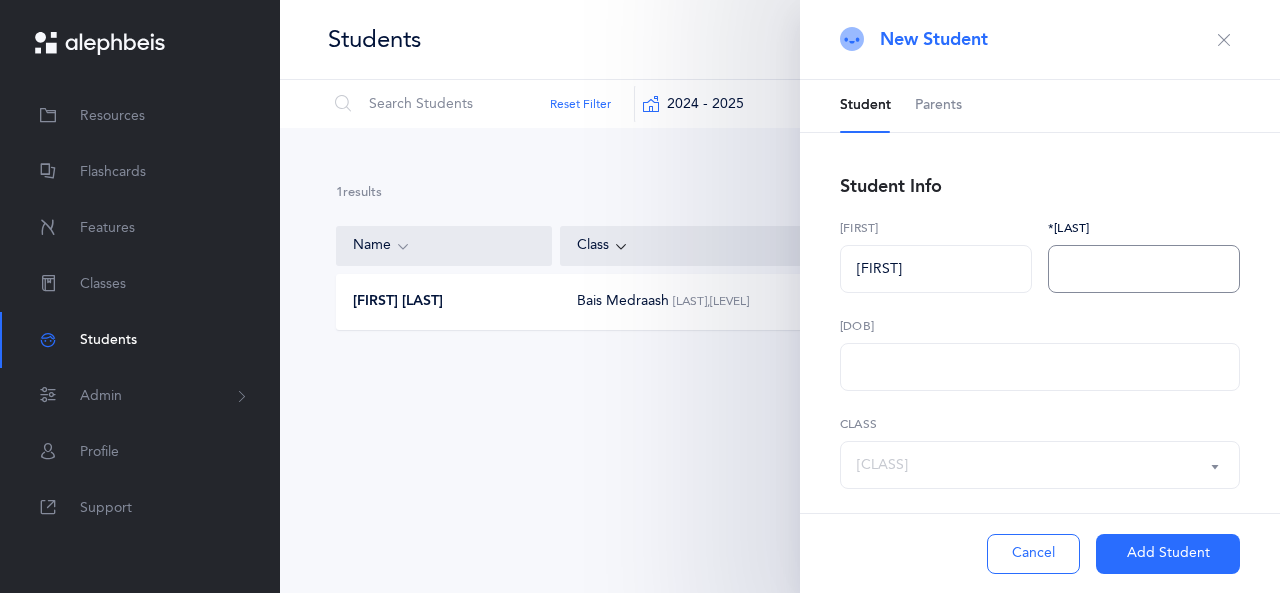 click at bounding box center [1144, 269] 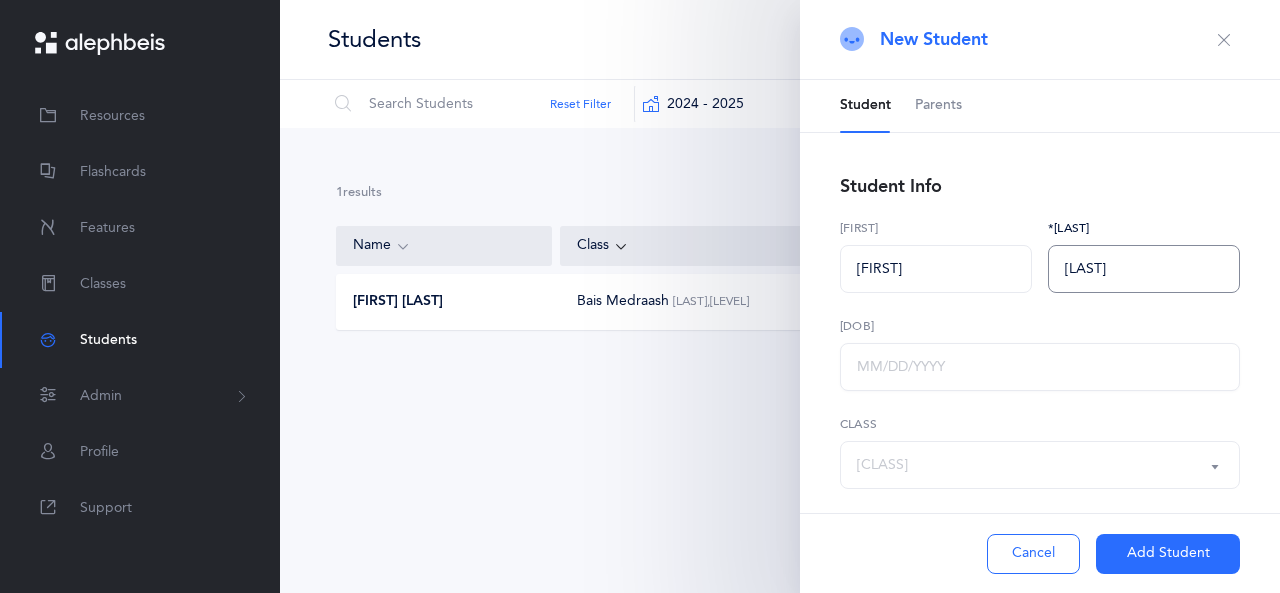 type on "Friedman" 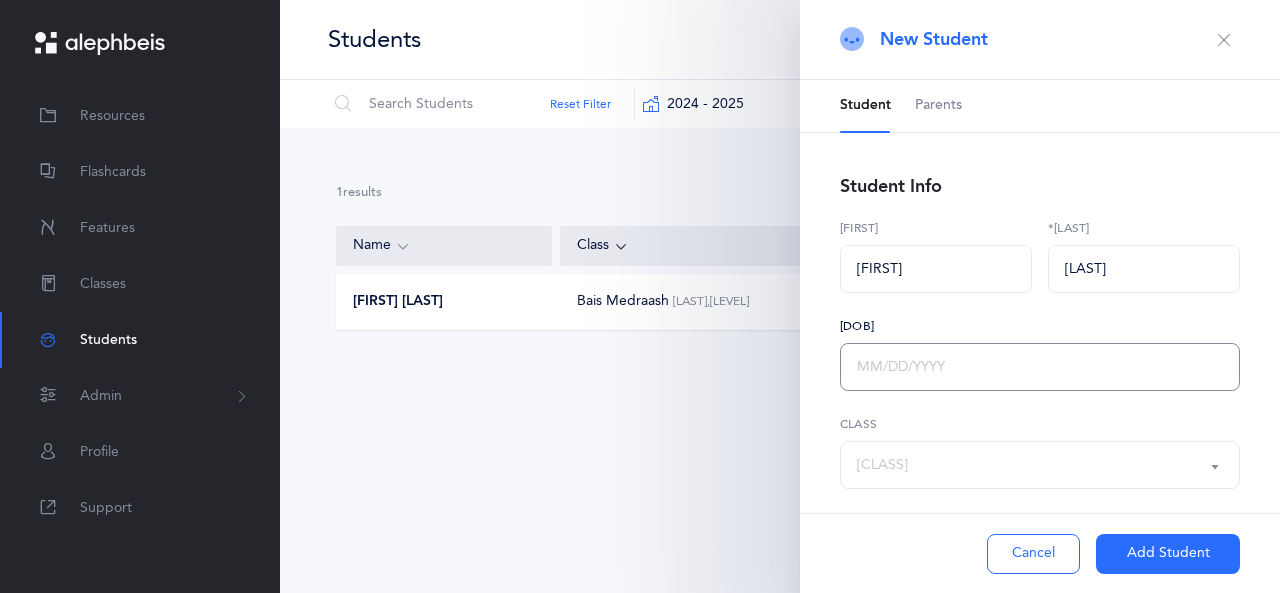 click at bounding box center [1040, 367] 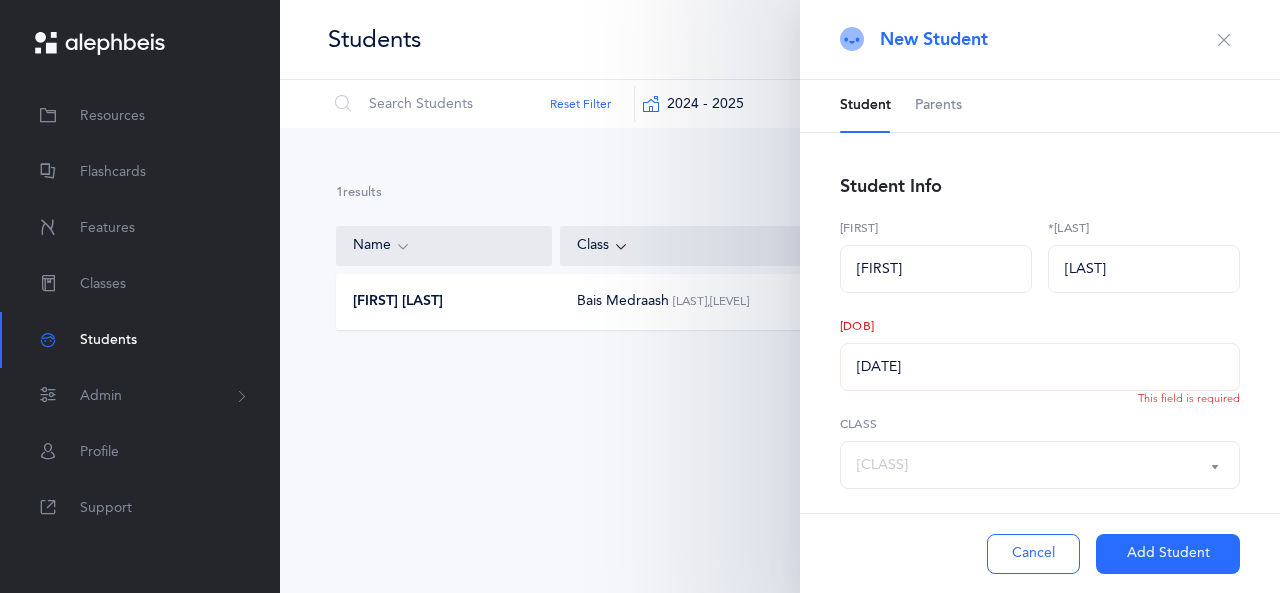 click on "Add Student" at bounding box center (1168, 554) 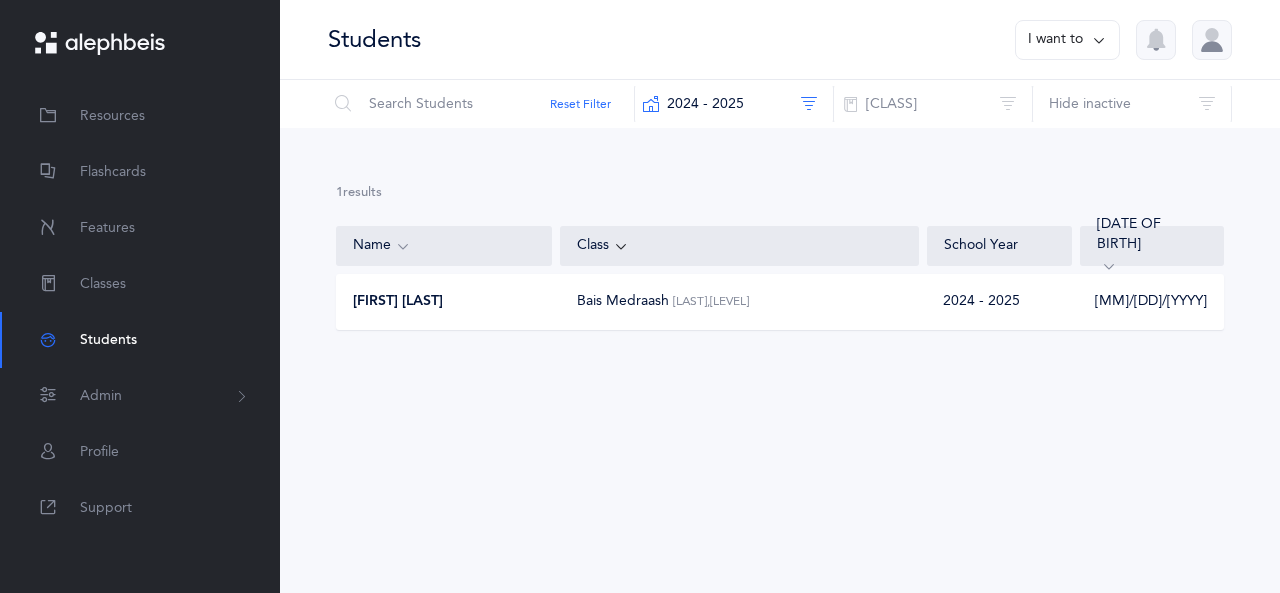 click on "I want to" at bounding box center [1067, 40] 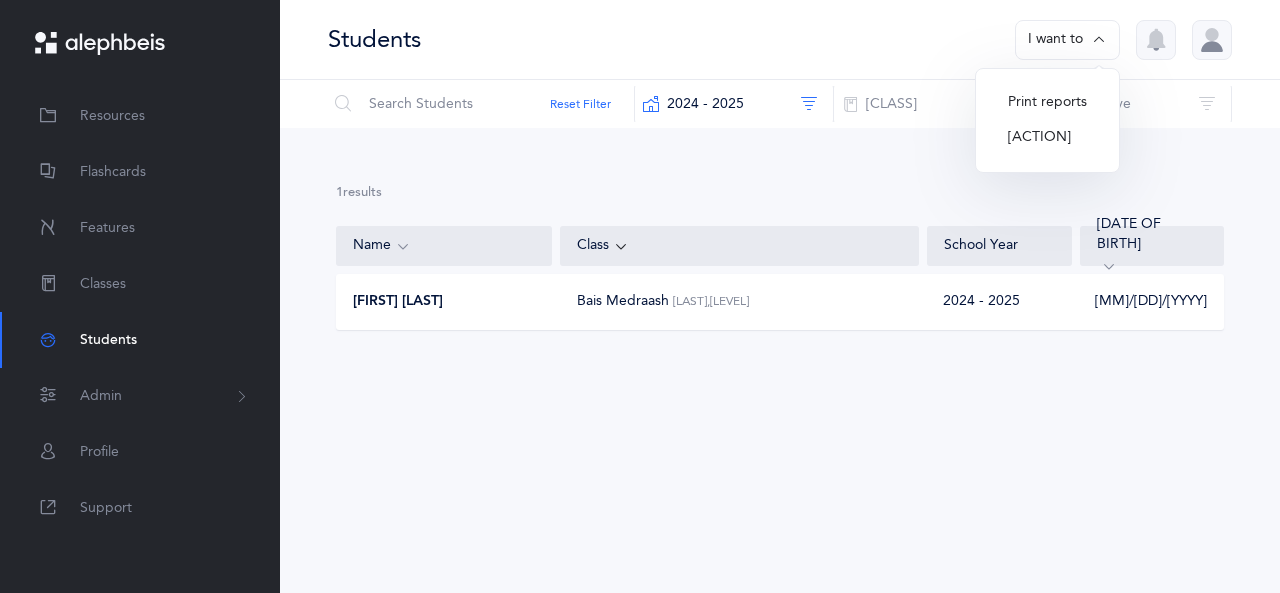 click on "Add student" at bounding box center (1047, 138) 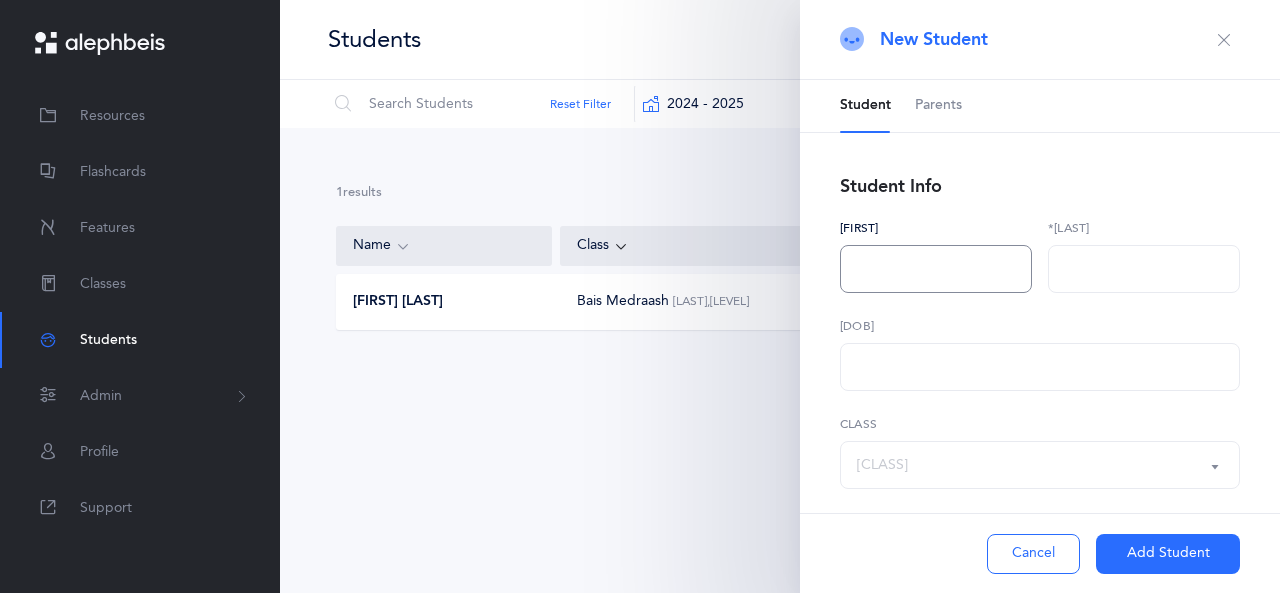 click at bounding box center (936, 269) 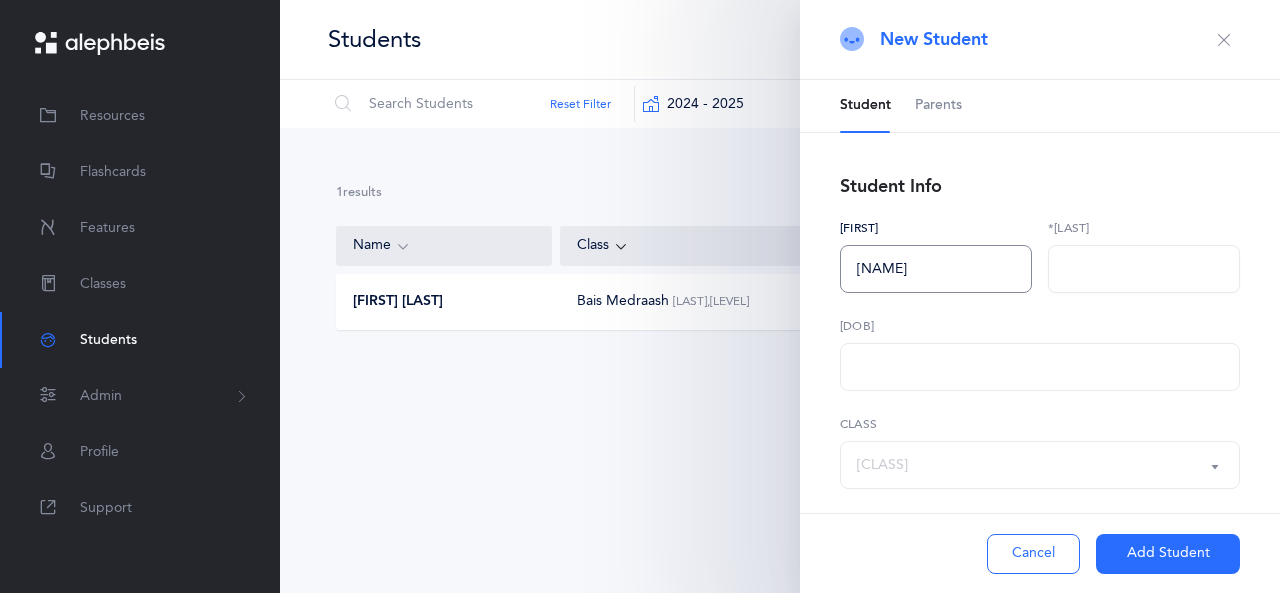 type on "Shalom'ke" 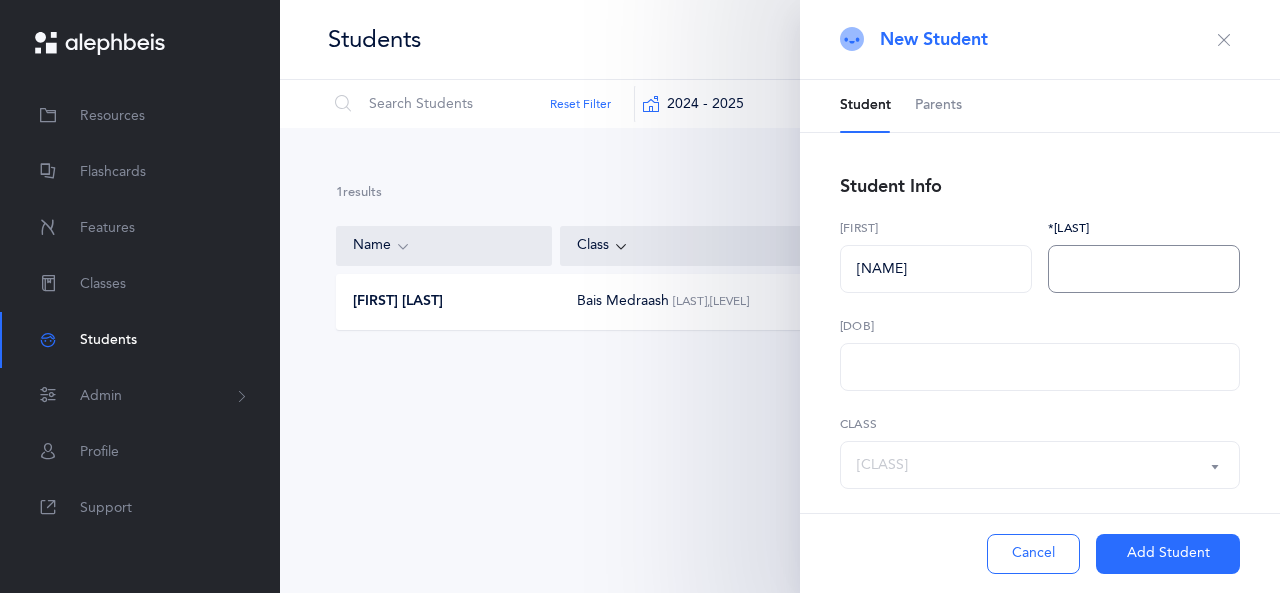 click at bounding box center [1144, 269] 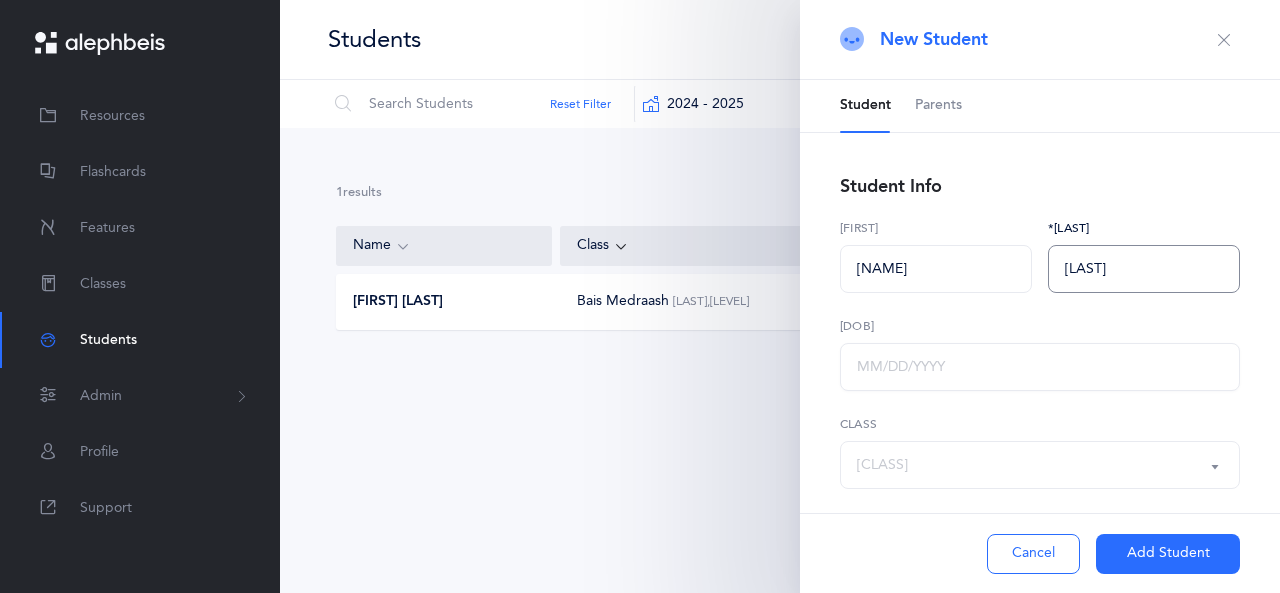 type on "Friedman" 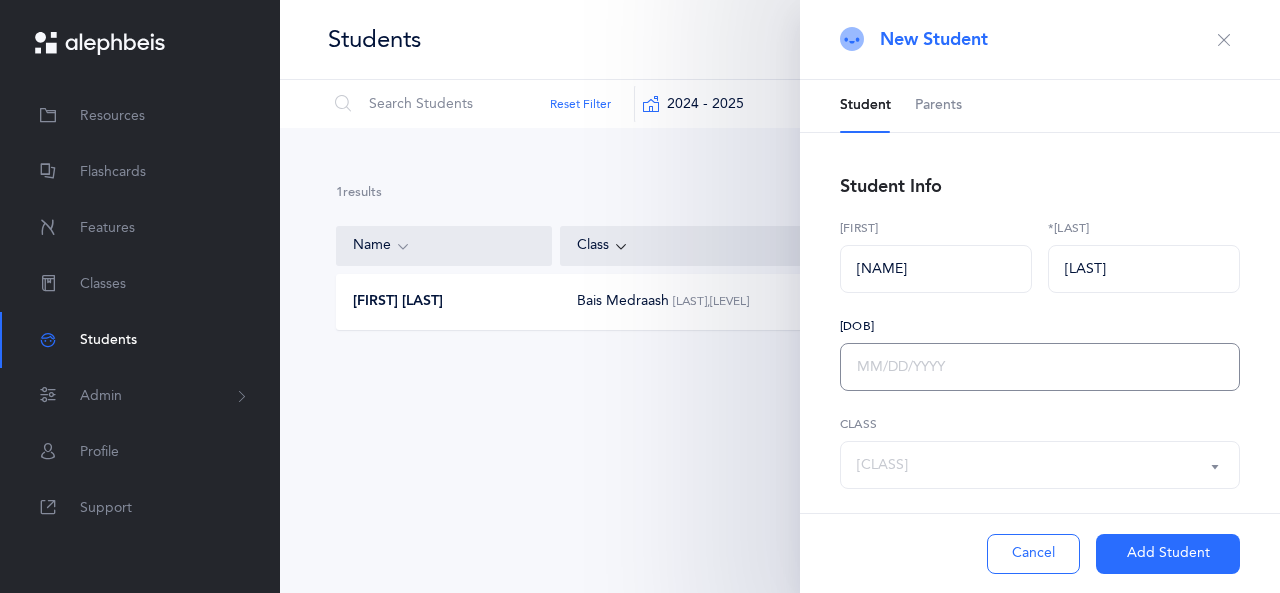 click at bounding box center [1040, 367] 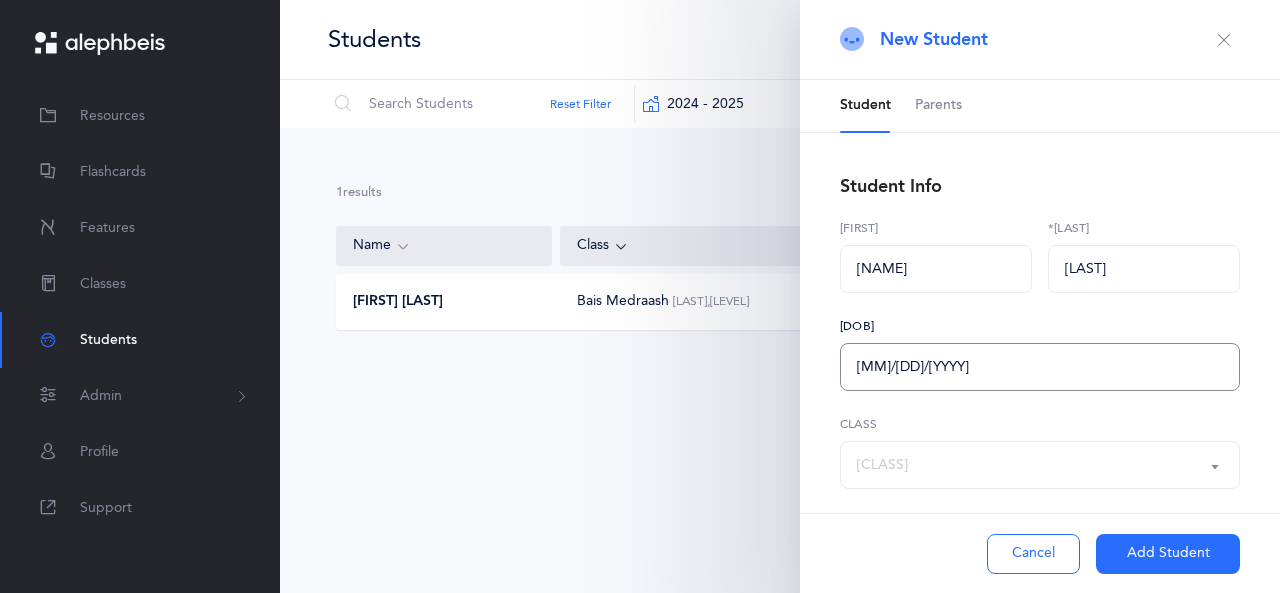 click on "03/00/2019" at bounding box center [1040, 367] 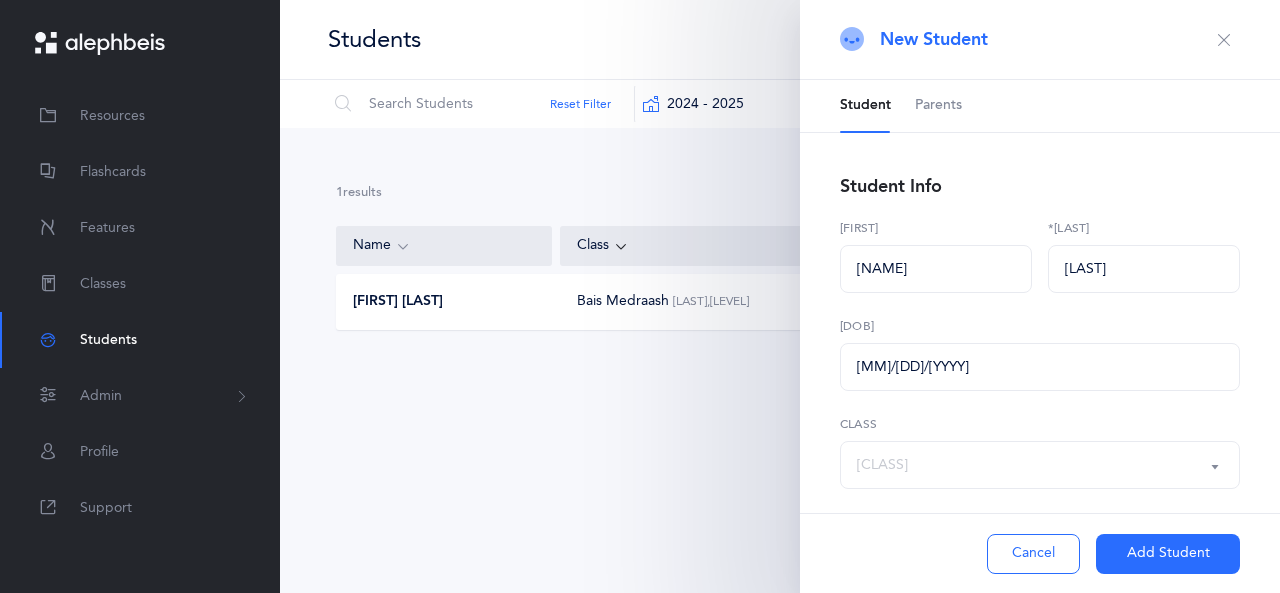 click on "Add Student" at bounding box center [1168, 554] 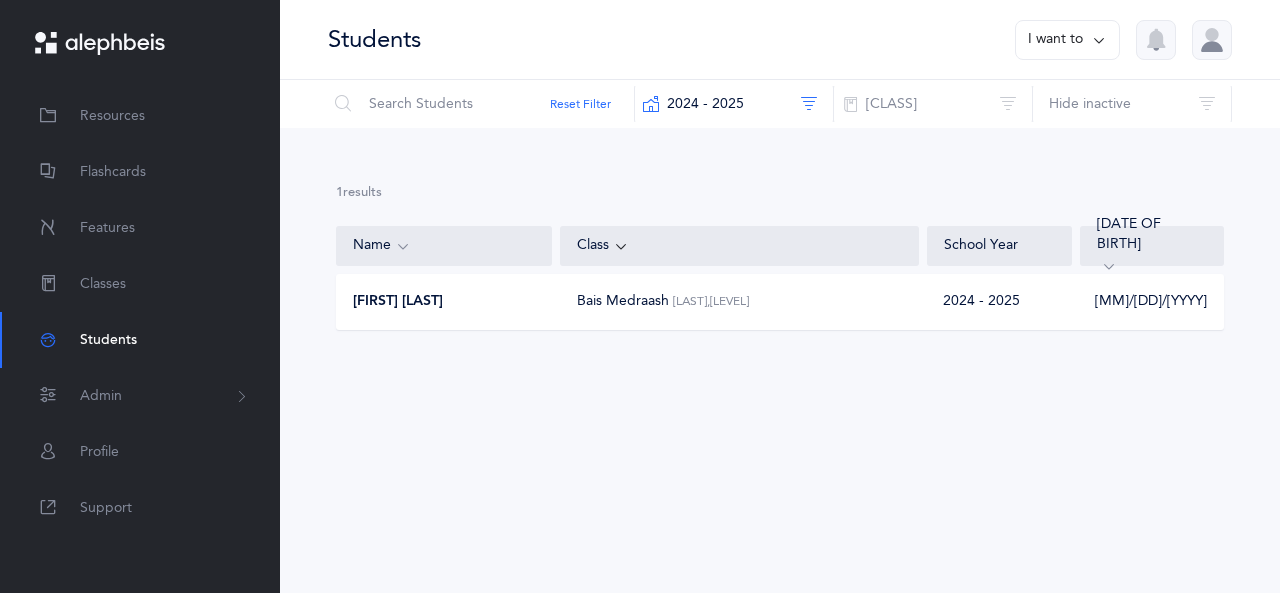 click on "I want to" at bounding box center [1067, 40] 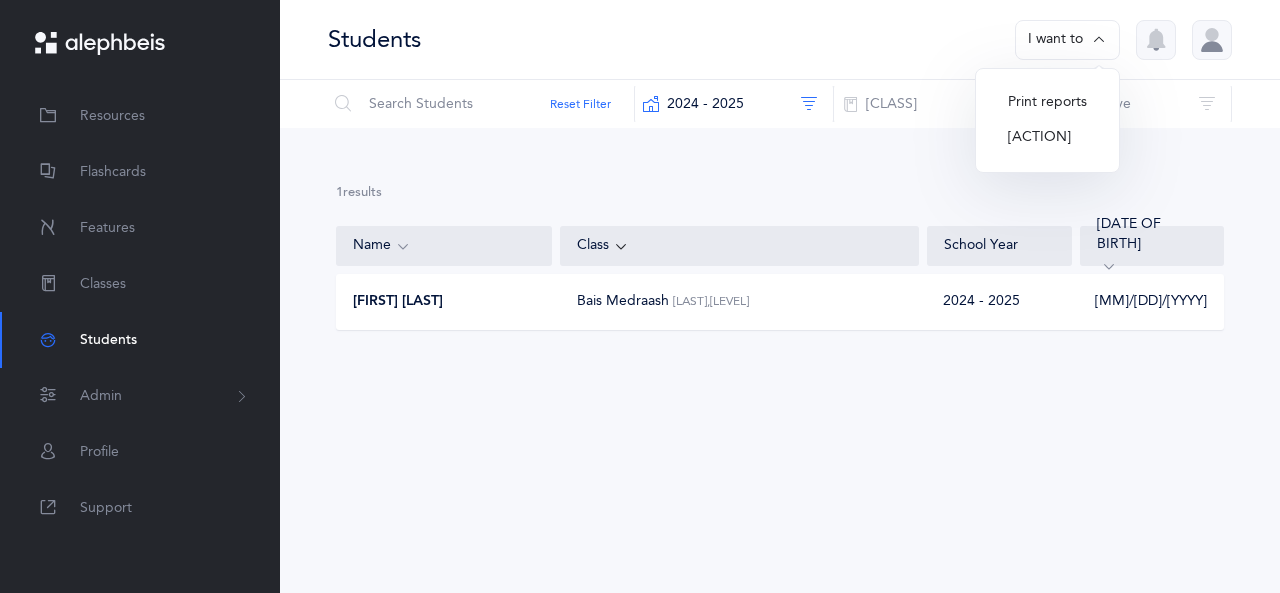 click on "Add student" at bounding box center [1047, 138] 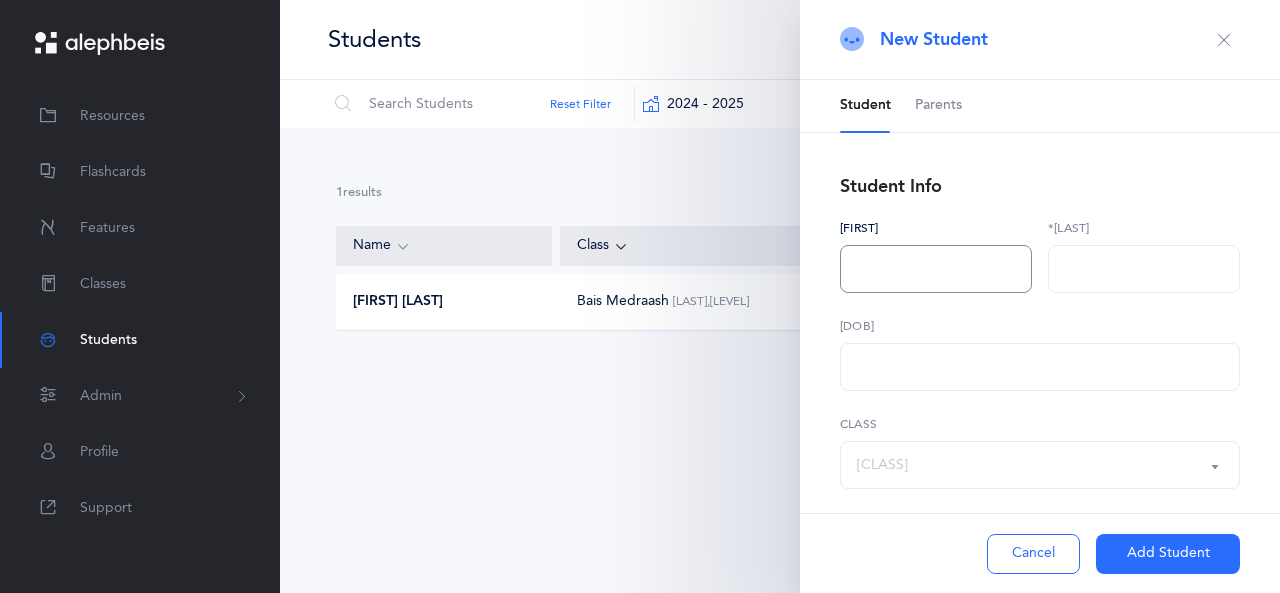 click at bounding box center [936, 269] 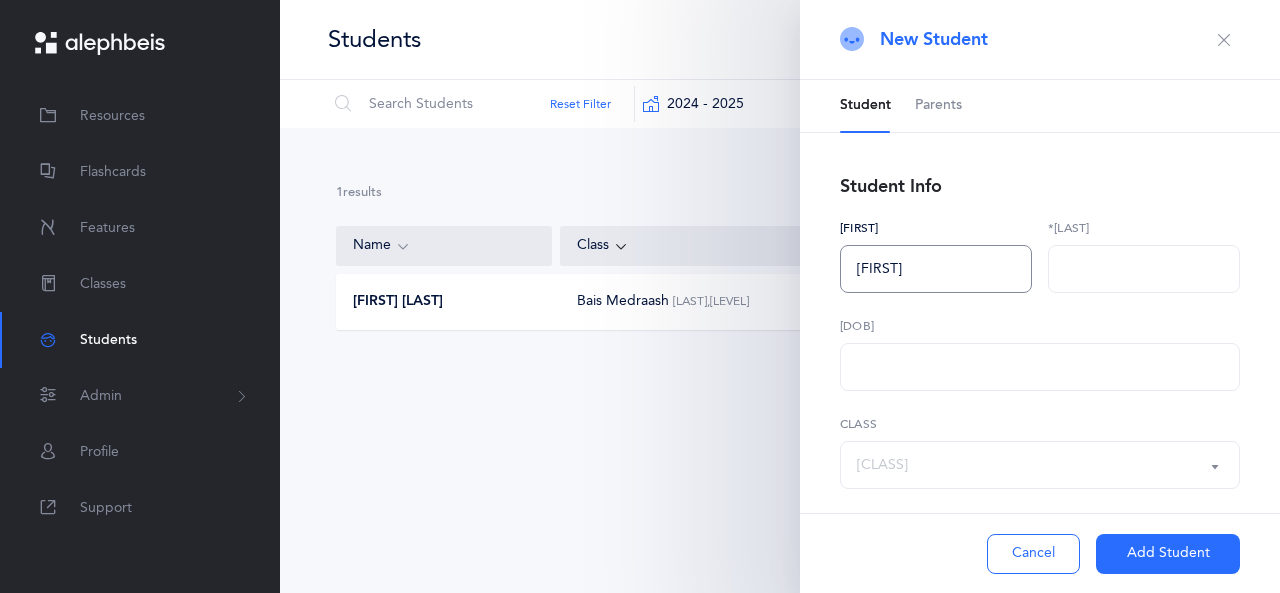 type on "Yossele" 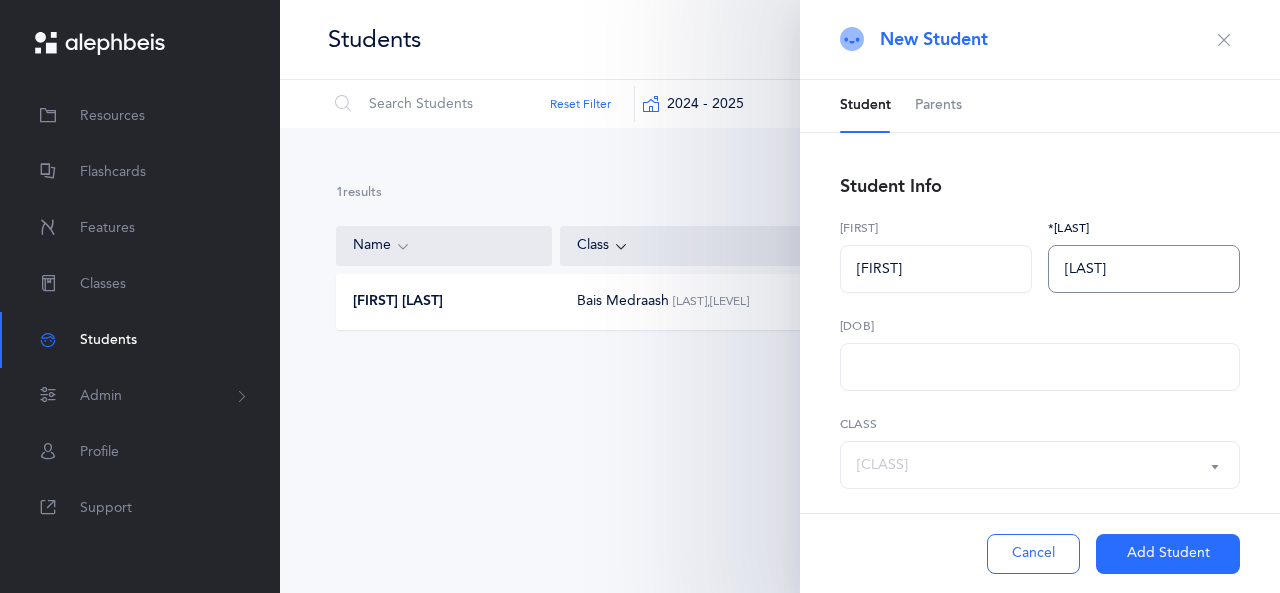 type on "Friedman" 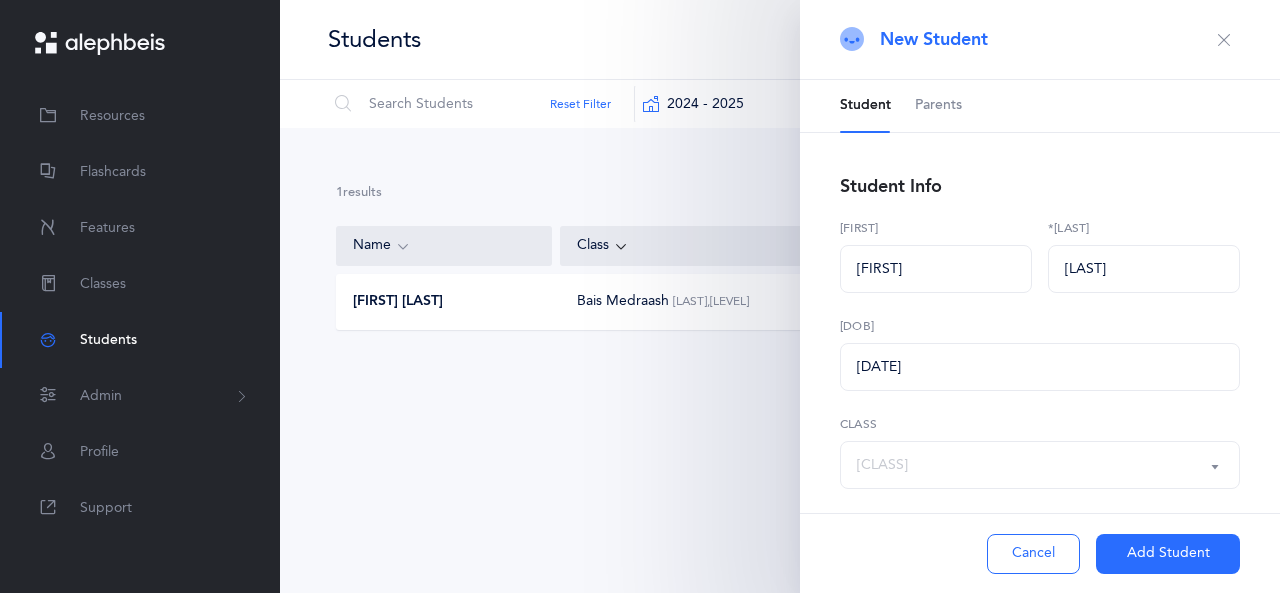 click on "Add Student" at bounding box center (1168, 554) 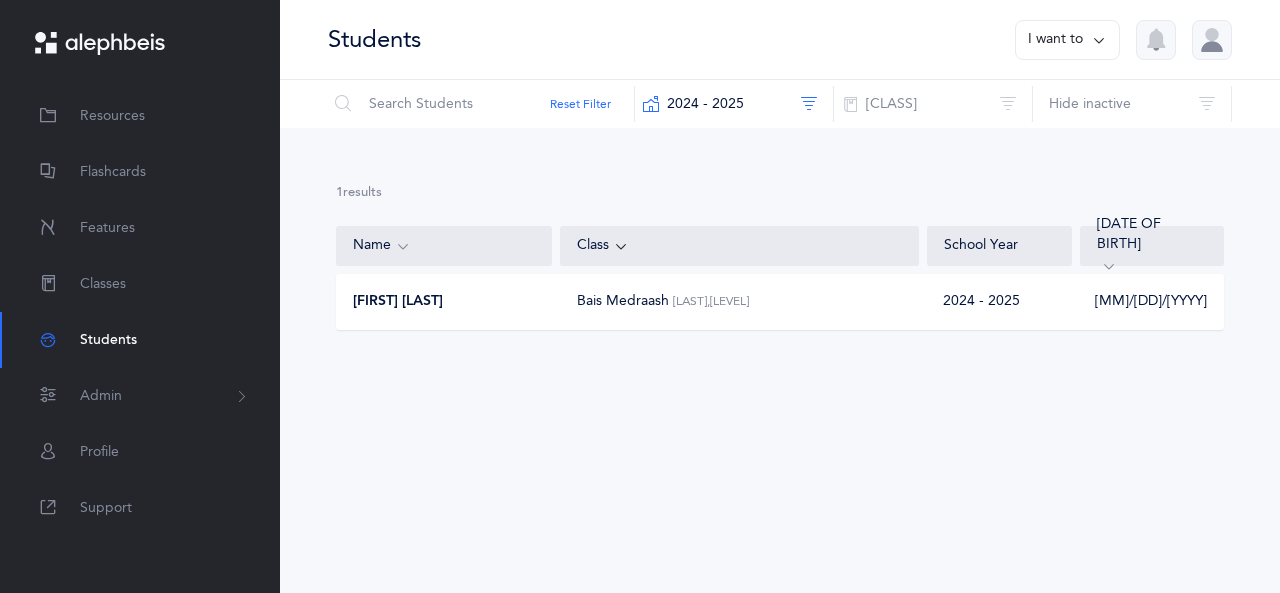 click on "I want to" at bounding box center (1067, 40) 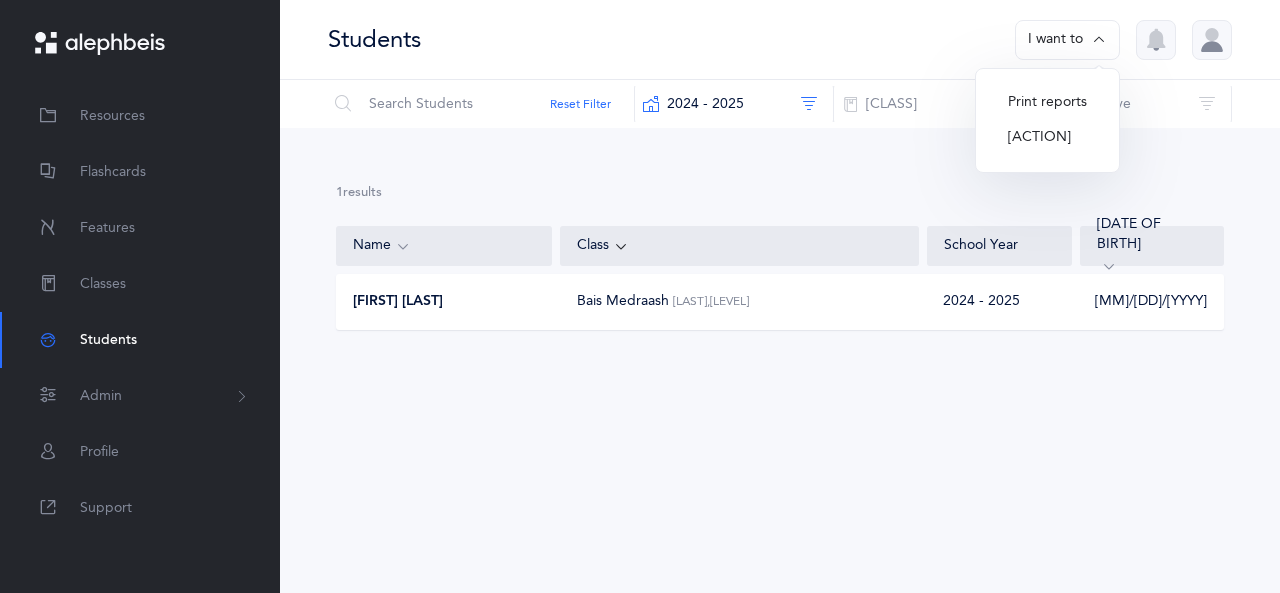 click on "Add student" at bounding box center [1047, 138] 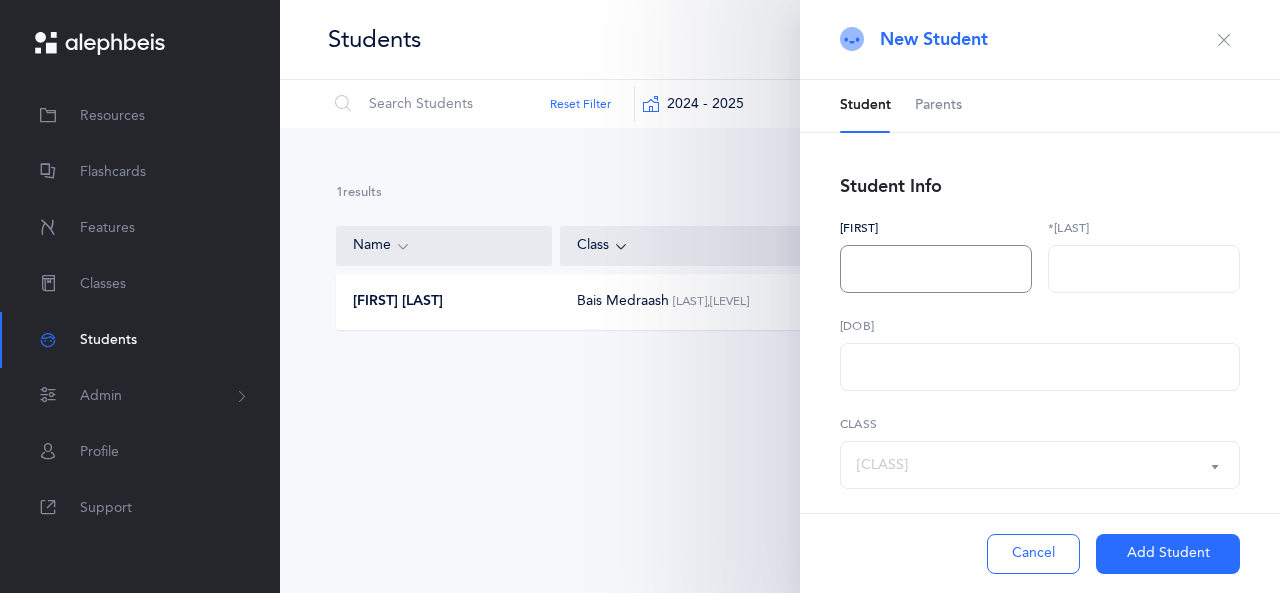 click at bounding box center [936, 269] 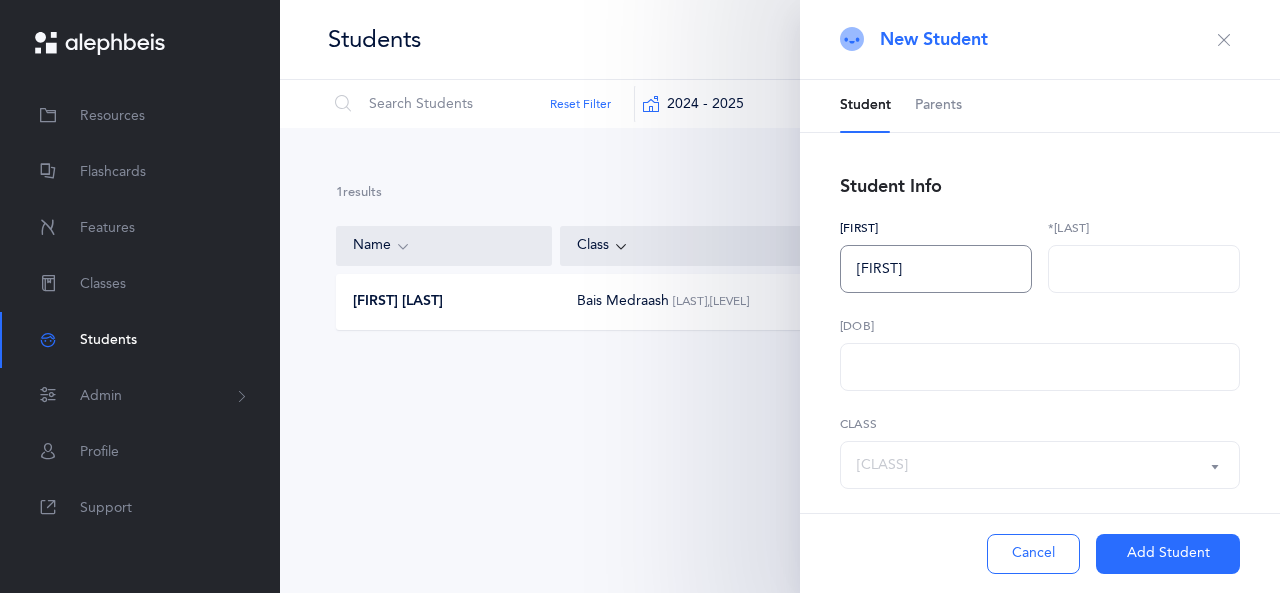 type on "Mirel" 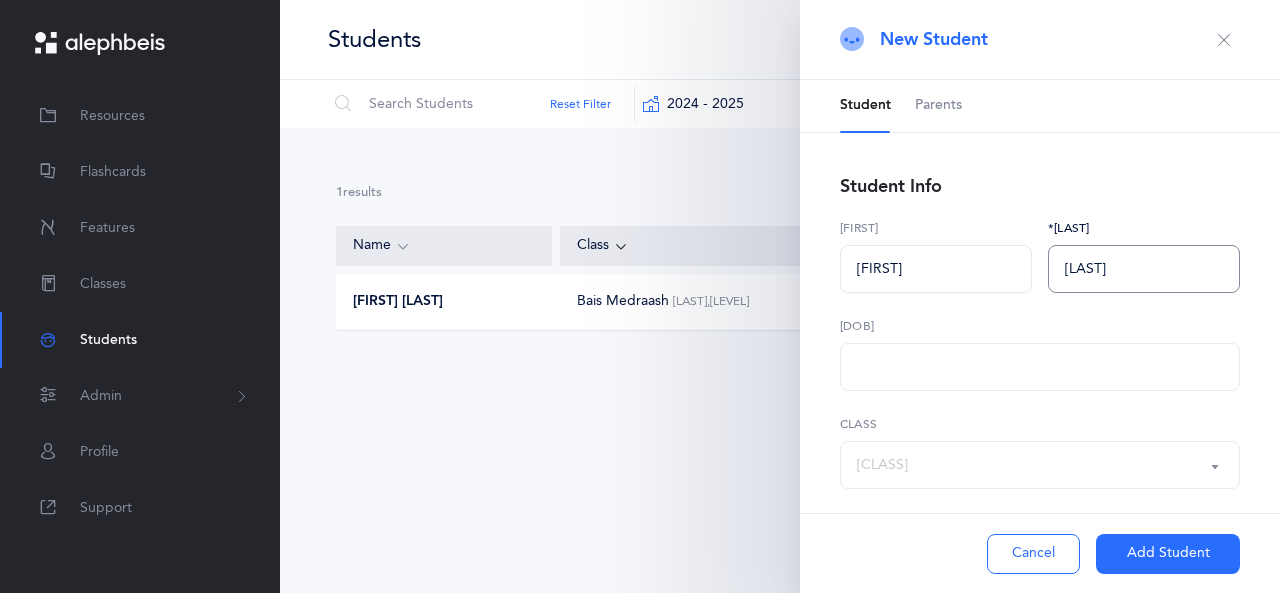 type on "Friedman" 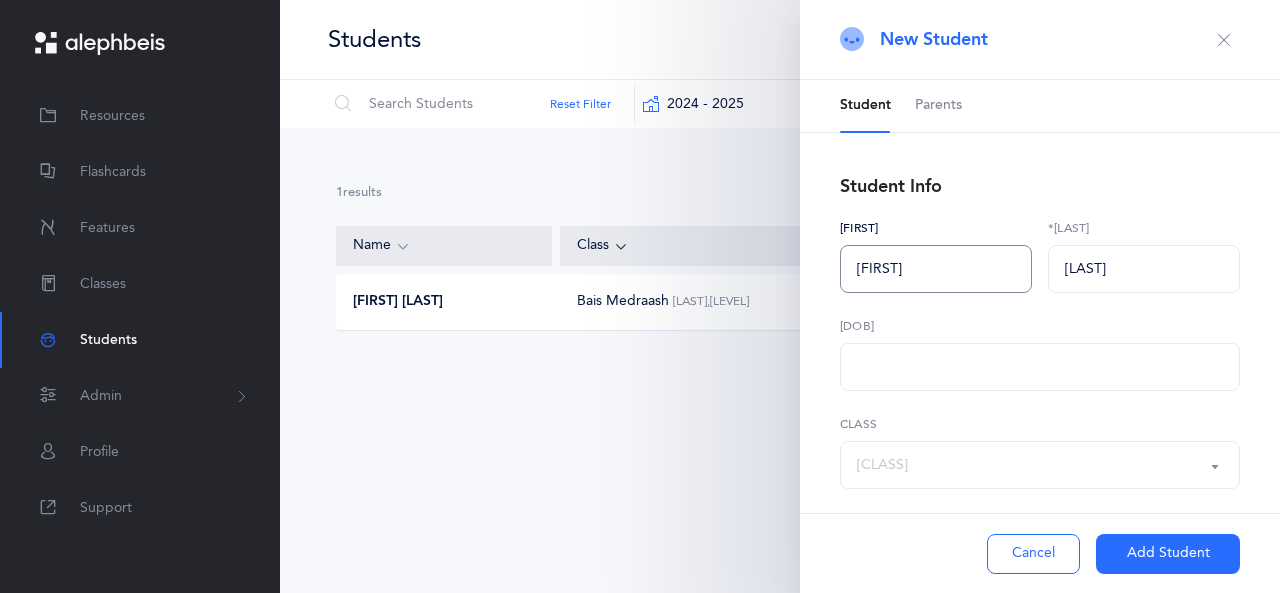 click on "Mirel" at bounding box center (936, 269) 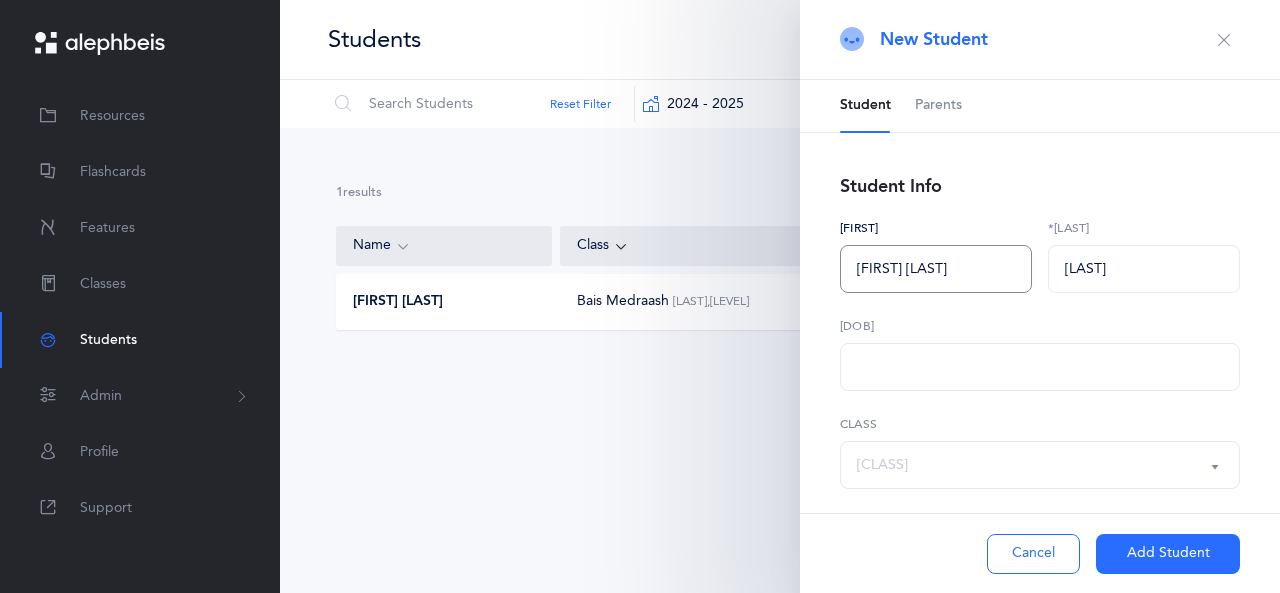 click on "Miriam tzimel" at bounding box center [936, 269] 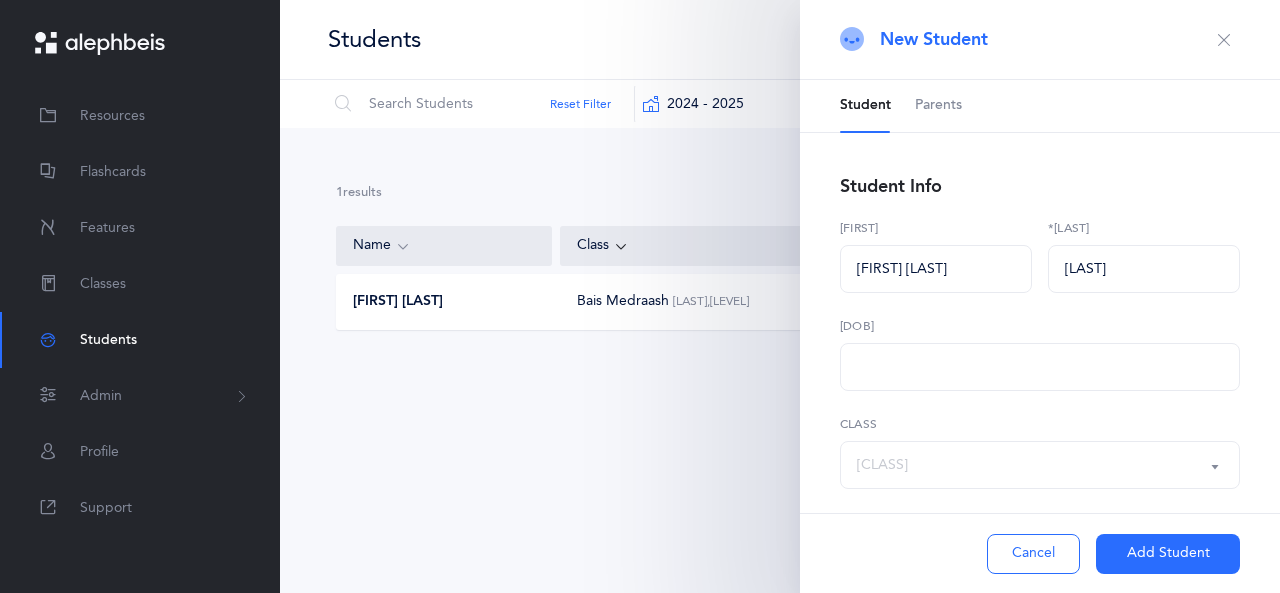 click on "Parents" at bounding box center (938, 106) 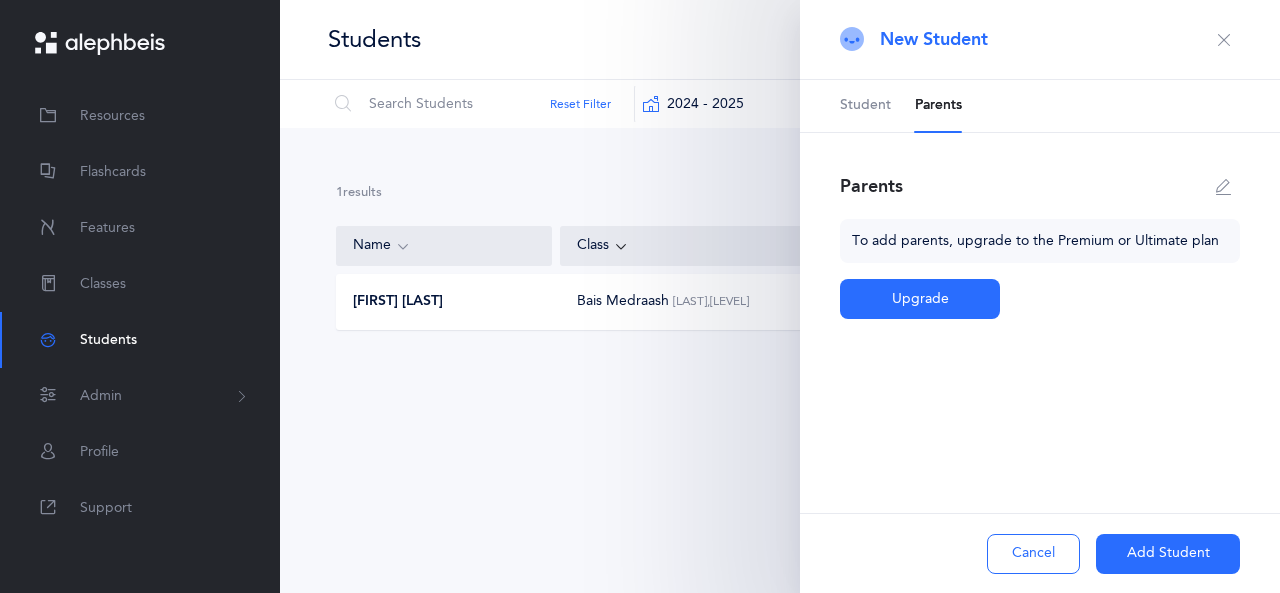 click on "Student" at bounding box center (865, 106) 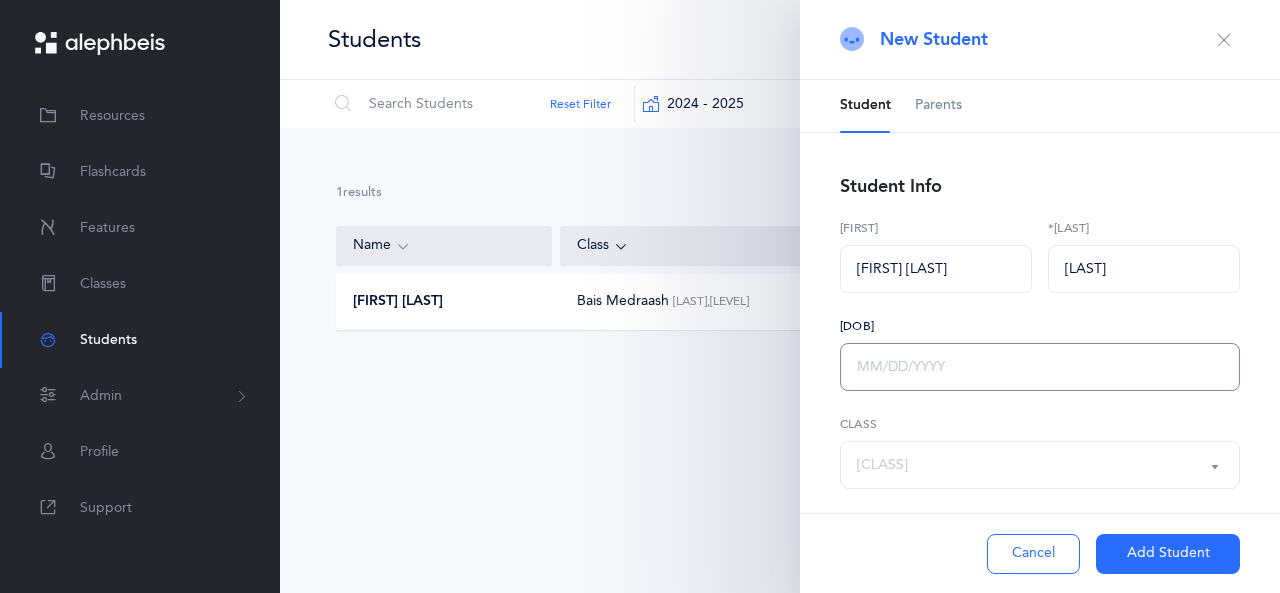 click at bounding box center [1040, 367] 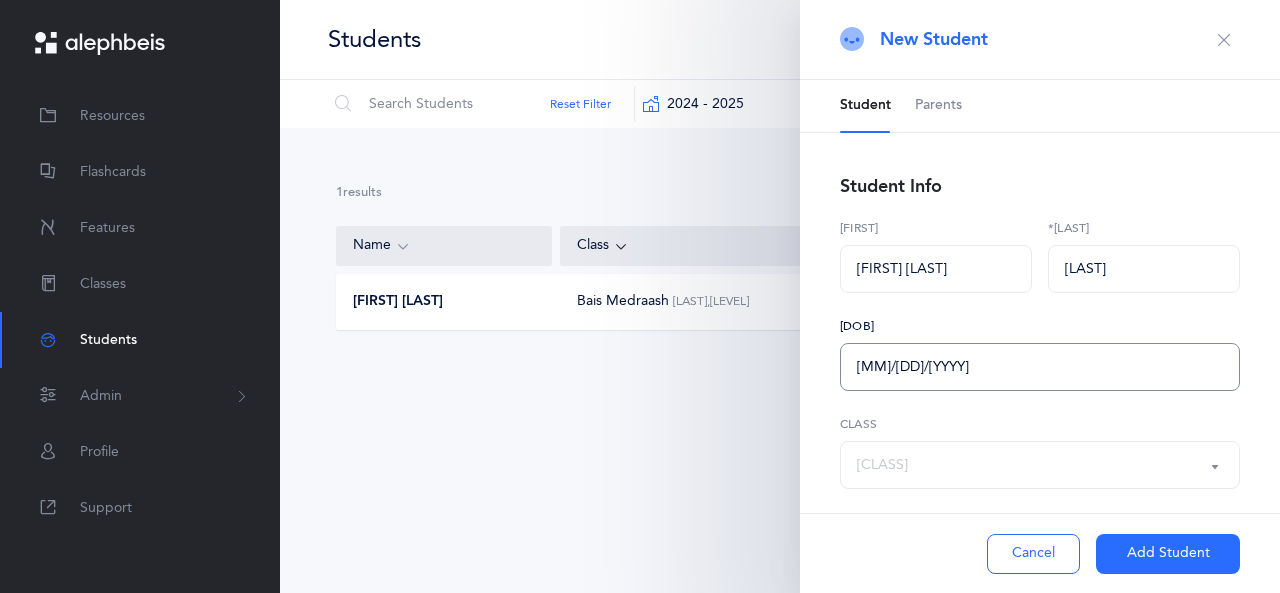 type on "05/19/YYYY" 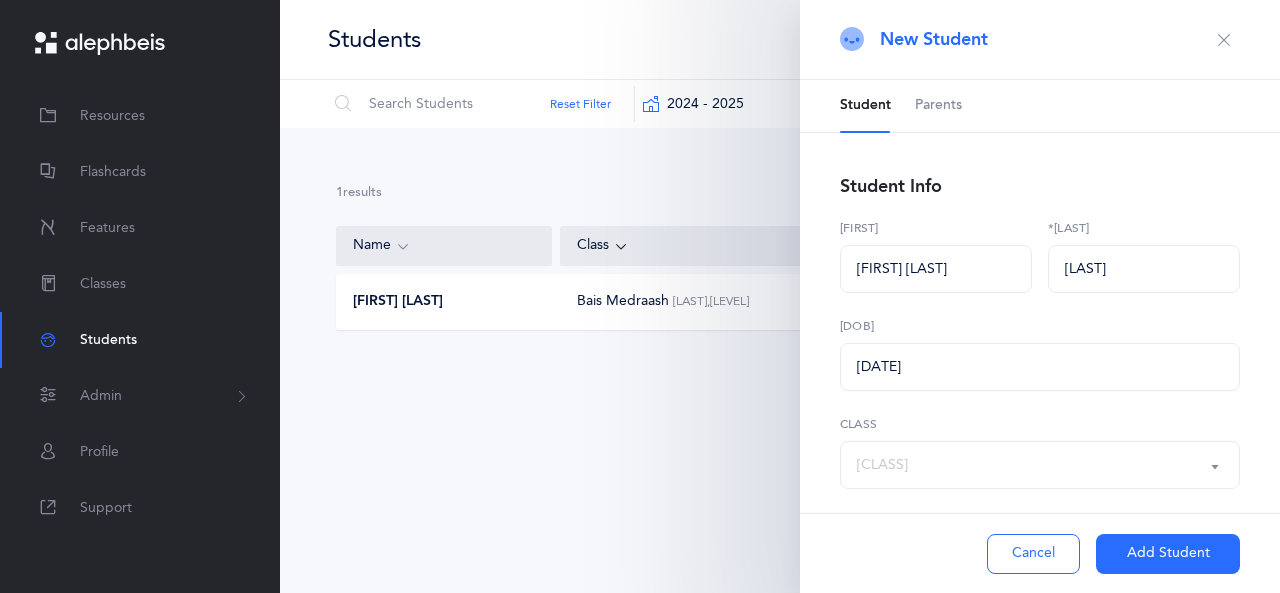 click on "Add Student" at bounding box center [1168, 554] 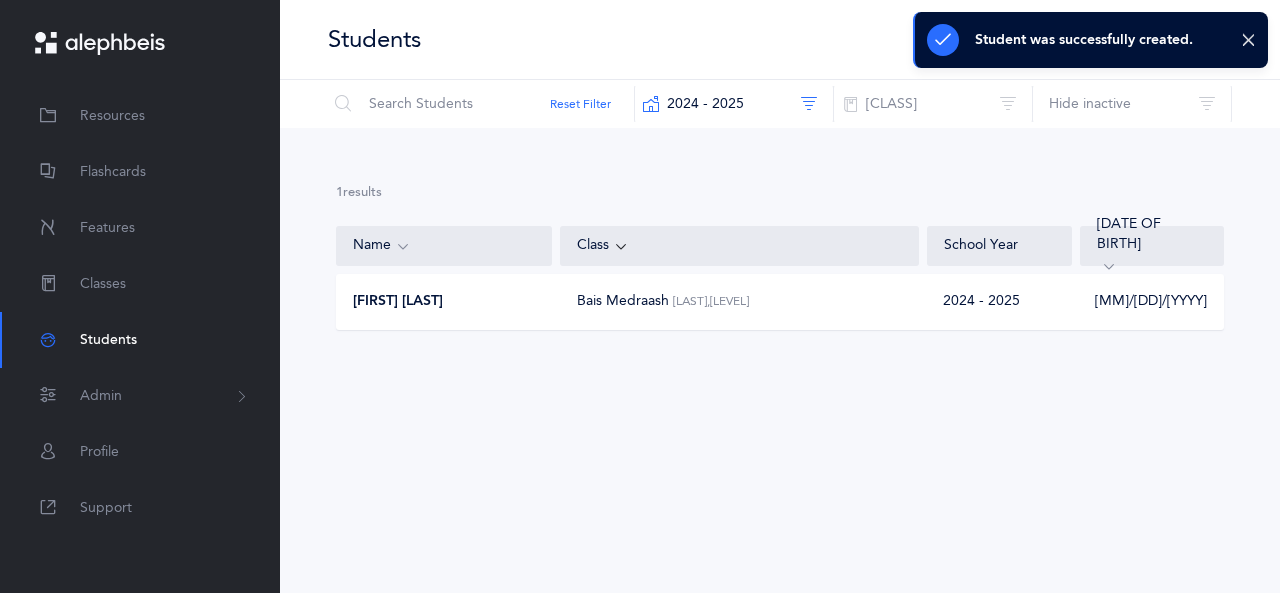 click on "Students" at bounding box center [108, 340] 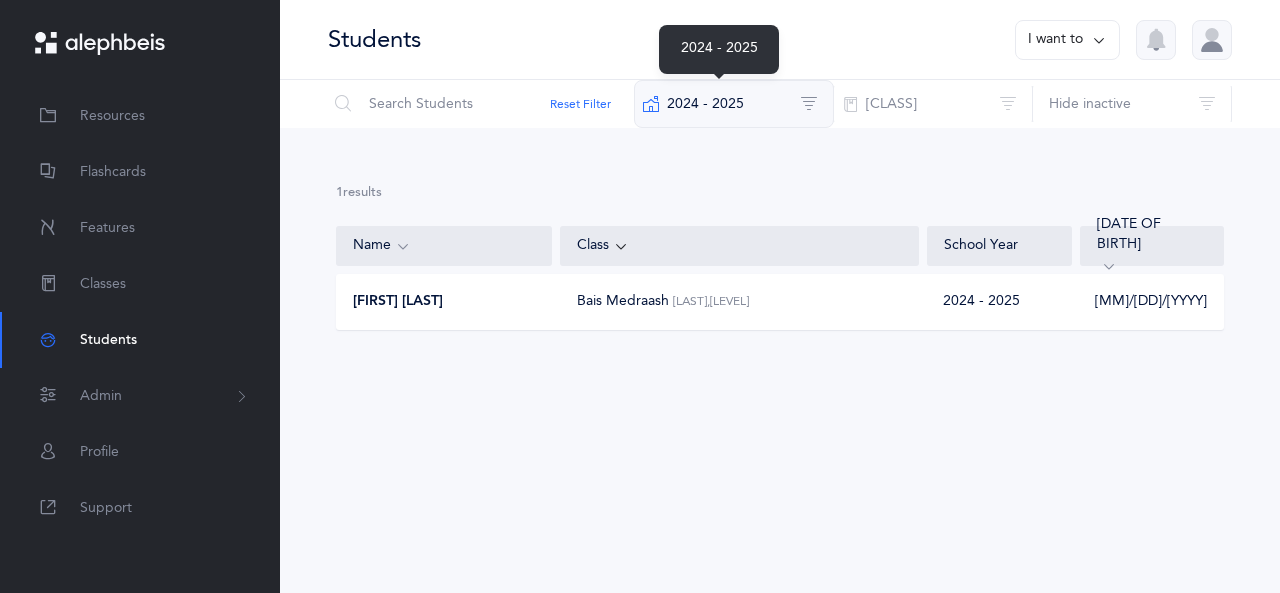click on "[YEAR] - [YEAR]" at bounding box center [734, 104] 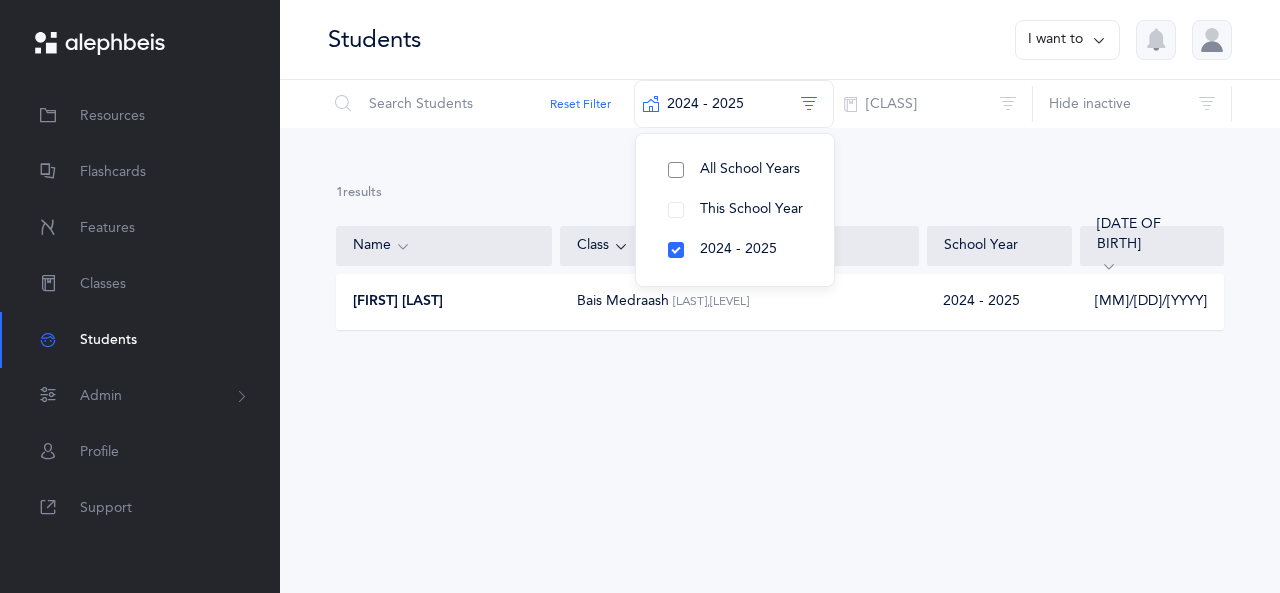 click on "[SCHOOL_YEARS]" at bounding box center [750, 169] 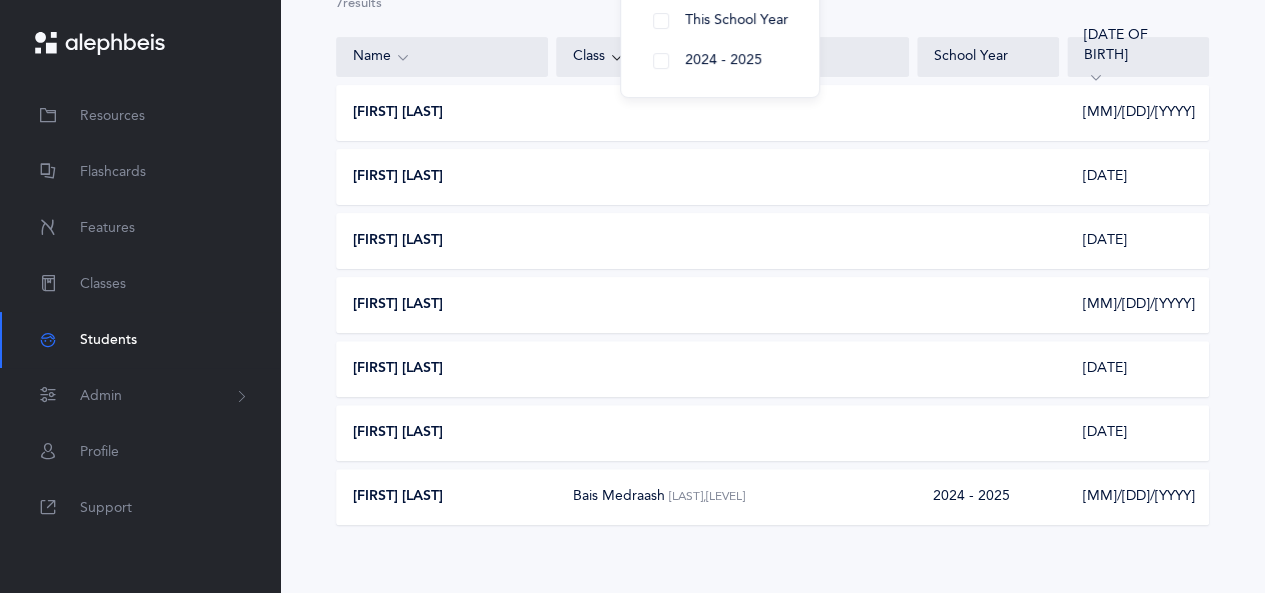scroll, scrollTop: 182, scrollLeft: 0, axis: vertical 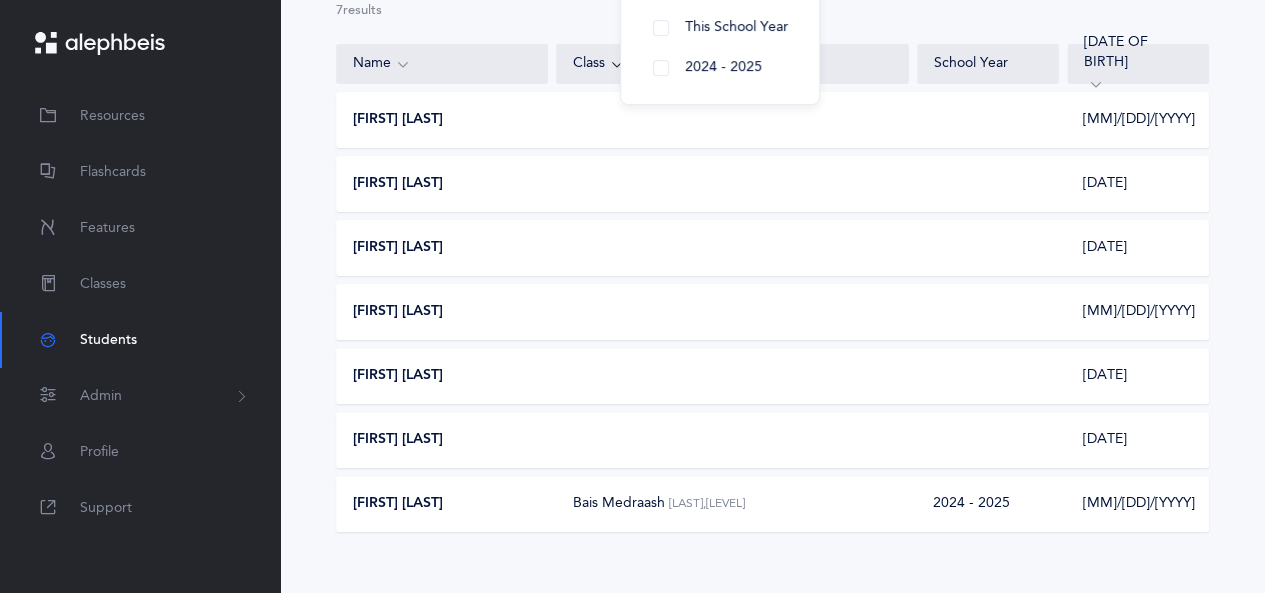 click on "7
results   total
Name
Class
School Year
DOB
Chaya'le Friedman
08/10/2009
Mariasha Friedman
03/26/2014
Miriam Tzimel Friedman
05/19/2023
Shalom'ke Friedman
03/12/2019
Shternie Friedman
03/05/2016
Yossele Friedman
04/10/2021
Mendele Friedman
Bais Medraash
Rivky Friedman,
Kriah Teal Level • A
2024 - 2025
01/16/2007
The end
Opps, something went wrong :(
Retry   No results found" at bounding box center [772, 283] 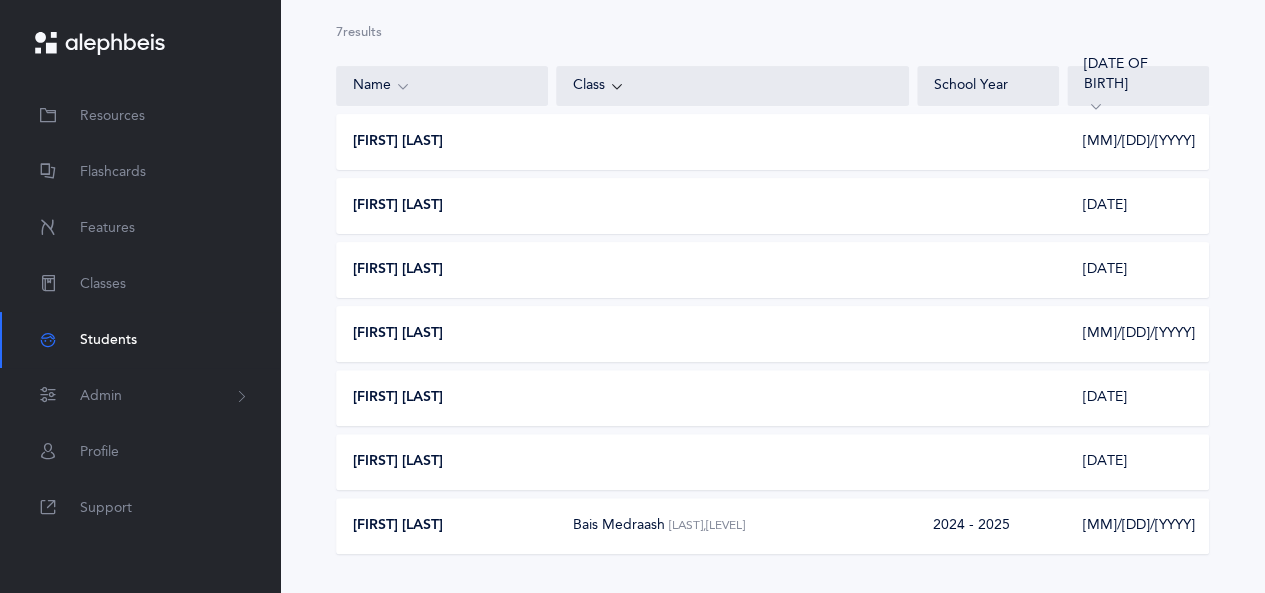 scroll, scrollTop: 208, scrollLeft: 0, axis: vertical 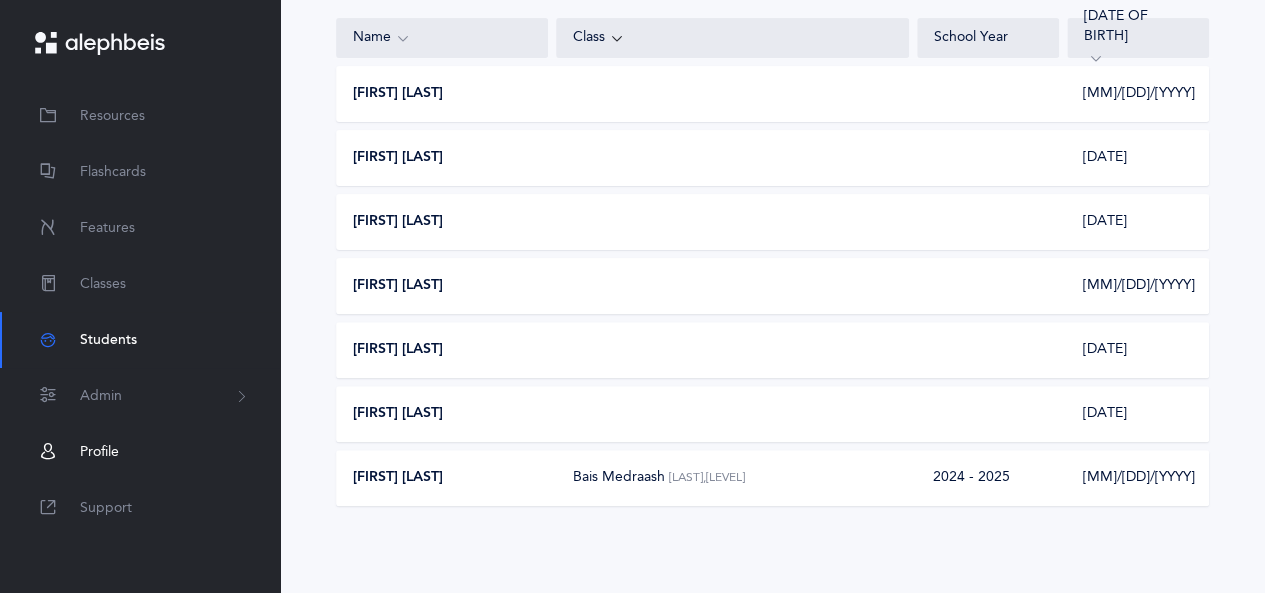 click on "Profile" at bounding box center (140, 452) 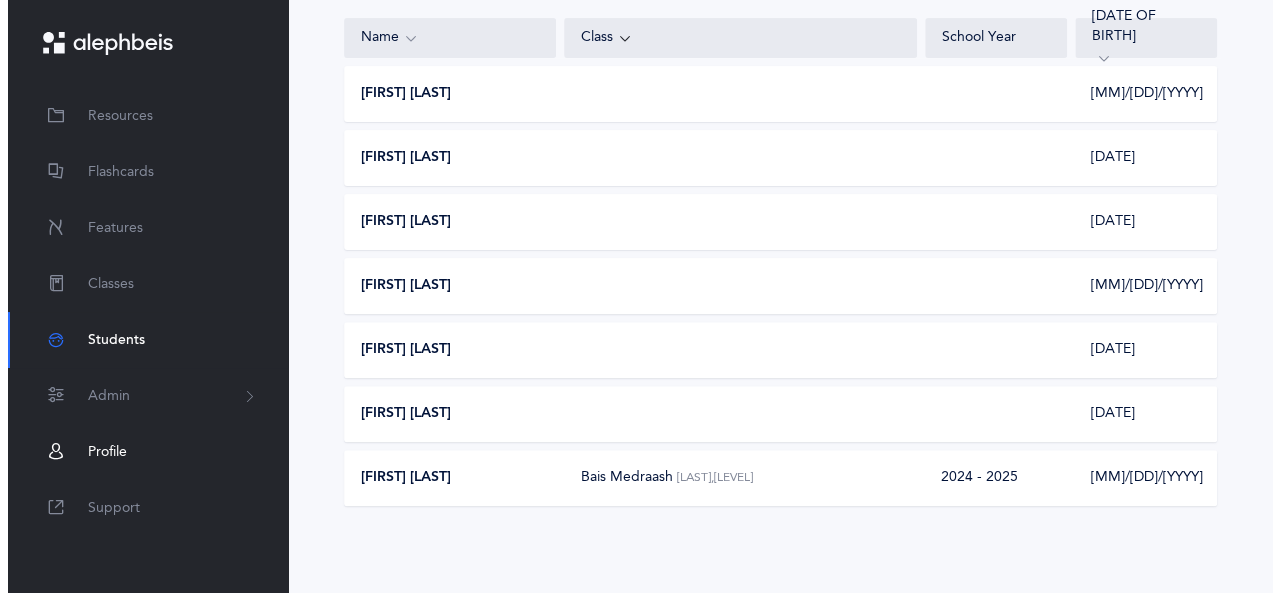 scroll, scrollTop: 0, scrollLeft: 0, axis: both 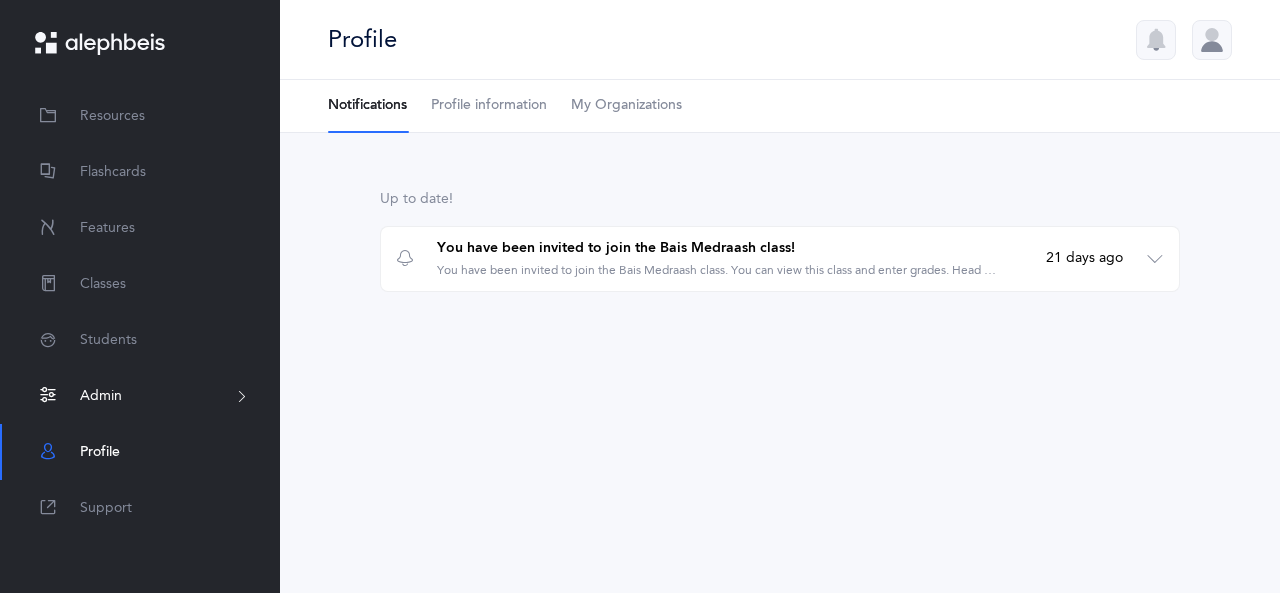 click on "Admin" at bounding box center (140, 396) 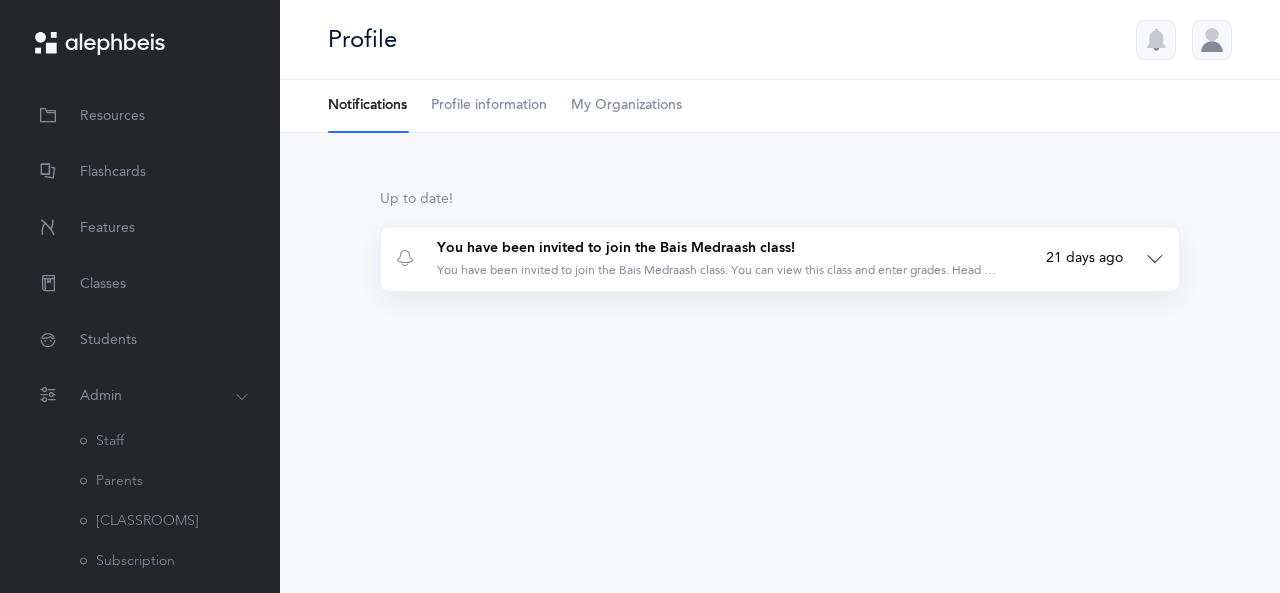 click on "You have been invited to join the Bais Medraash class!" at bounding box center (717, 249) 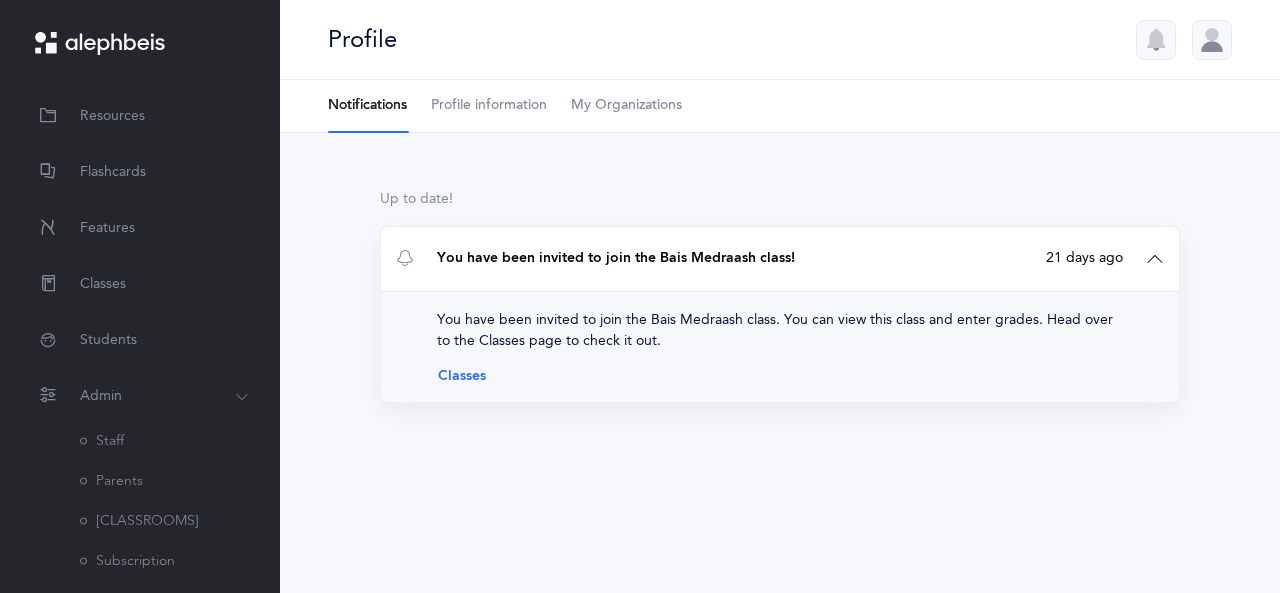 click on "Classes" at bounding box center (780, 376) 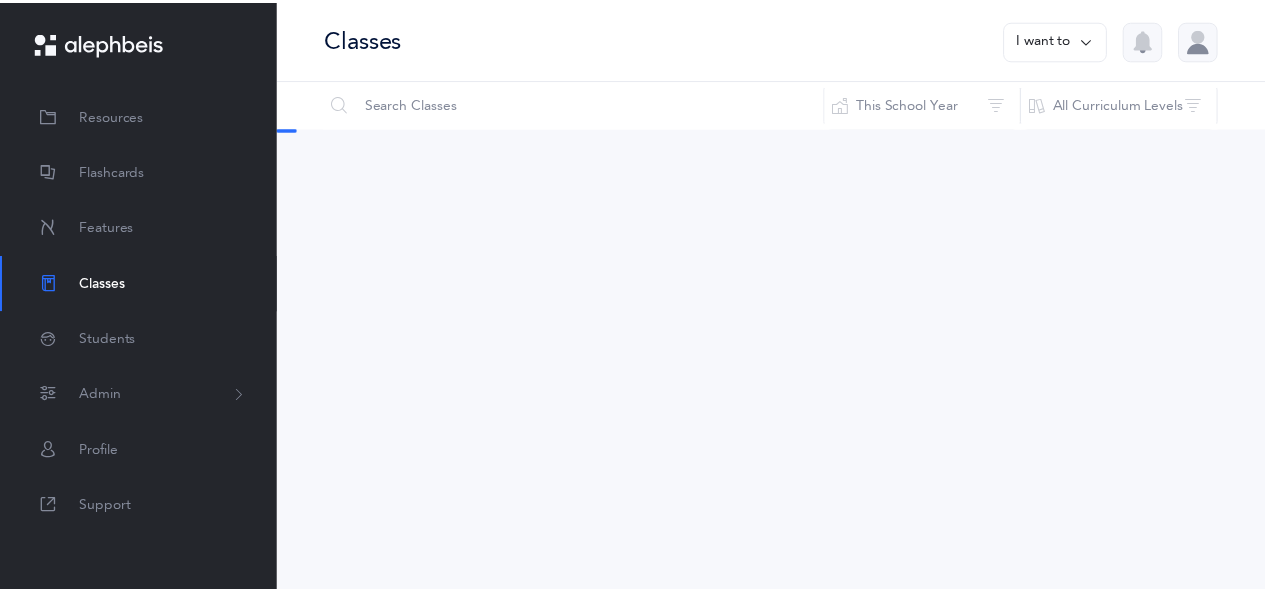 scroll, scrollTop: 0, scrollLeft: 0, axis: both 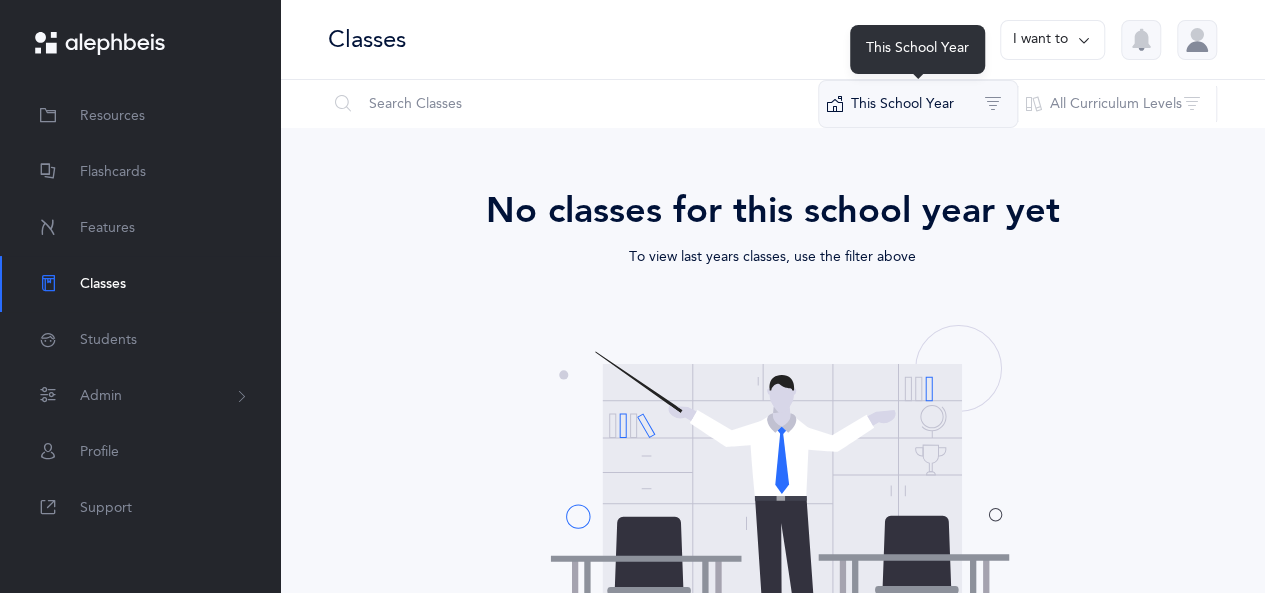 click on "This School Year" at bounding box center [918, 104] 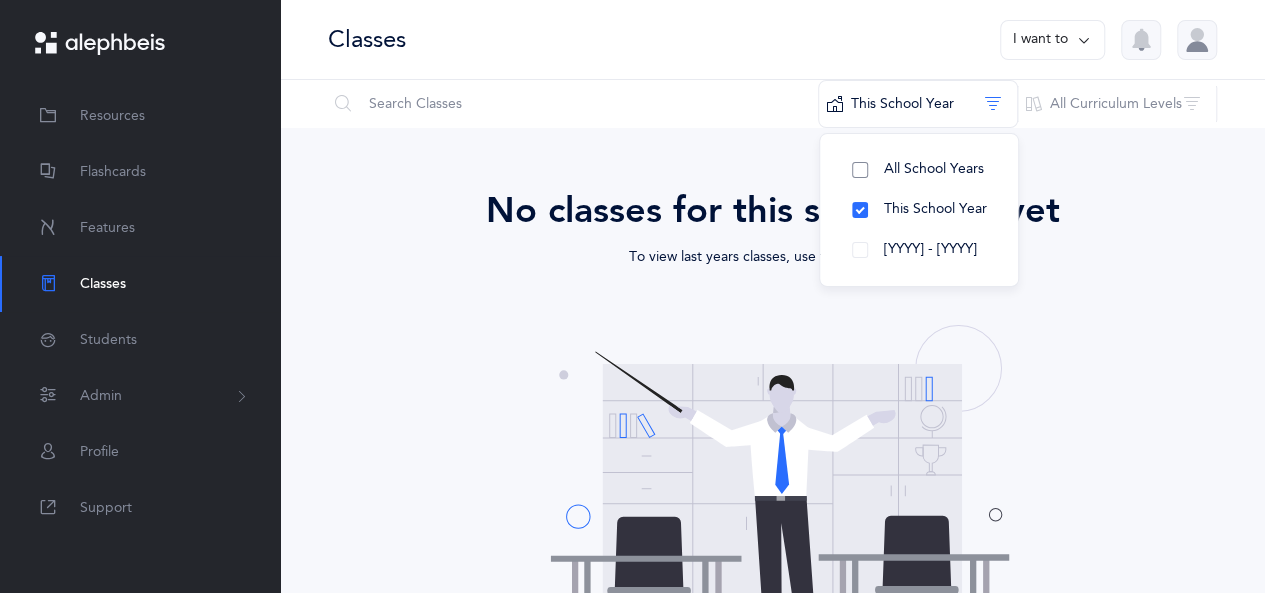 click on "All School Years" at bounding box center (934, 169) 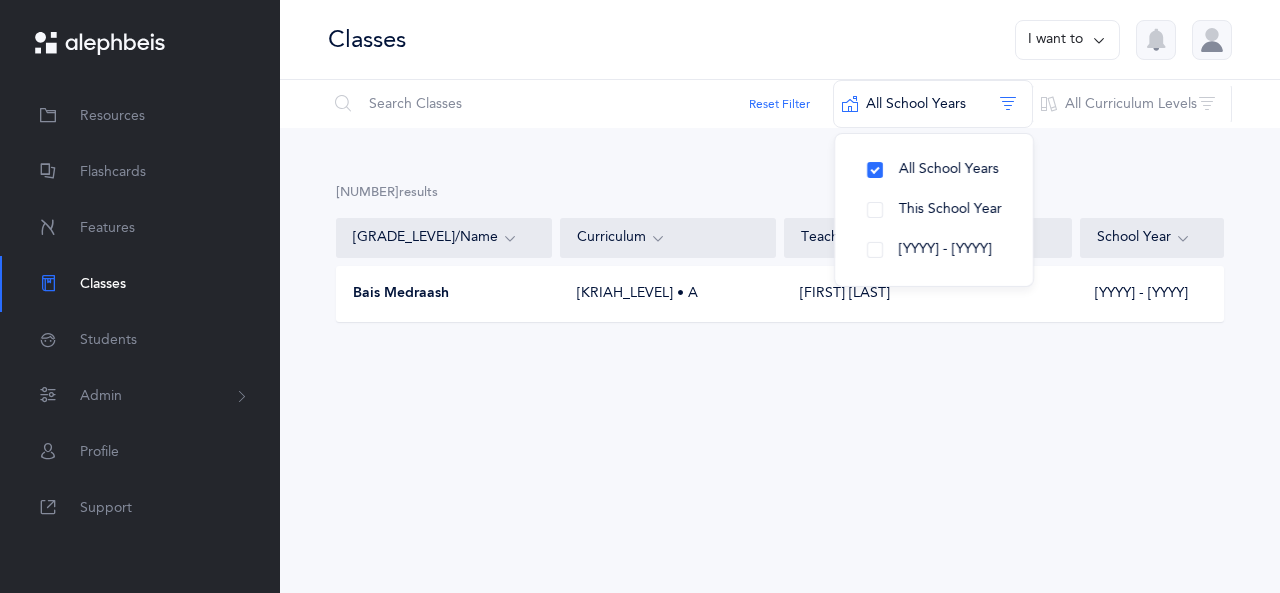 click on "[FIRST] [LAST]" at bounding box center [927, 294] 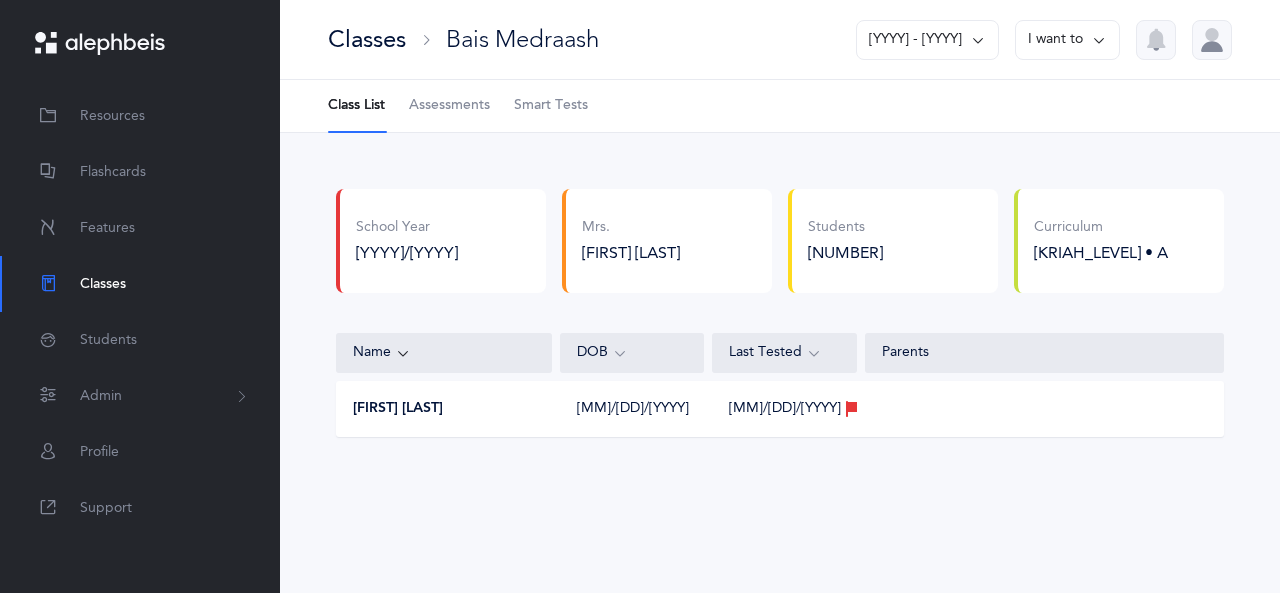 click on "I want to" at bounding box center [1067, 40] 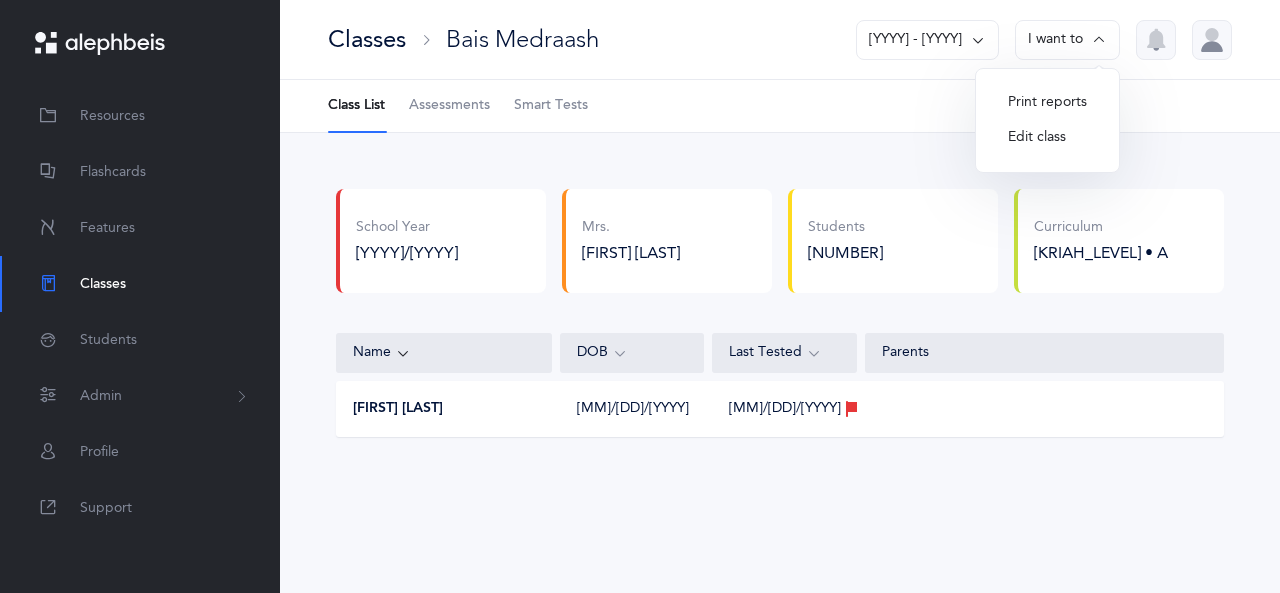 click on "Class List Assessments Smart Tests" at bounding box center [780, 106] 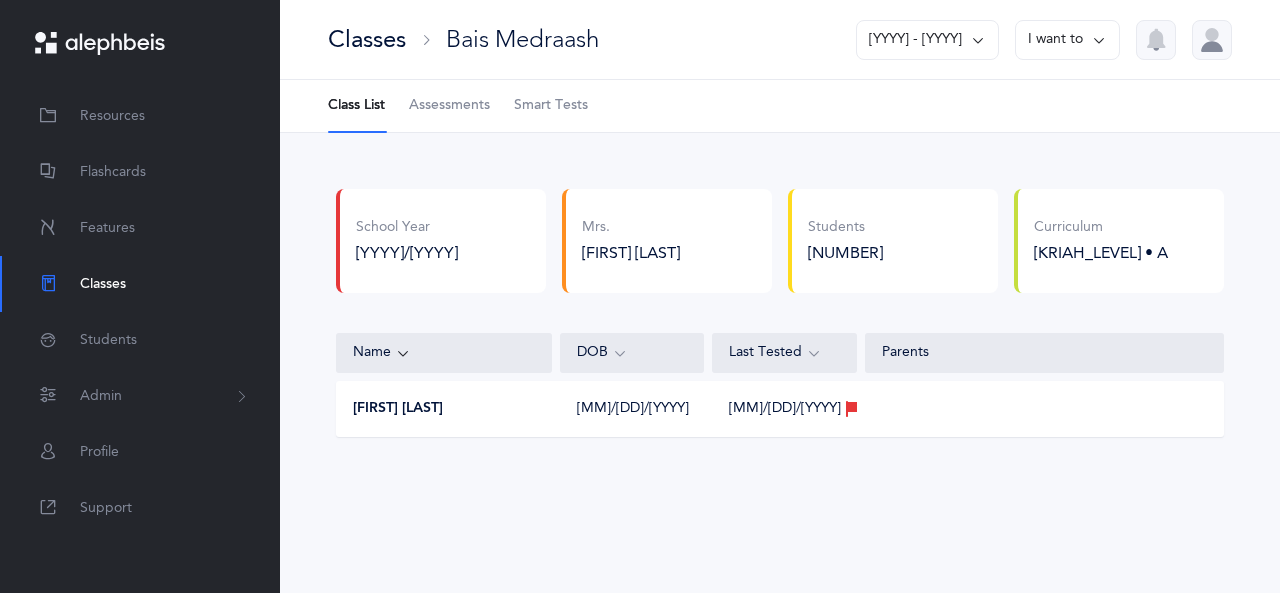 click at bounding box center (978, 40) 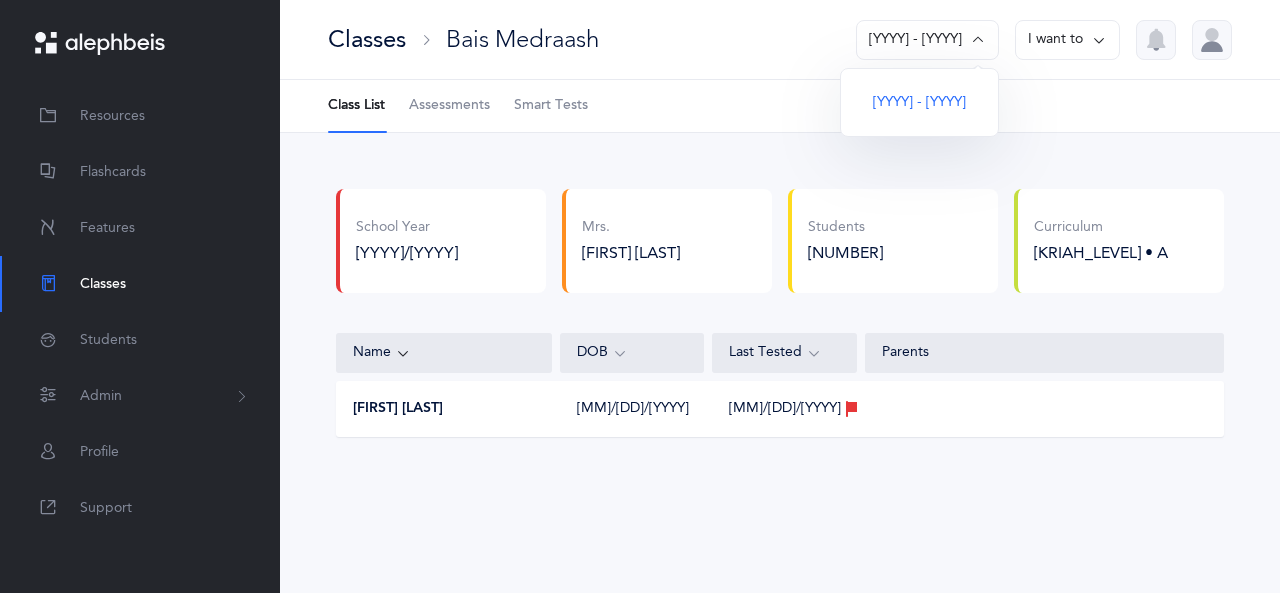 click on "2024/2025" at bounding box center (407, 253) 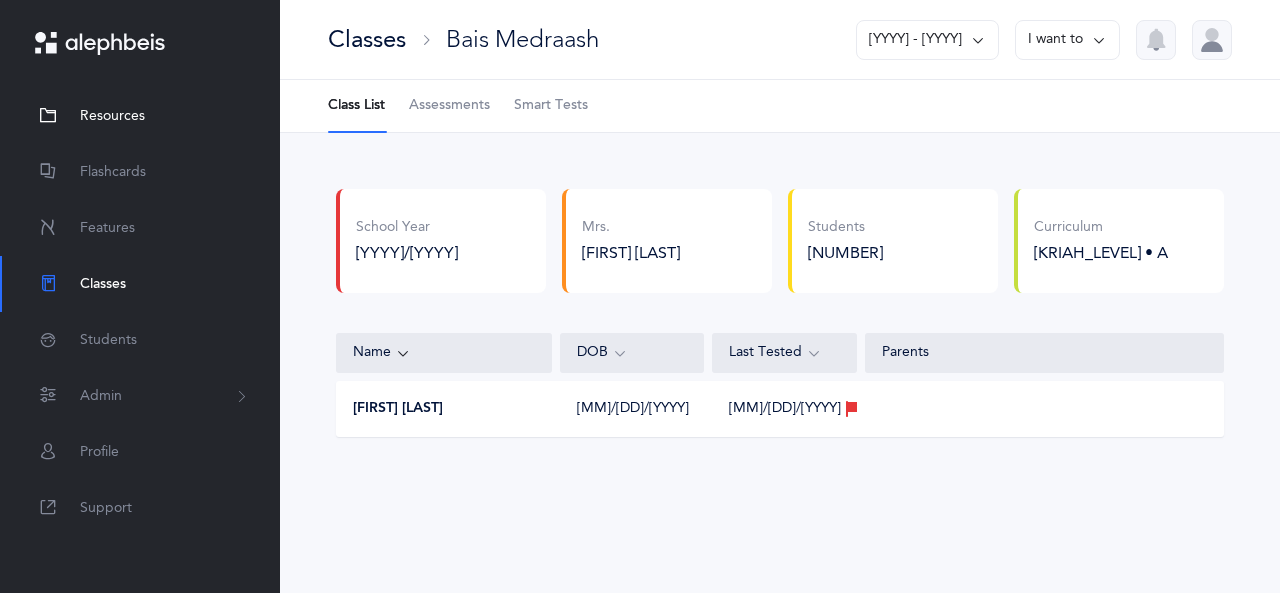 click on "Resources" at bounding box center (140, 116) 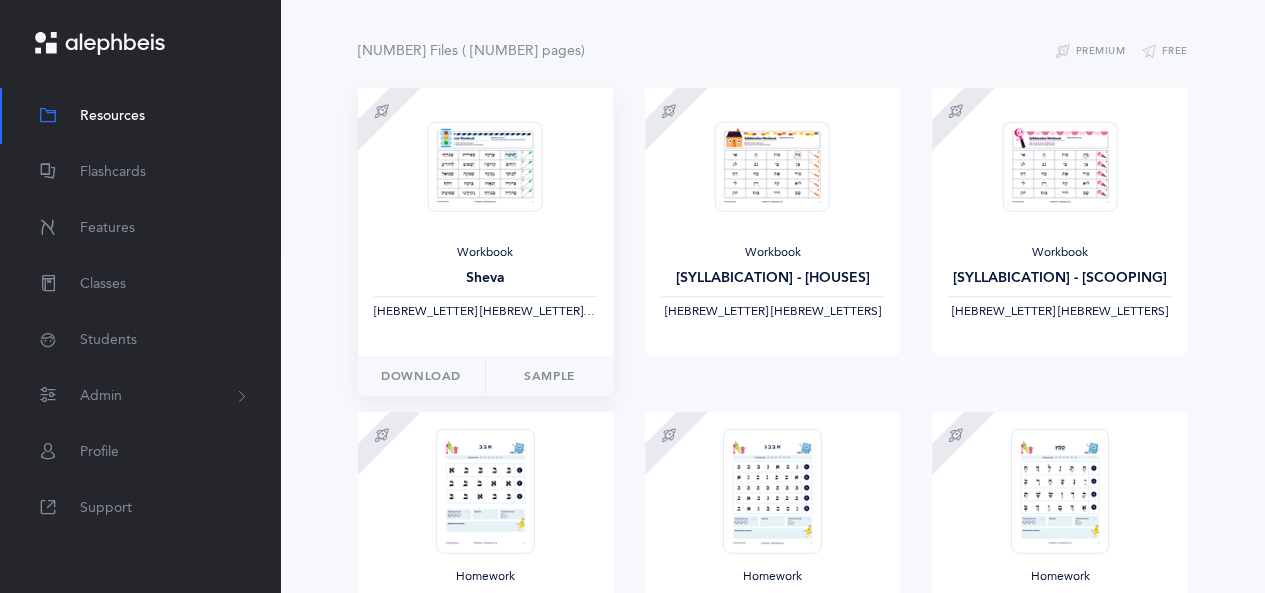 scroll, scrollTop: 200, scrollLeft: 0, axis: vertical 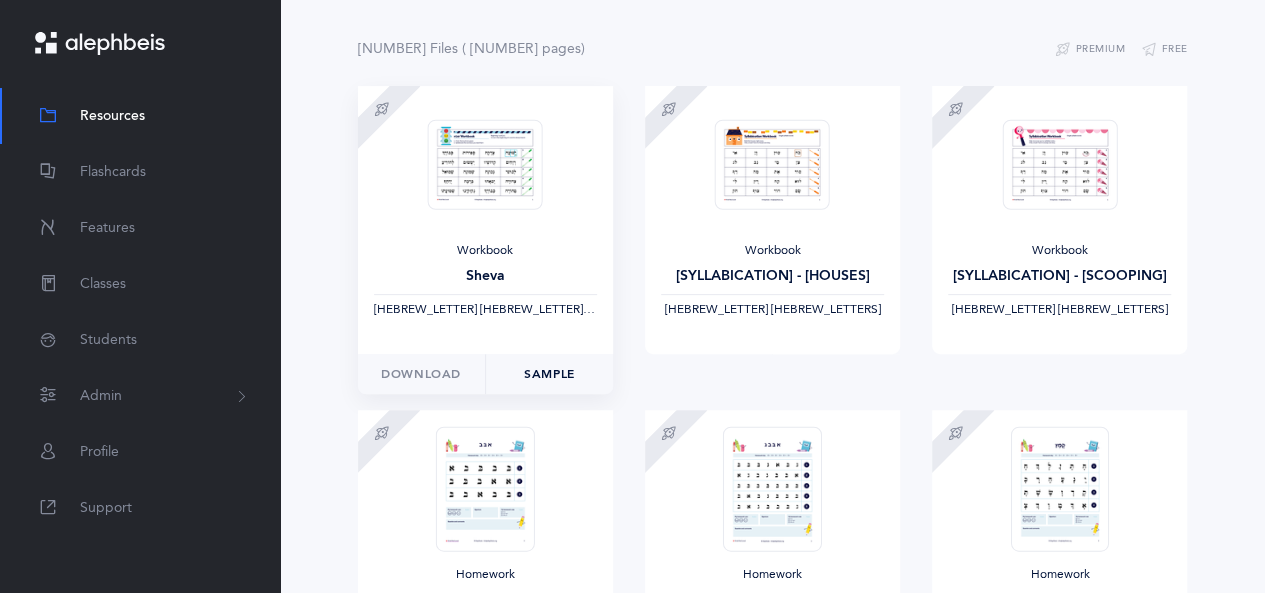 click on "Sample" at bounding box center (549, 374) 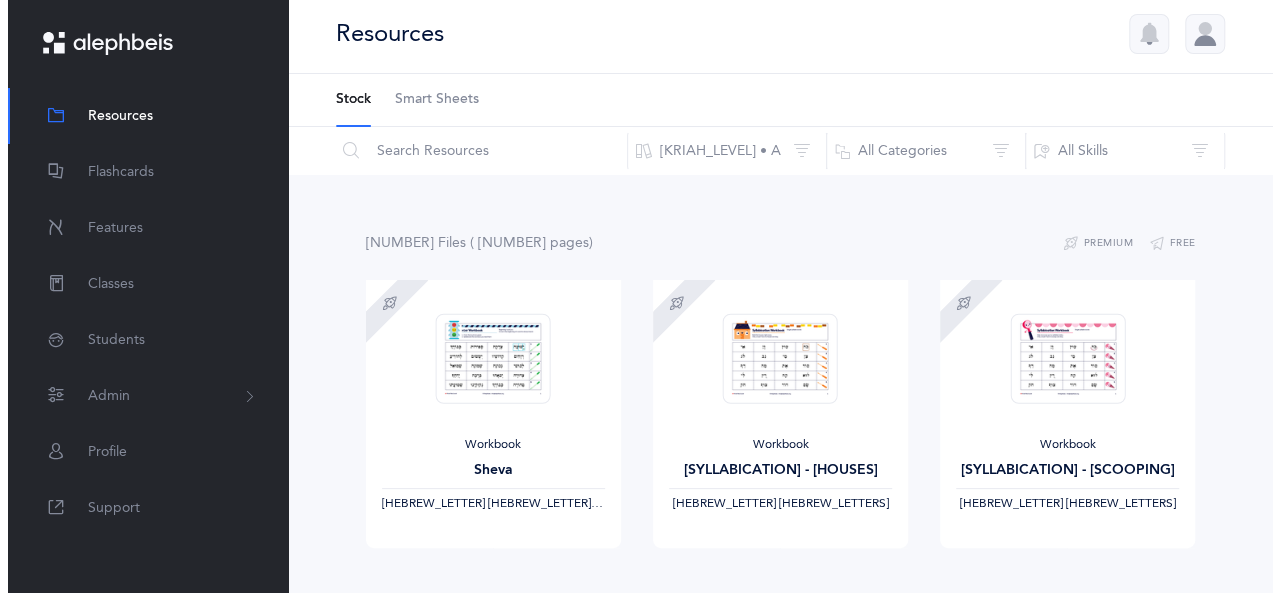 scroll, scrollTop: 0, scrollLeft: 0, axis: both 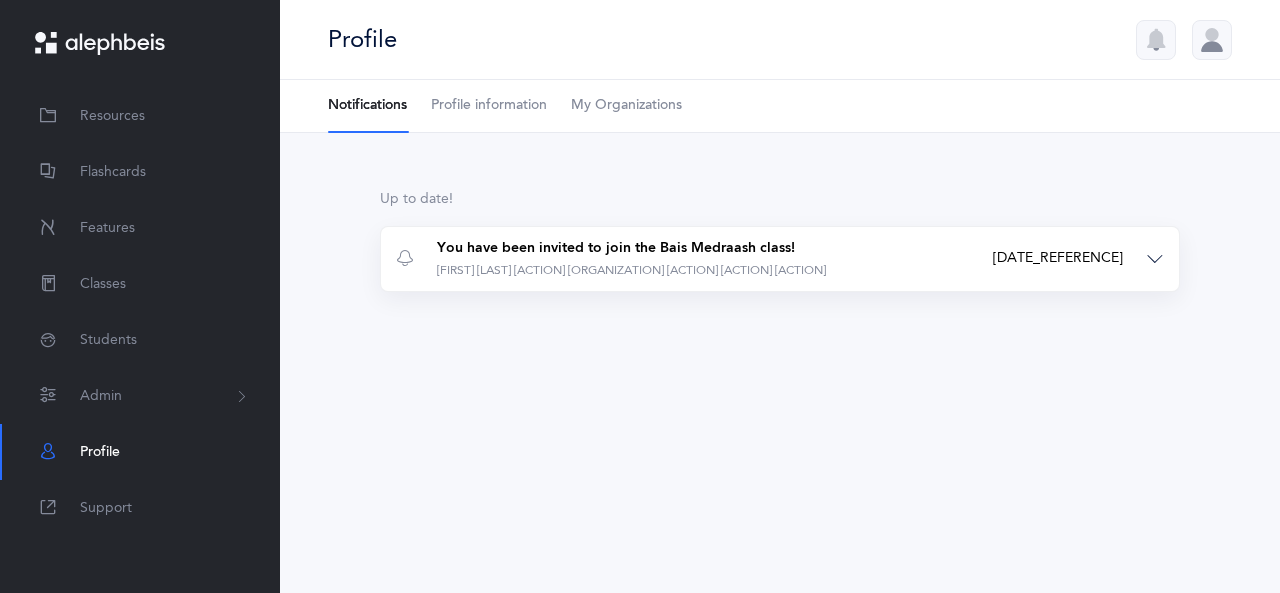 click on "You have been invited to join the Bais Medraash class!" at bounding box center [631, 249] 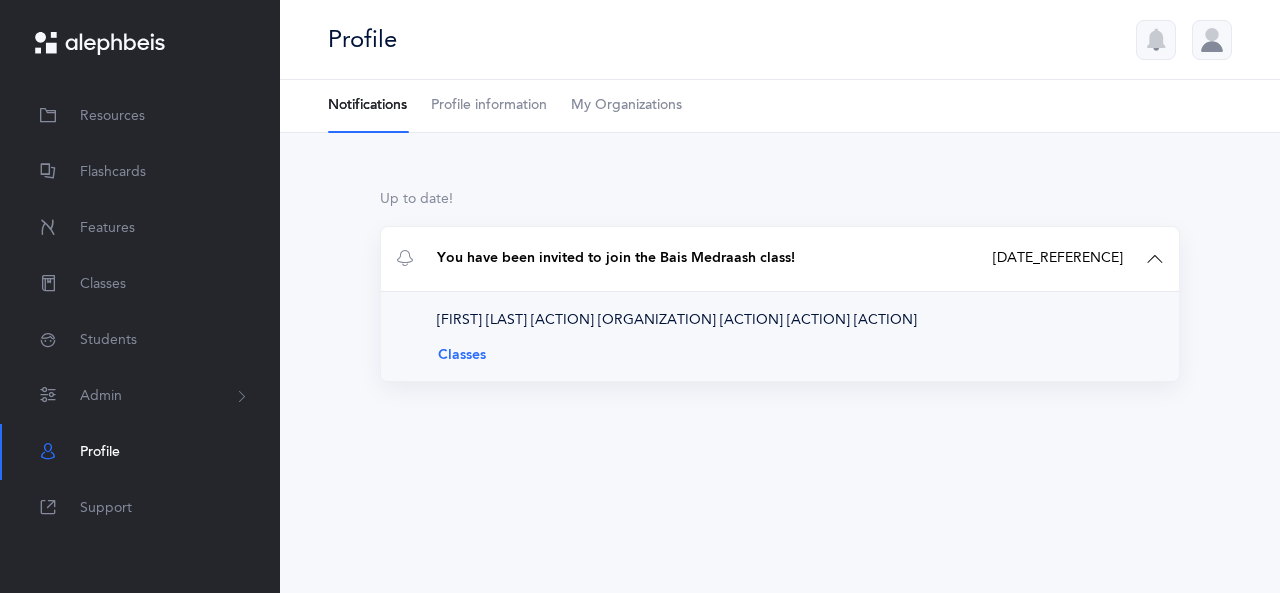 click on "Classes" at bounding box center [780, 355] 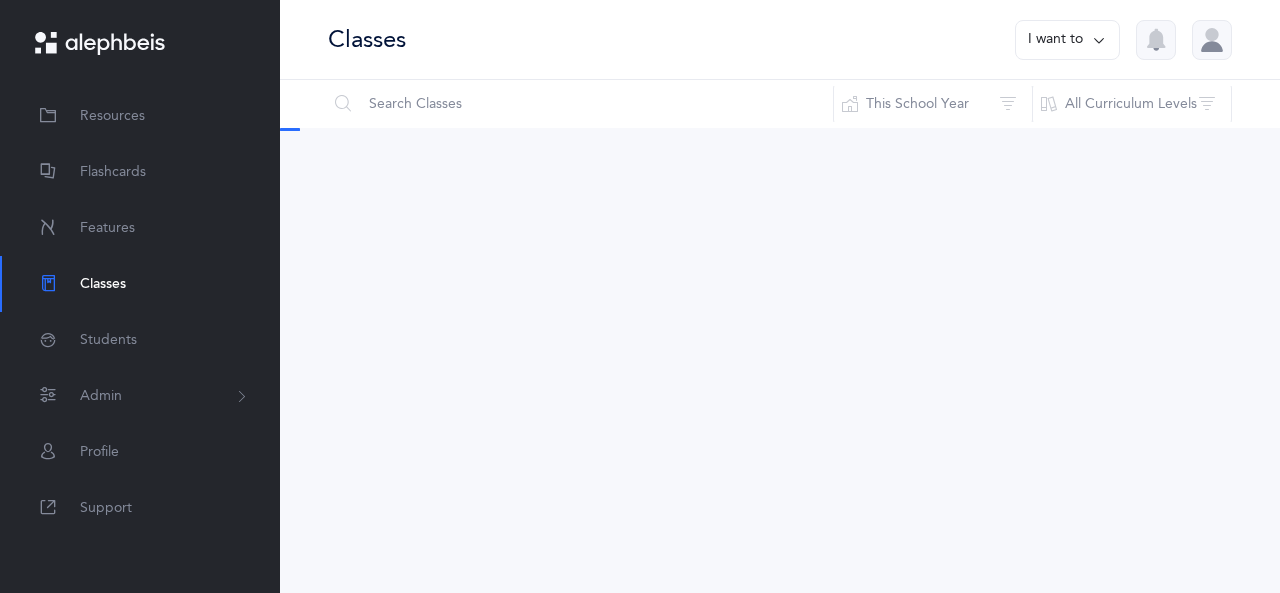 scroll, scrollTop: 0, scrollLeft: 0, axis: both 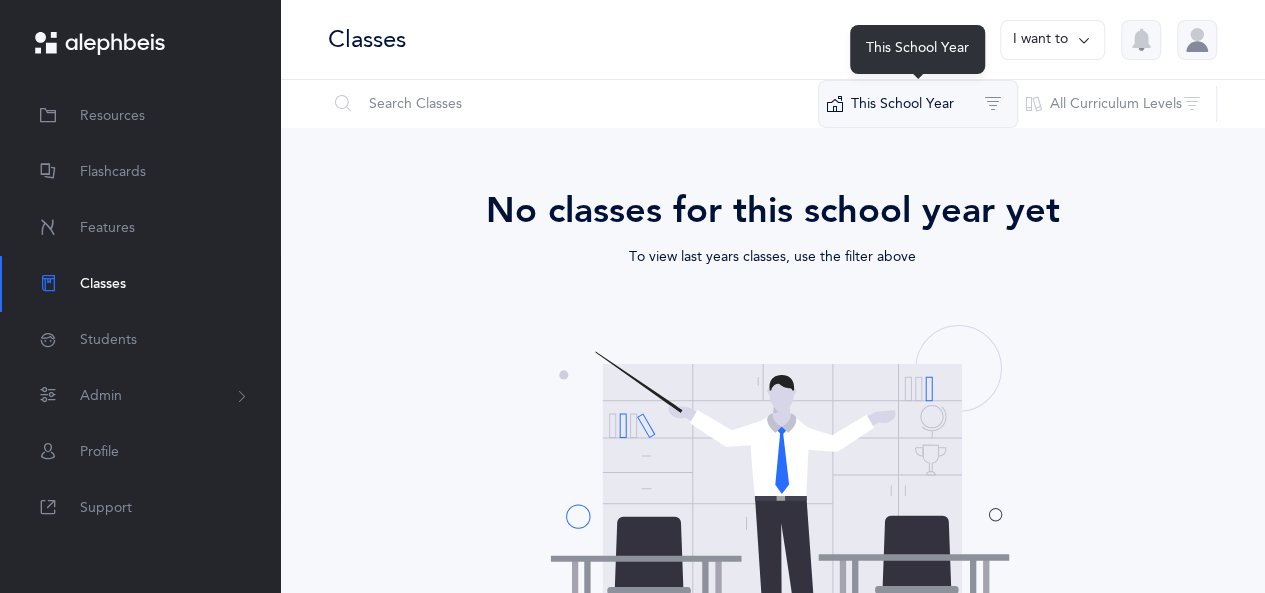 click on "This School Year" at bounding box center (918, 104) 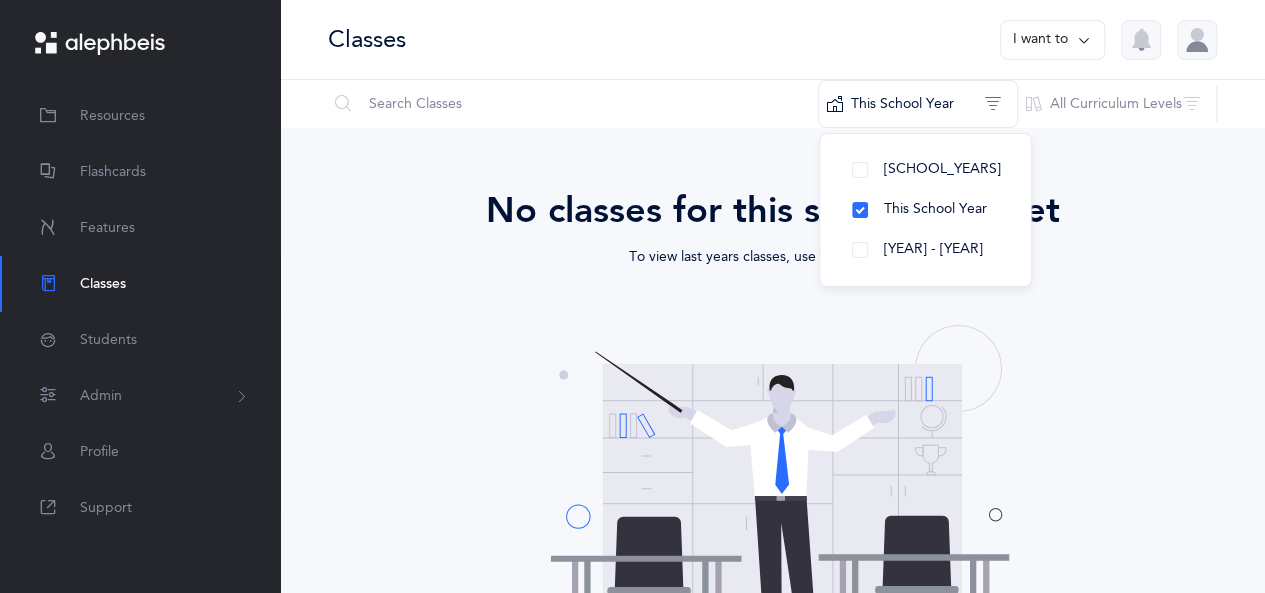 click on "Grade Level/Name
Curriculum
Teacher
School Year
The end
Opps, something went wrong :(
Retry   No results found     No classes for this school year yet
To view last years classes, use the filter above
Create a class" at bounding box center (772, 494) 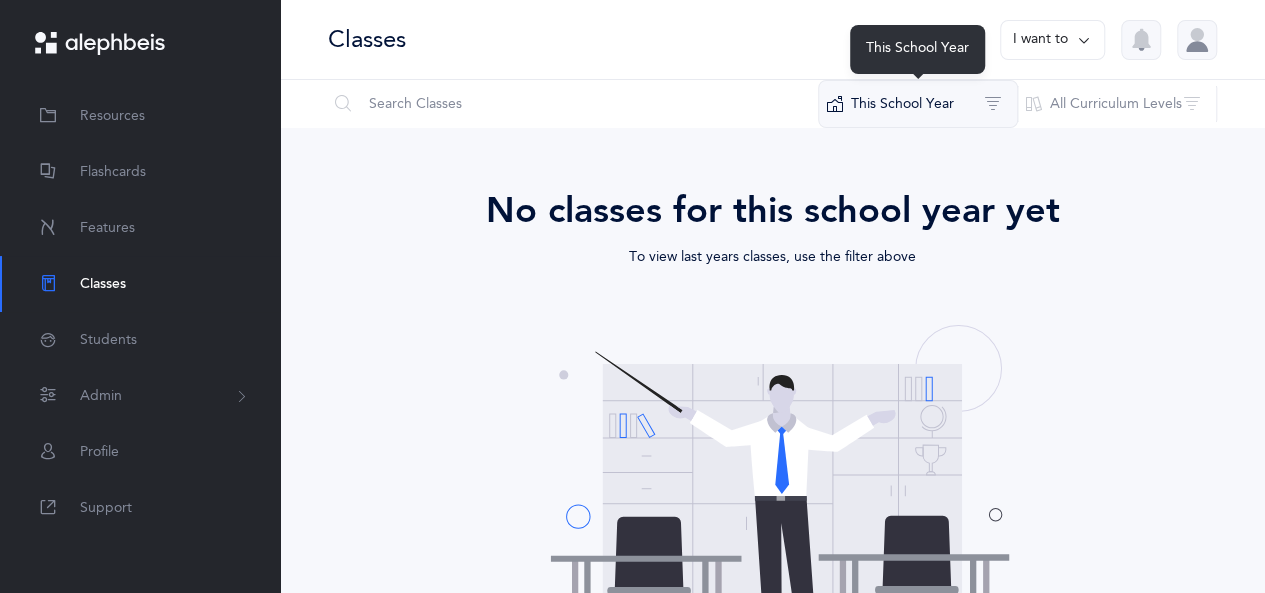 click on "This School Year" at bounding box center (918, 104) 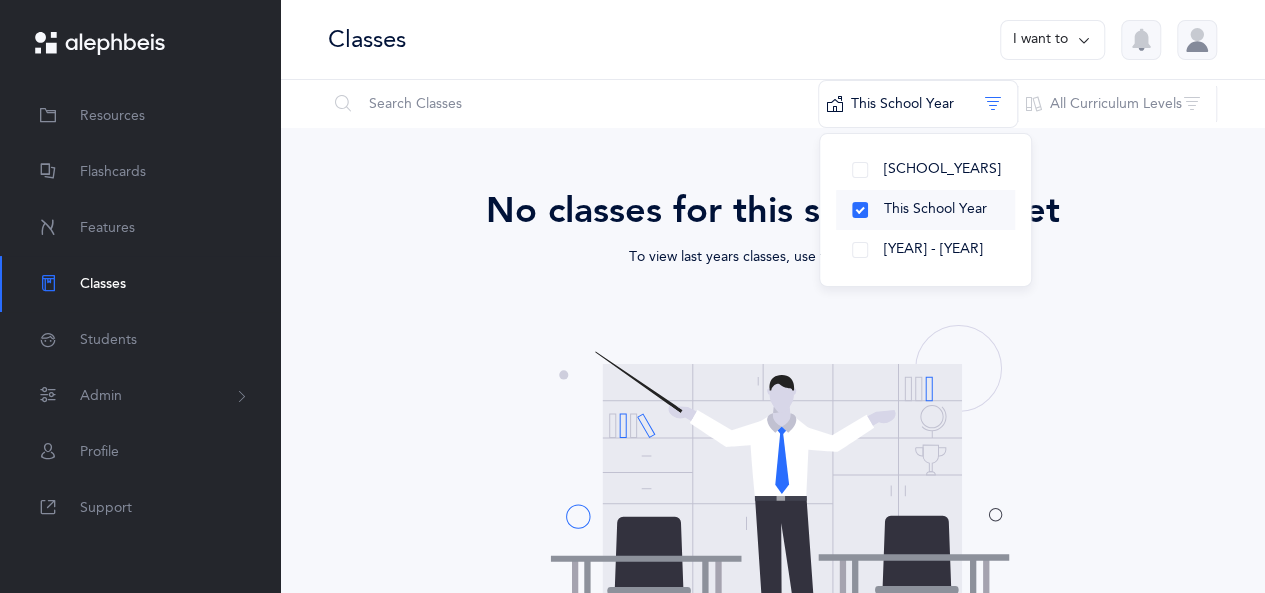 click on "This School Year" at bounding box center (925, 210) 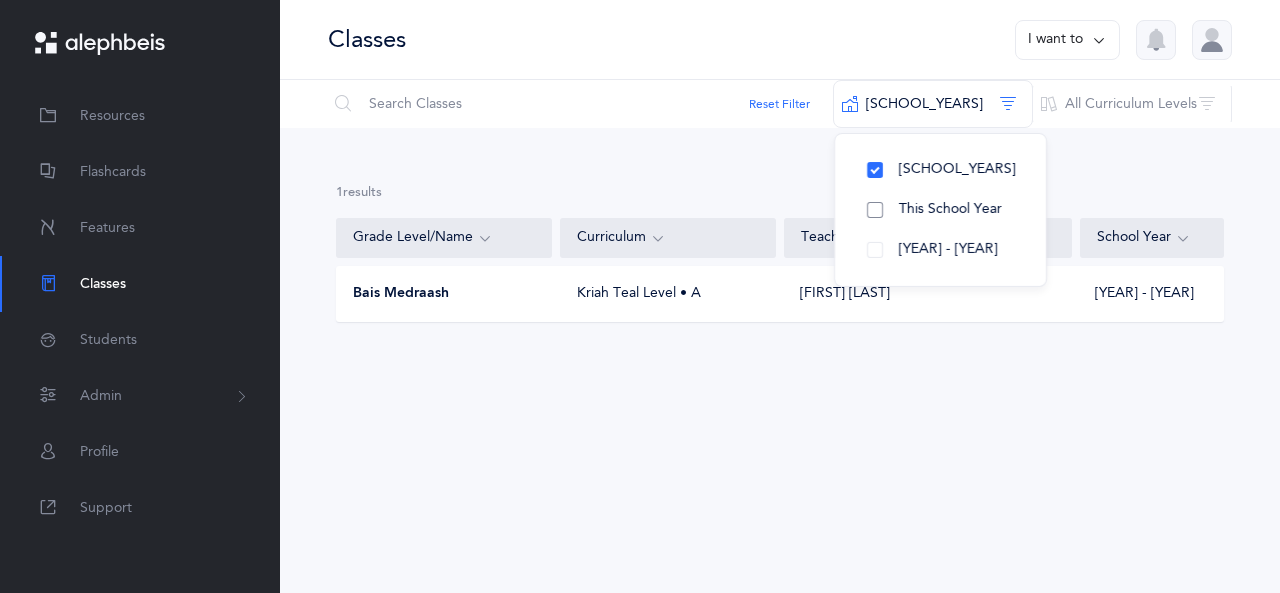 click on "This School Year" at bounding box center [940, 210] 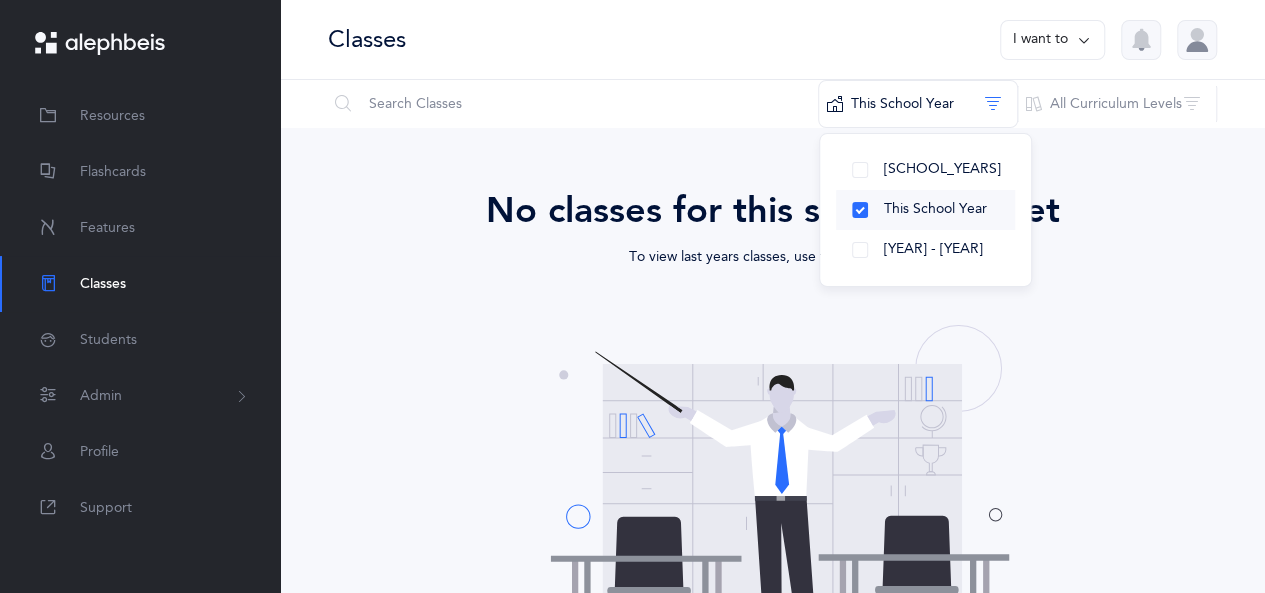 click on "This School Year" at bounding box center [925, 210] 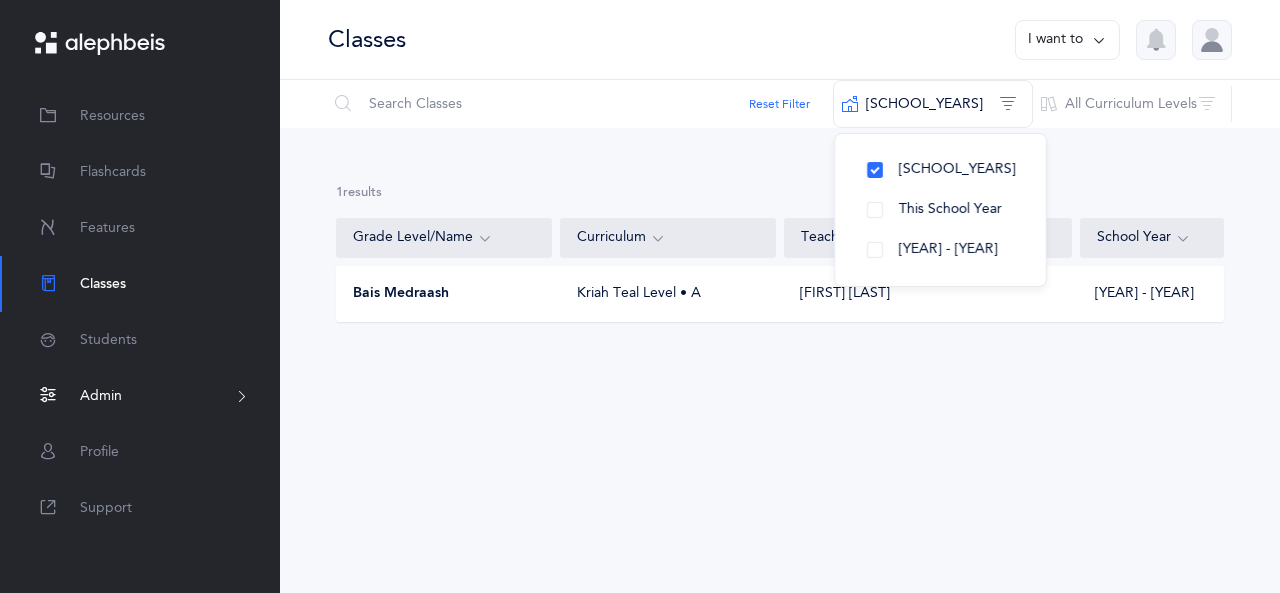 click on "Admin" at bounding box center [140, 396] 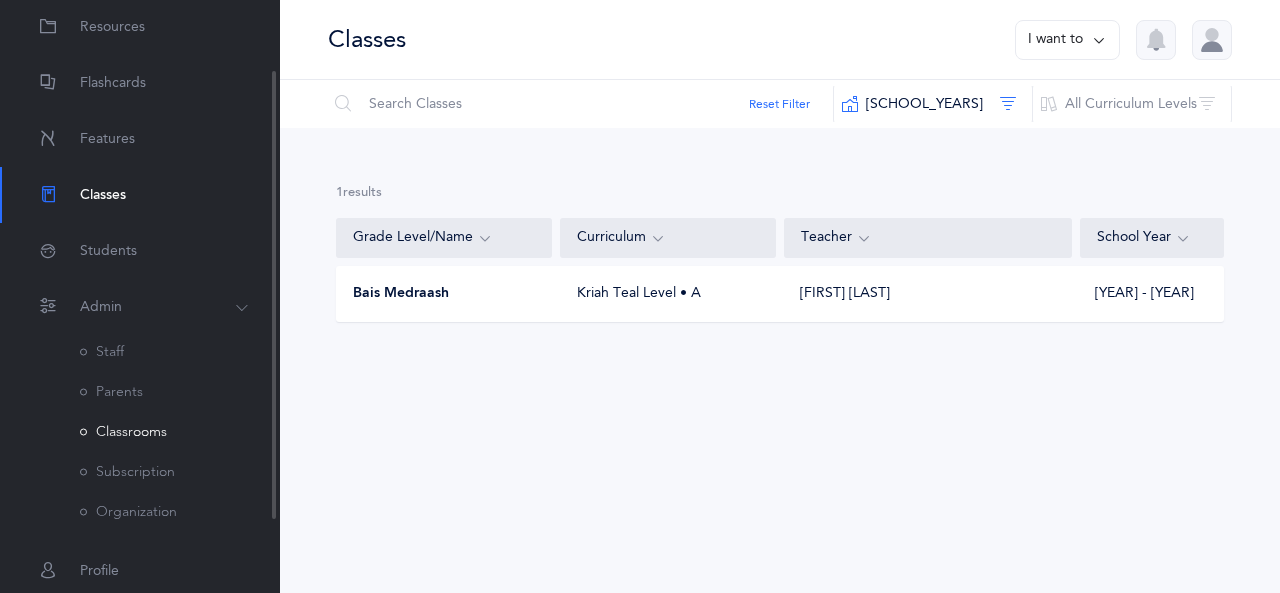 click on "Classrooms" at bounding box center (123, 432) 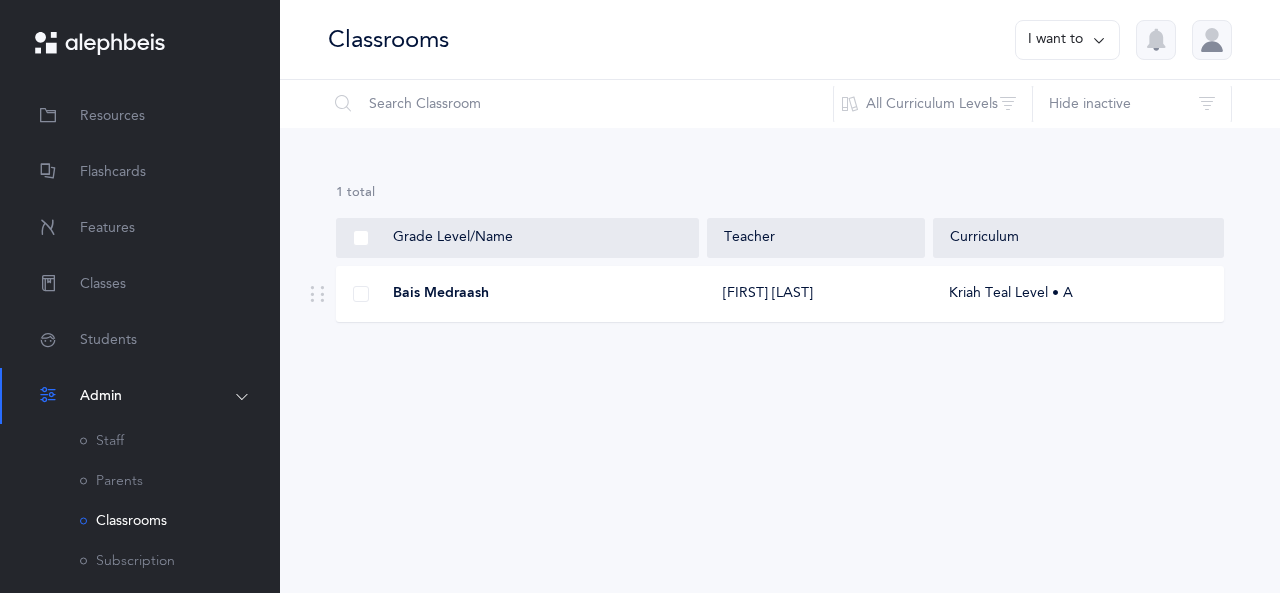 click at bounding box center (1099, 40) 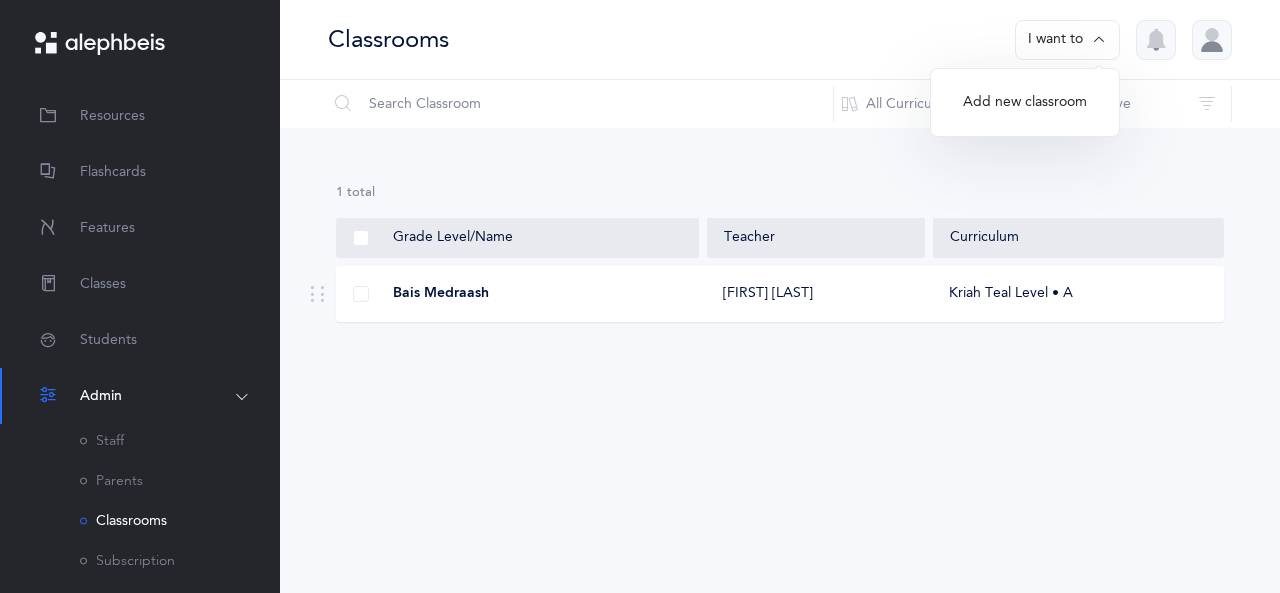 click on "Add new classroom" at bounding box center (1025, 103) 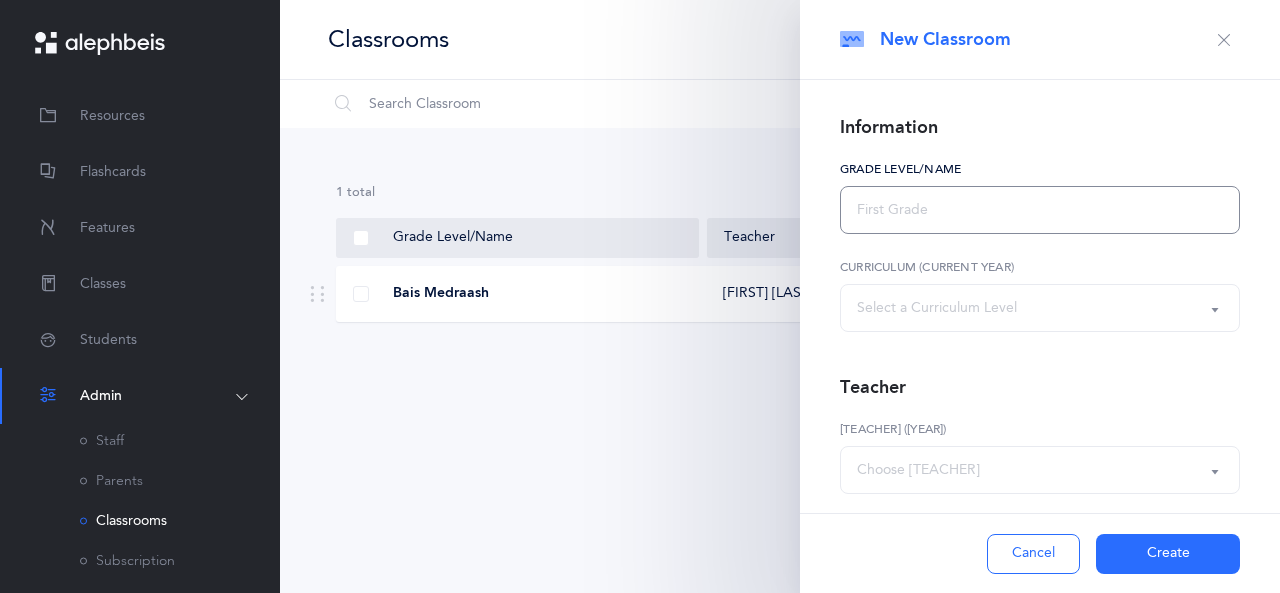 click at bounding box center [1040, 210] 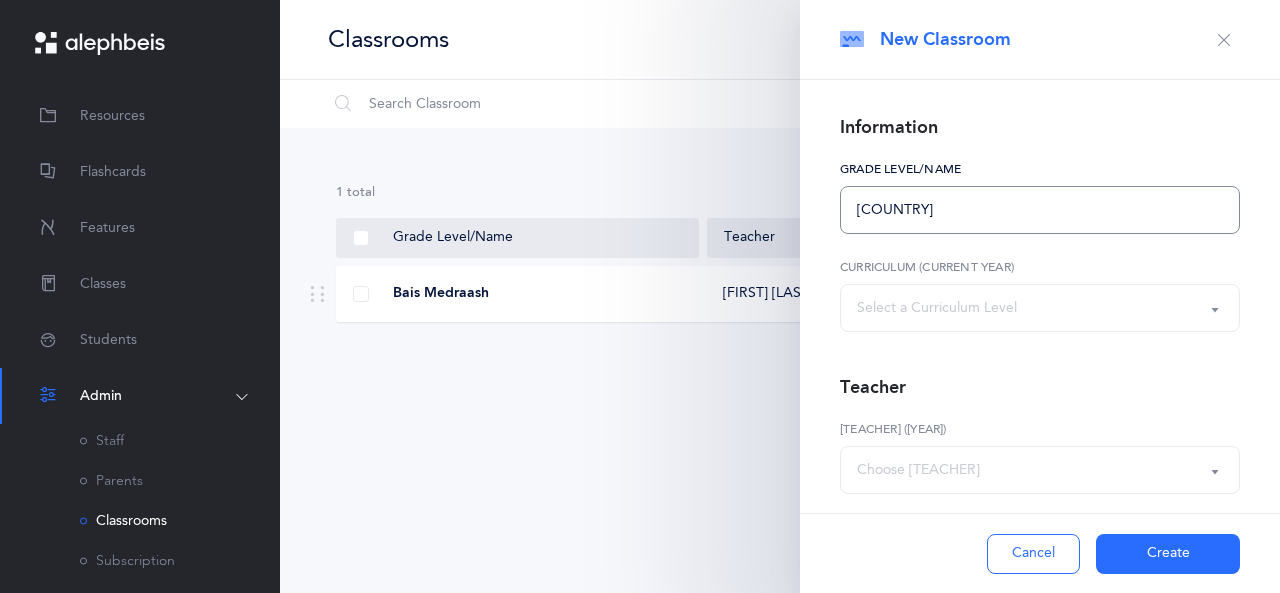 drag, startPoint x: 928, startPoint y: 215, endPoint x: 767, endPoint y: 187, distance: 163.41664 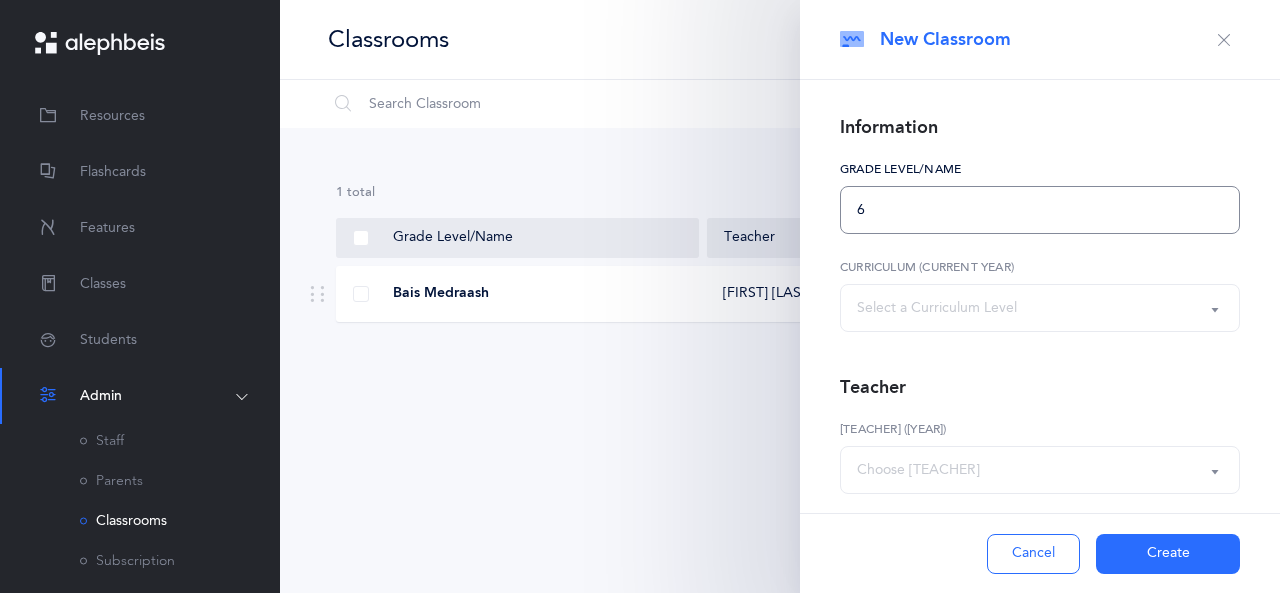 type on "6" 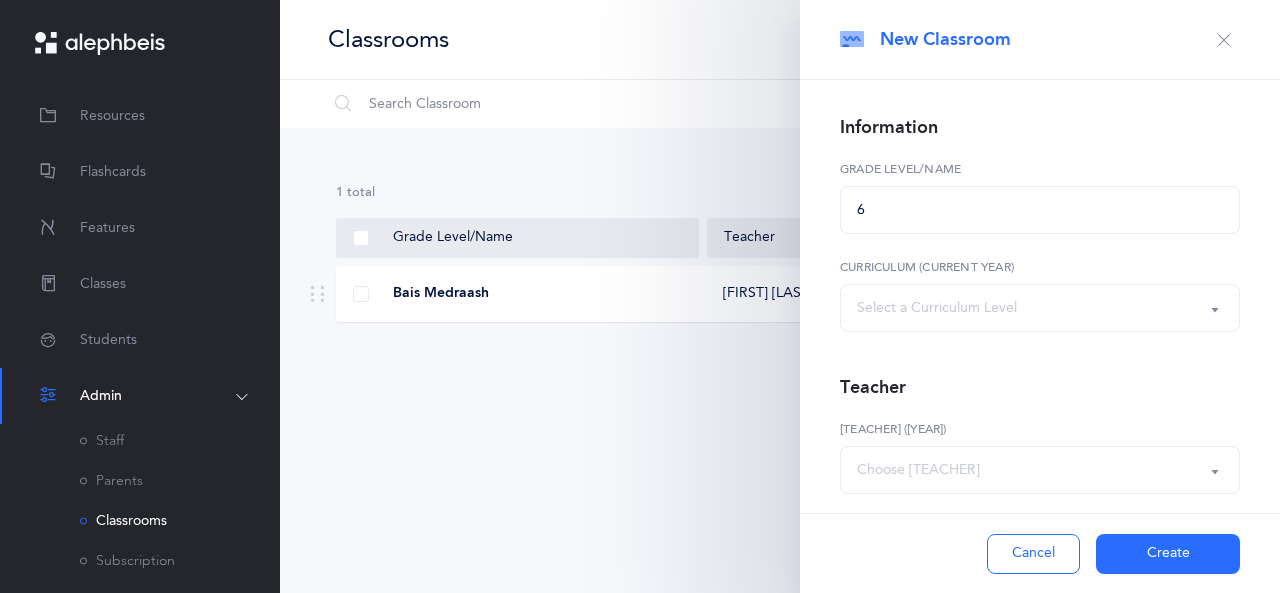 click on "Select a Curriculum Level" at bounding box center (937, 308) 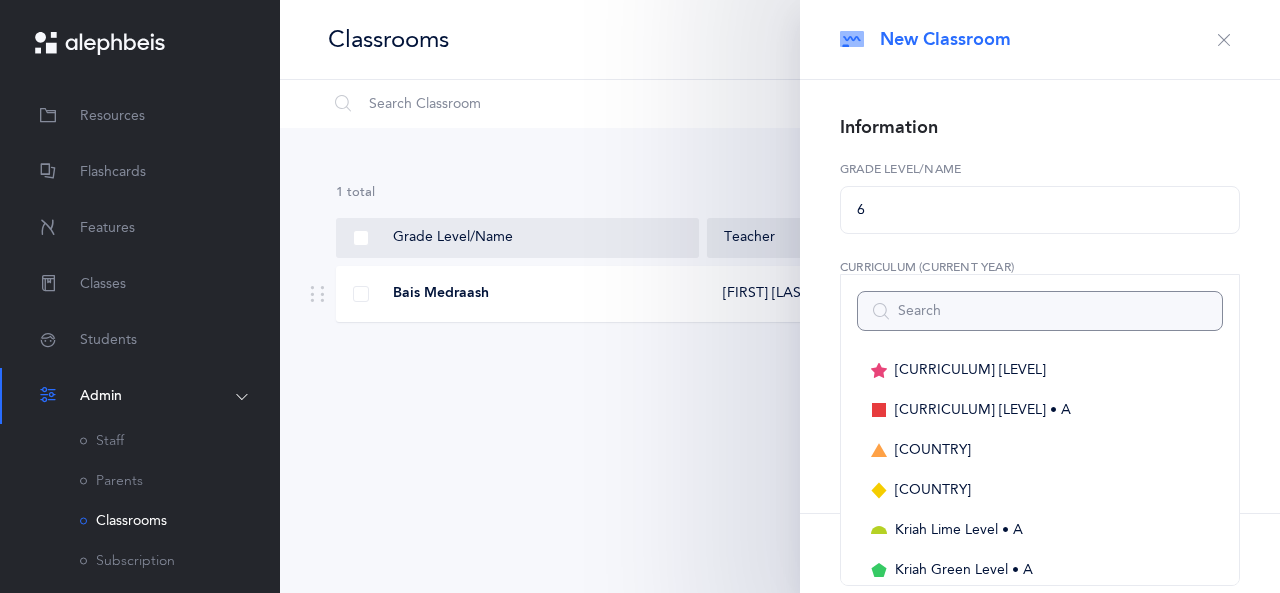 scroll, scrollTop: 0, scrollLeft: 0, axis: both 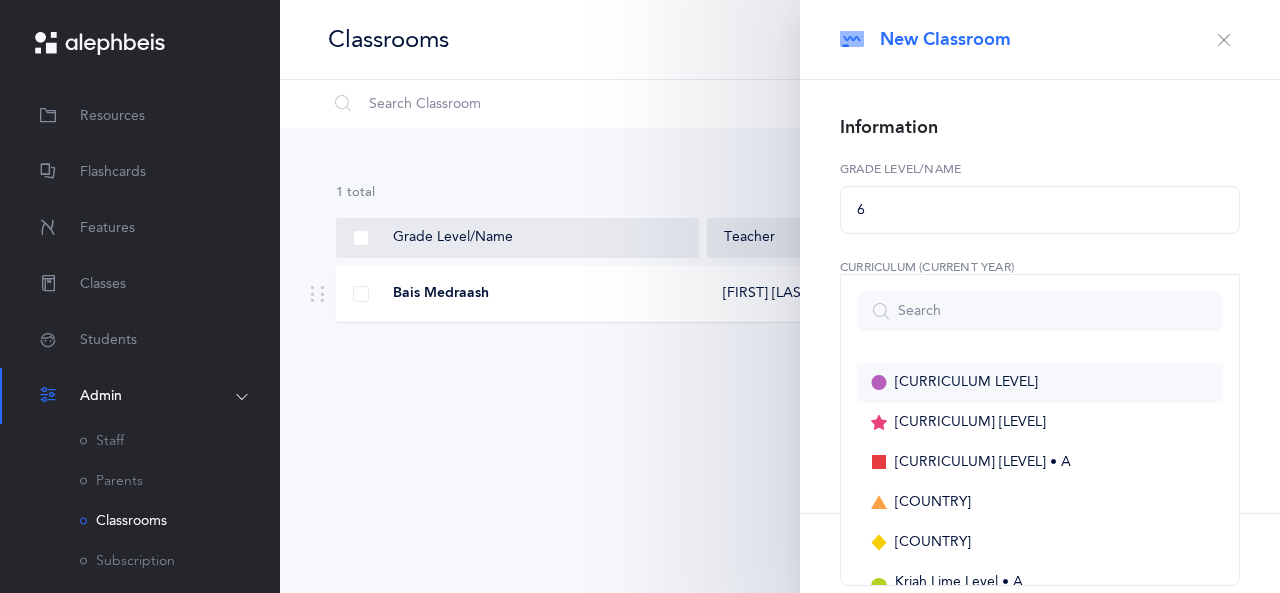 click on "[CURRICULUM LEVEL]" at bounding box center (1040, 383) 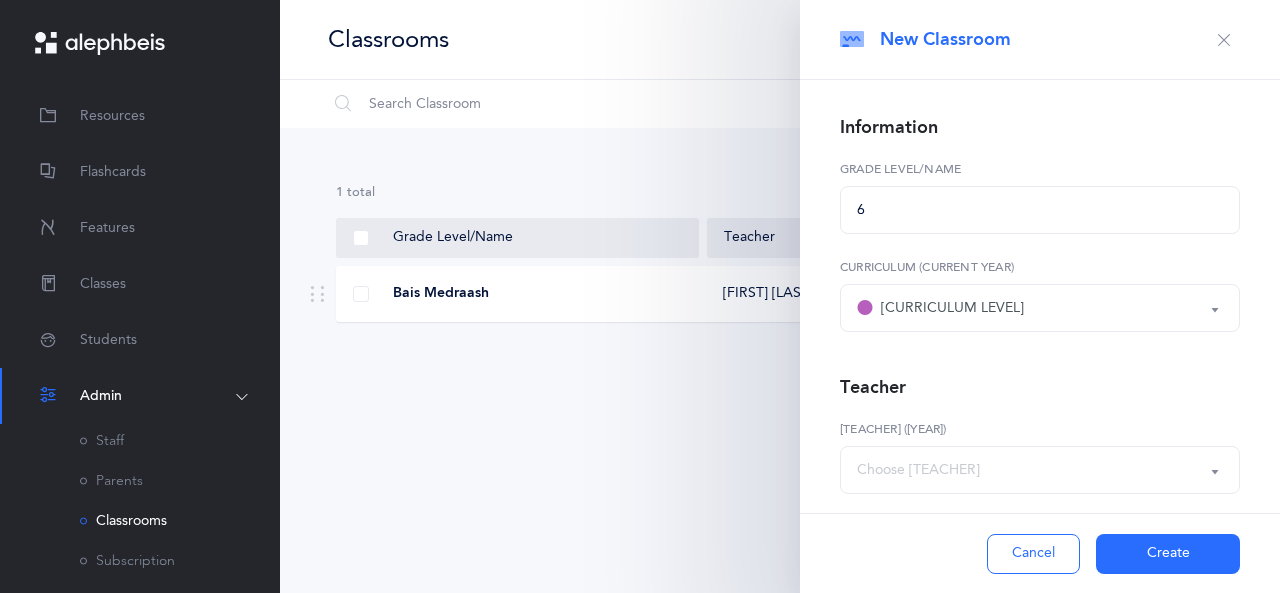 click on "Teacher" at bounding box center [1040, 388] 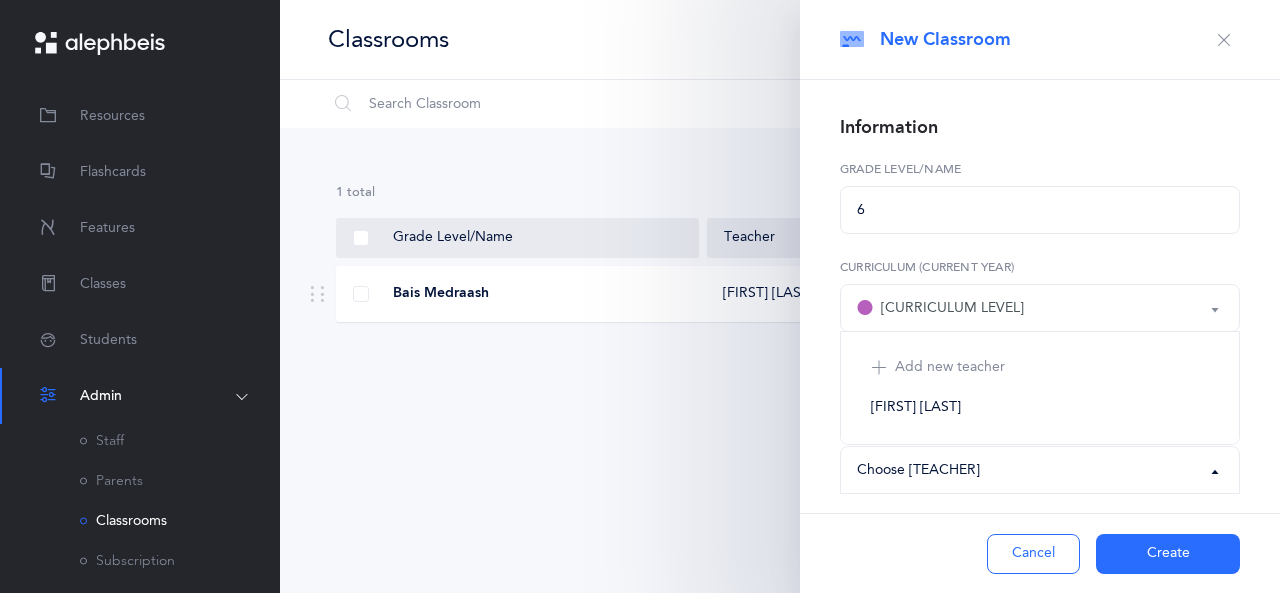click on "[CURRICULUM LEVEL]" at bounding box center (1040, 308) 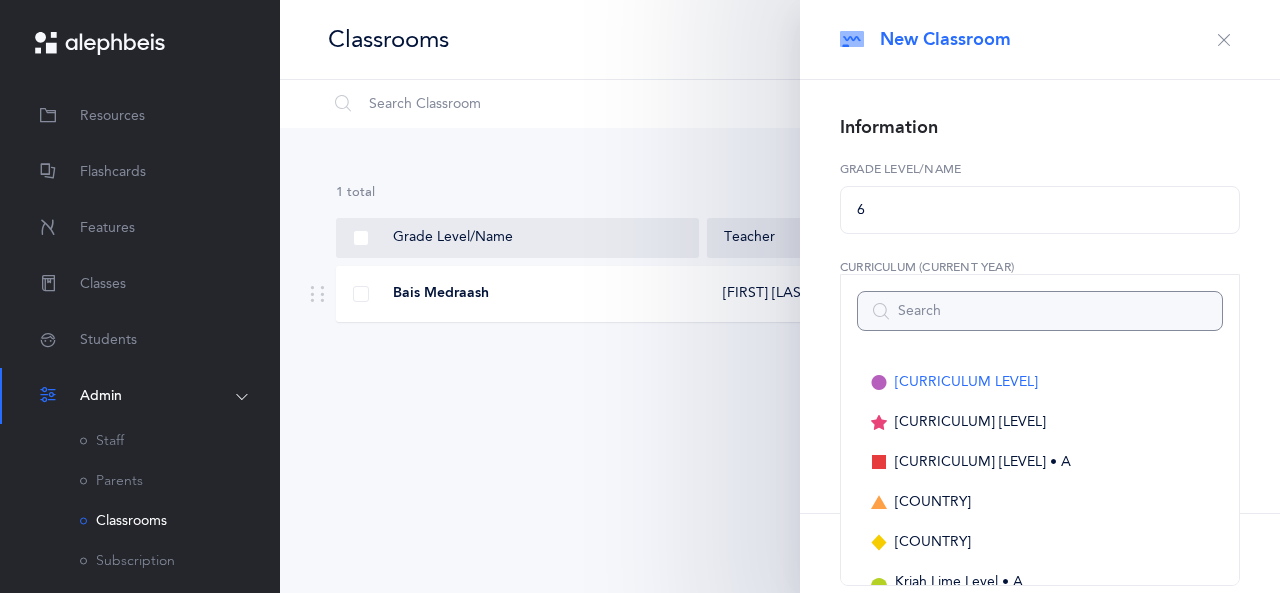 click at bounding box center (1040, 311) 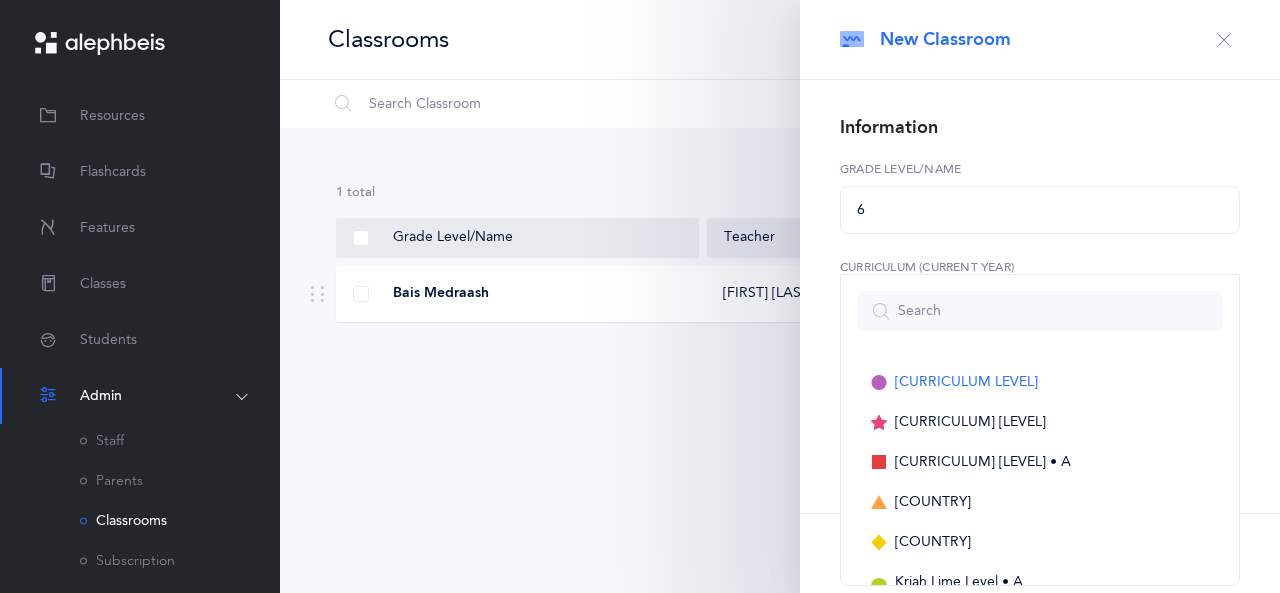 click on "Curriculum (Current Year)" at bounding box center (1040, 169) 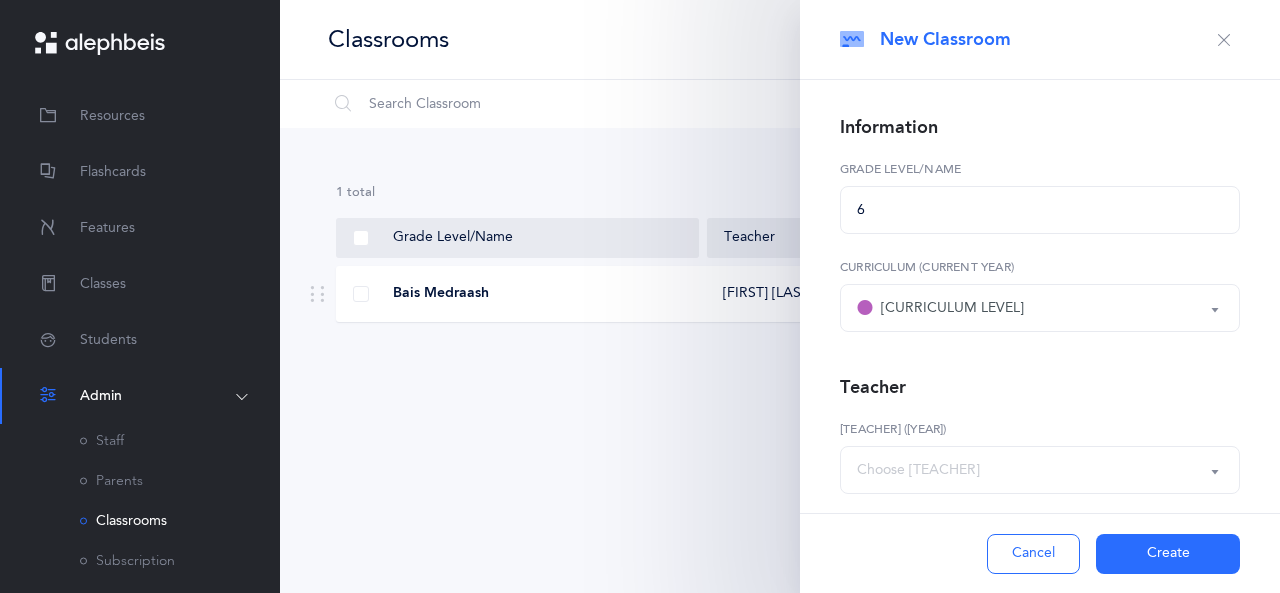 click on "[CURRICULUM LEVEL]" at bounding box center (940, 308) 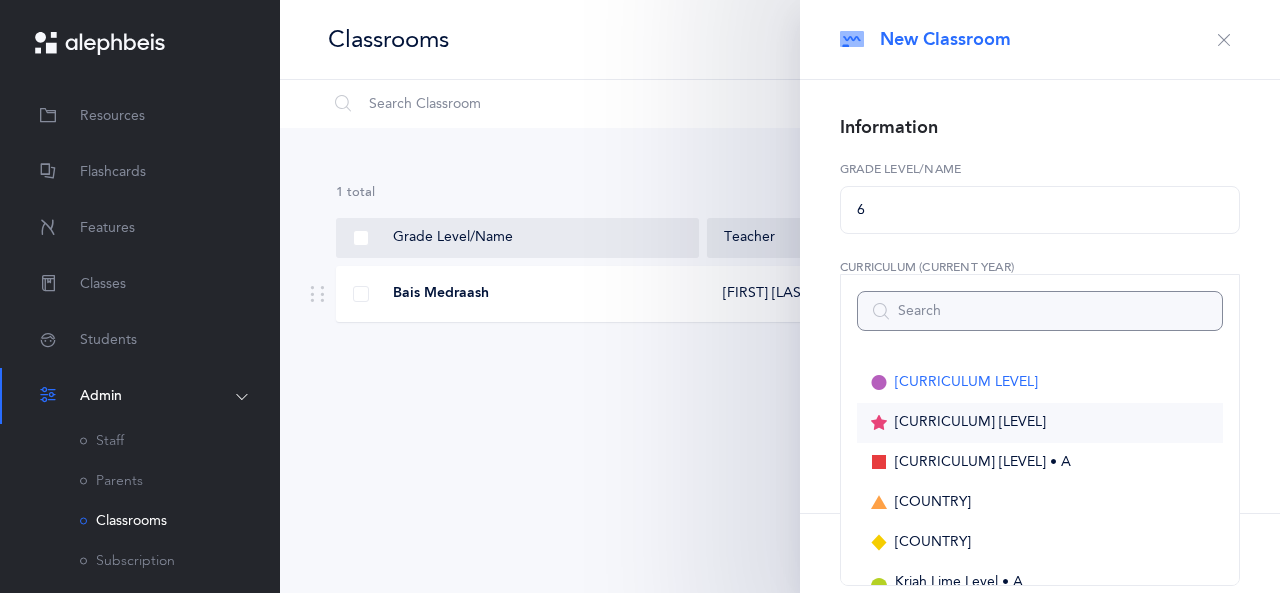 scroll, scrollTop: 472, scrollLeft: 0, axis: vertical 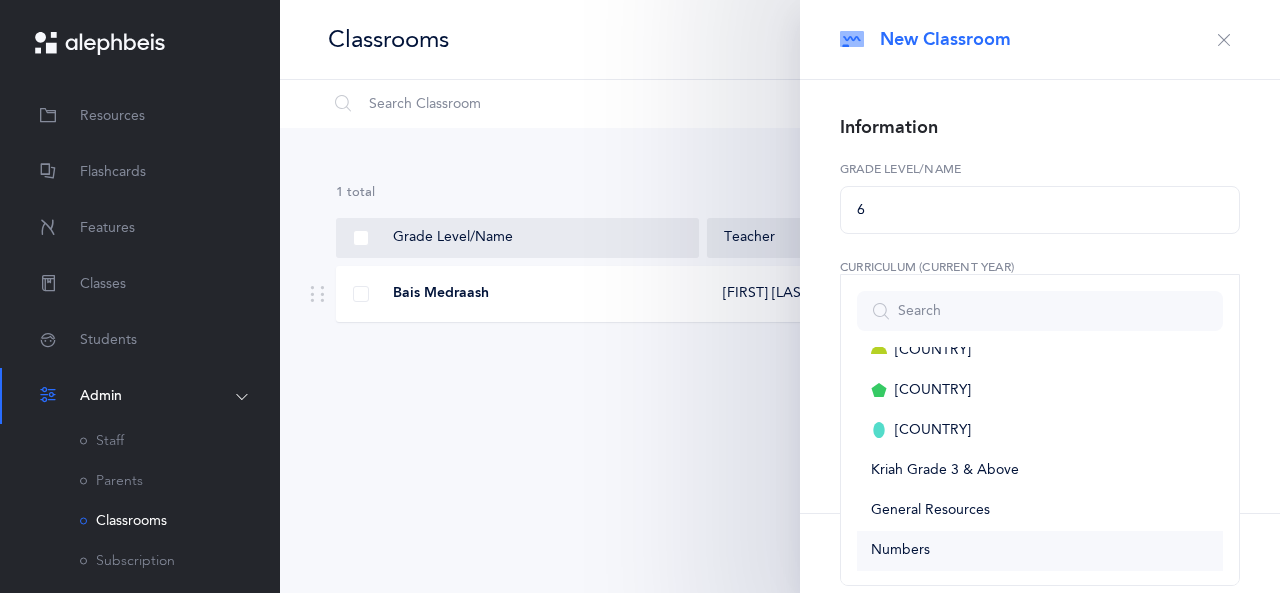 click on "Numbers" at bounding box center [900, 551] 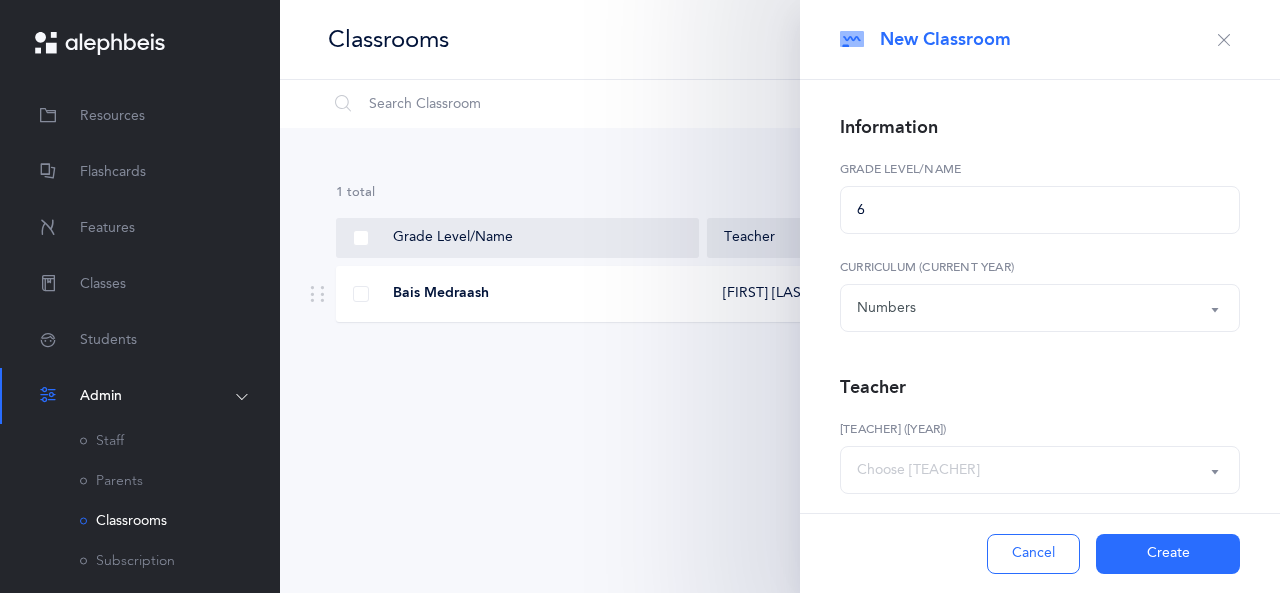 click on "Numbers" at bounding box center [1040, 308] 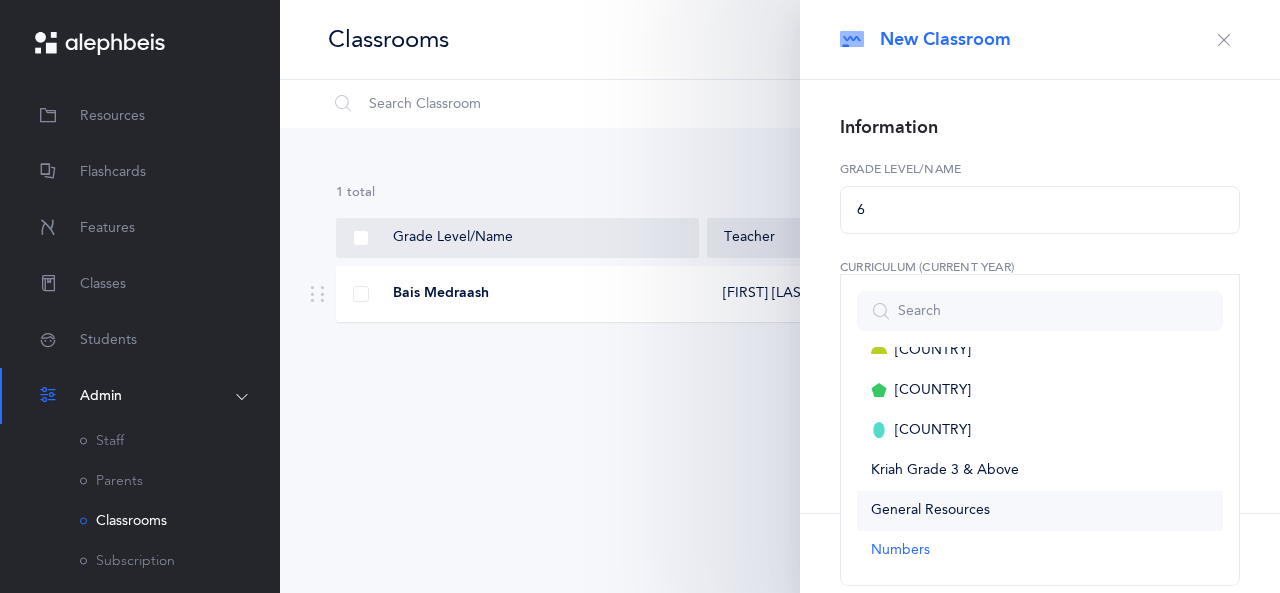 click on "General Resources" at bounding box center [930, 511] 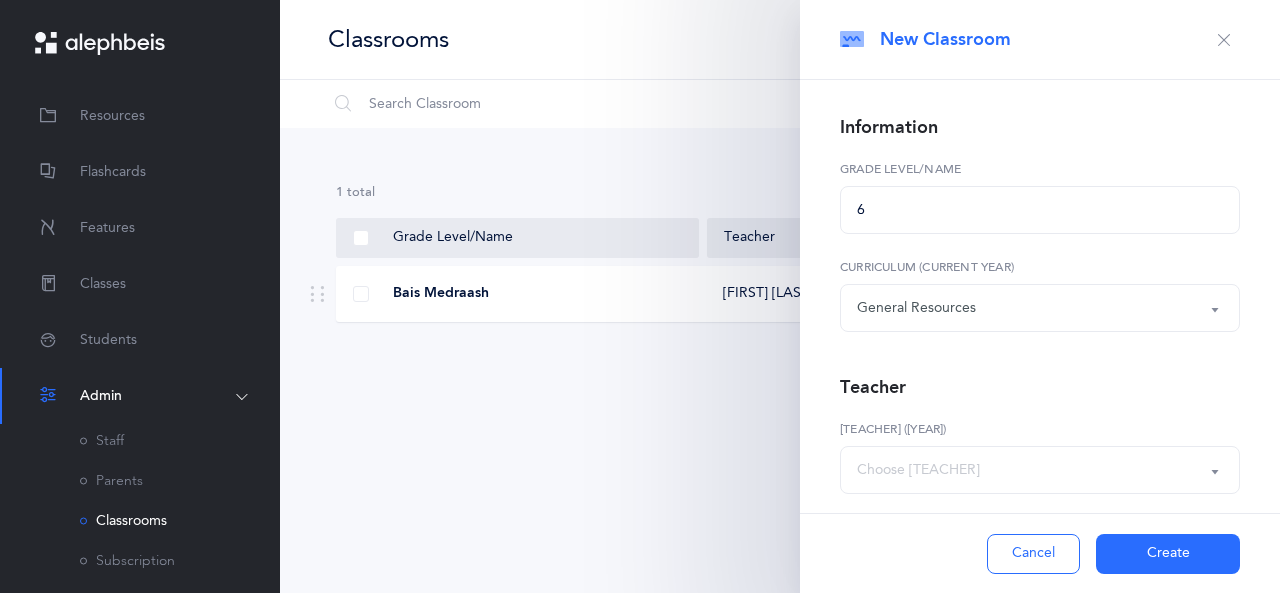 click on "Choose [TEACHER]" at bounding box center (1040, 470) 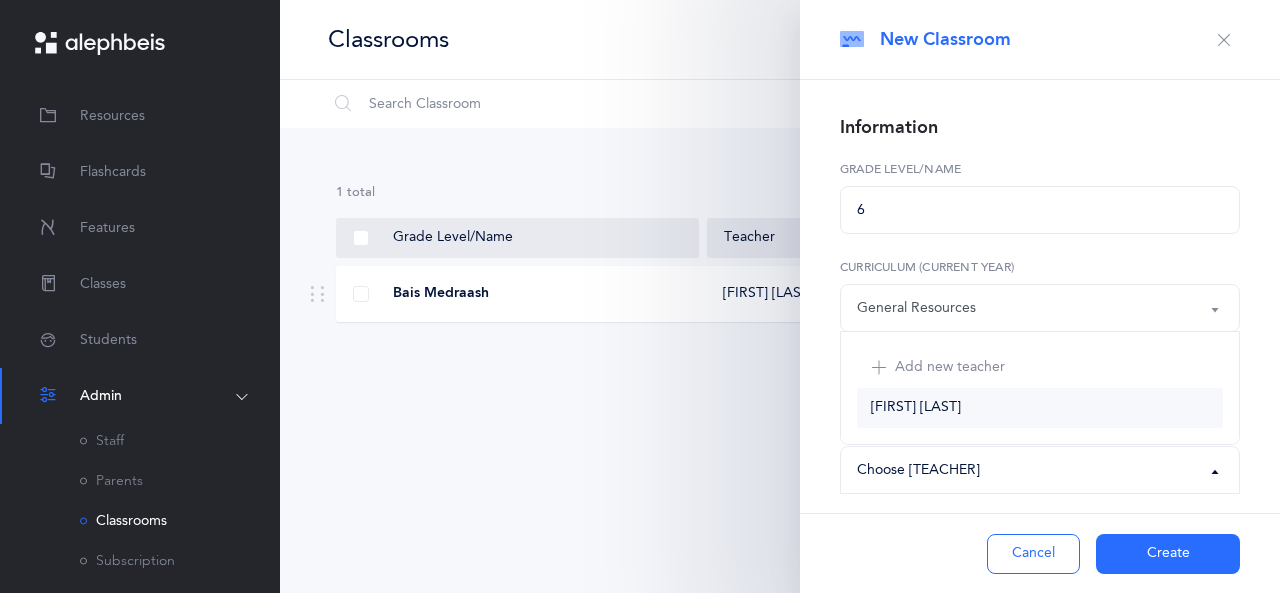 click on "[FIRST] [LAST]" at bounding box center [1040, 408] 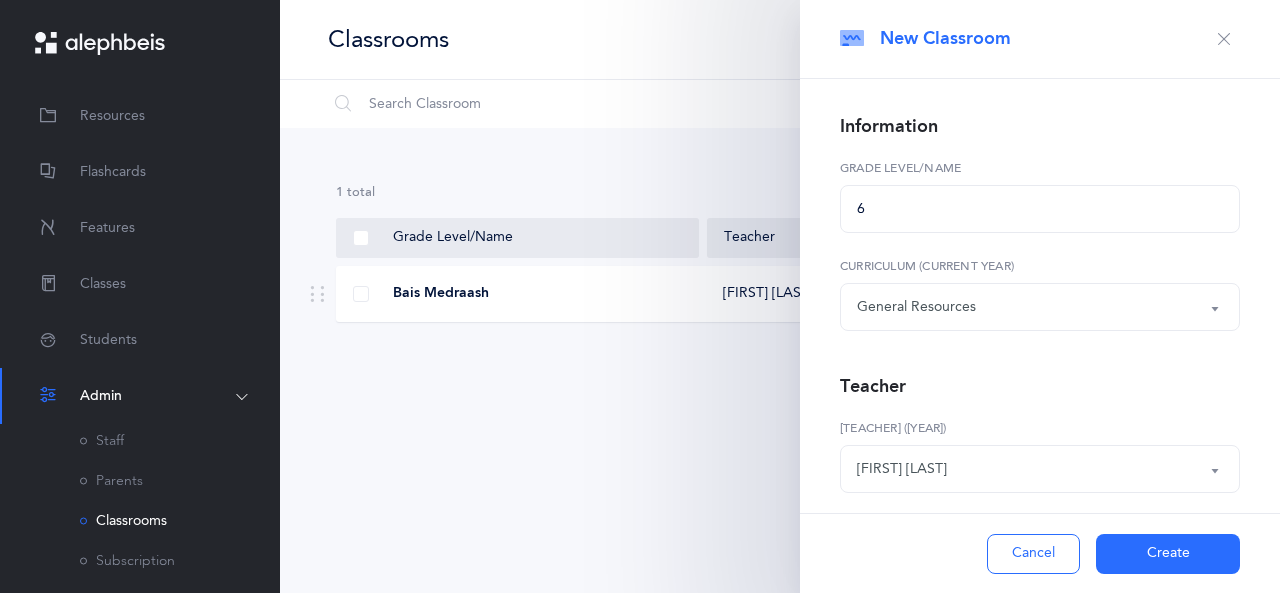 scroll, scrollTop: 0, scrollLeft: 0, axis: both 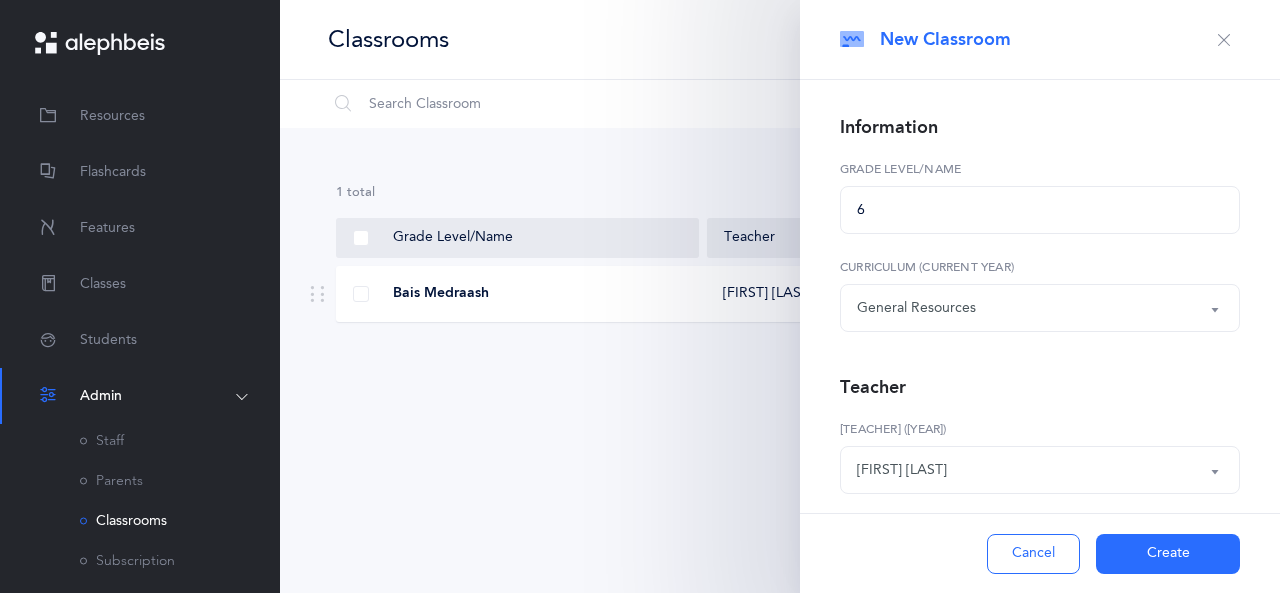 click on "Create" at bounding box center [1168, 554] 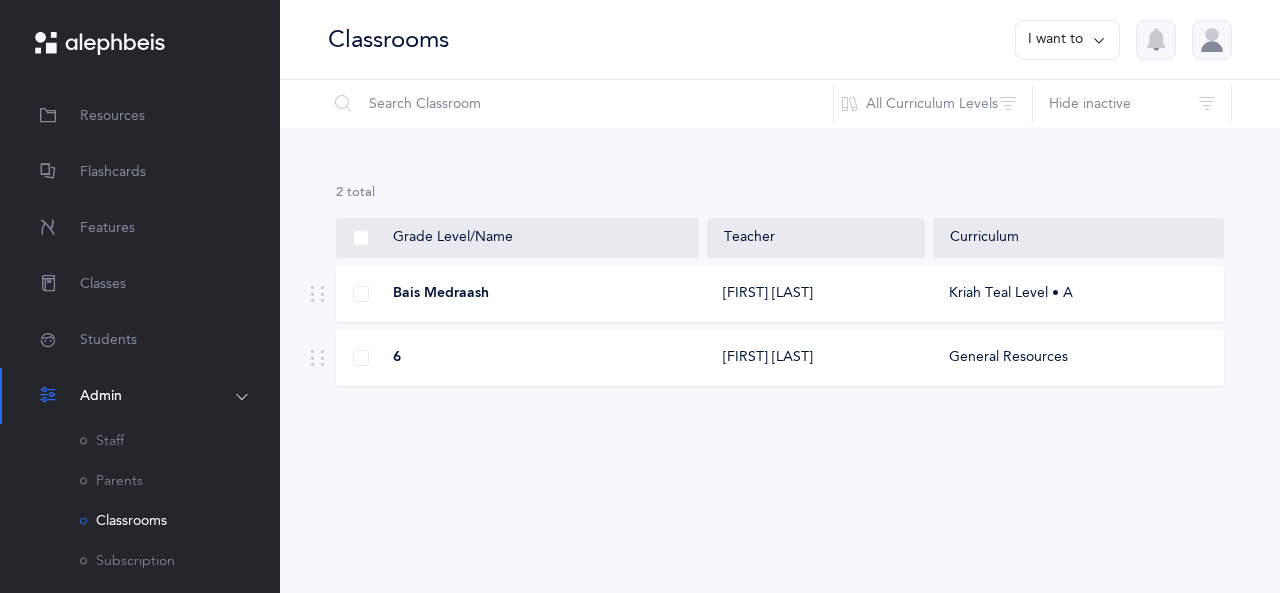 click on "I want to" at bounding box center [1067, 40] 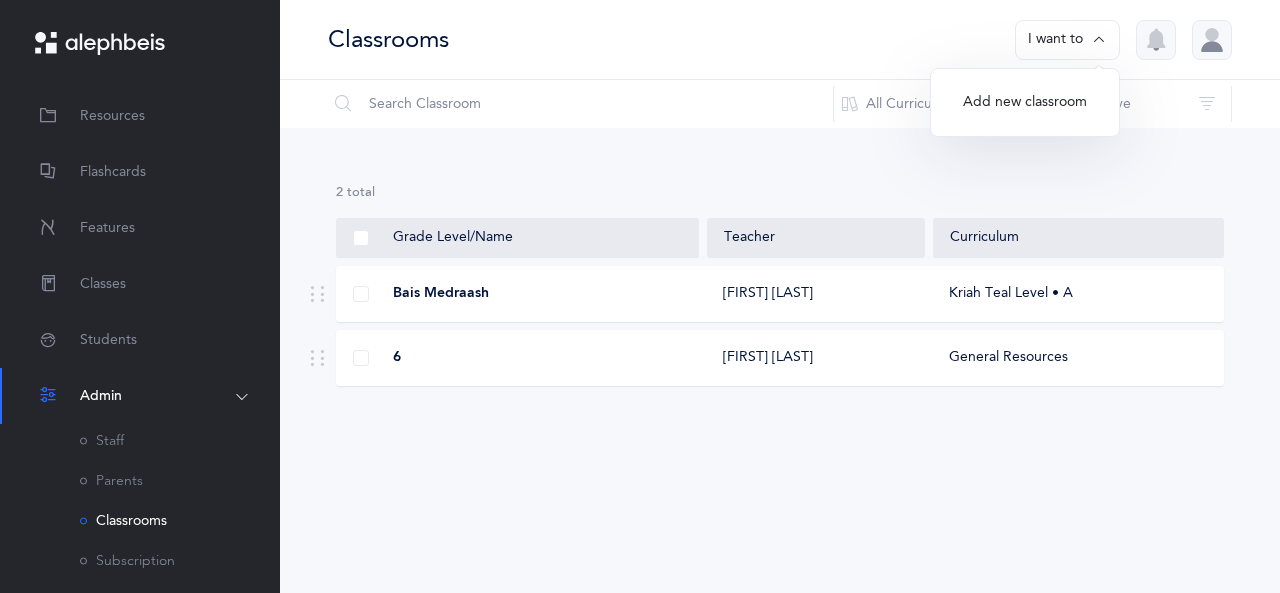 click on "Add new classroom" at bounding box center [1025, 103] 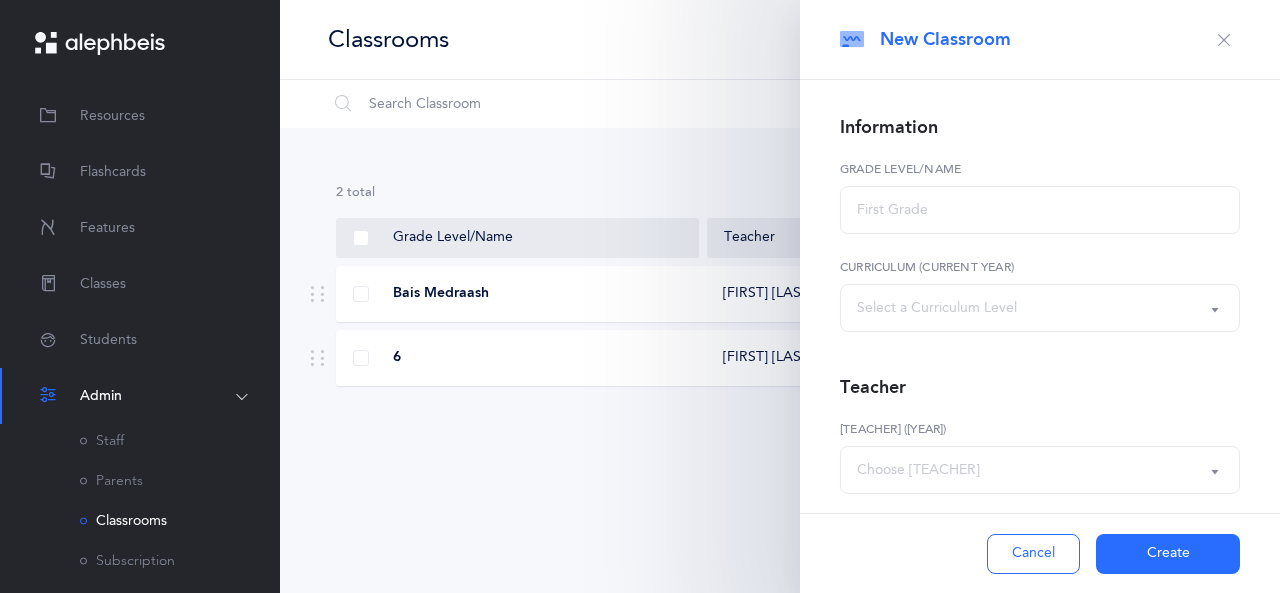 click at bounding box center (1224, 40) 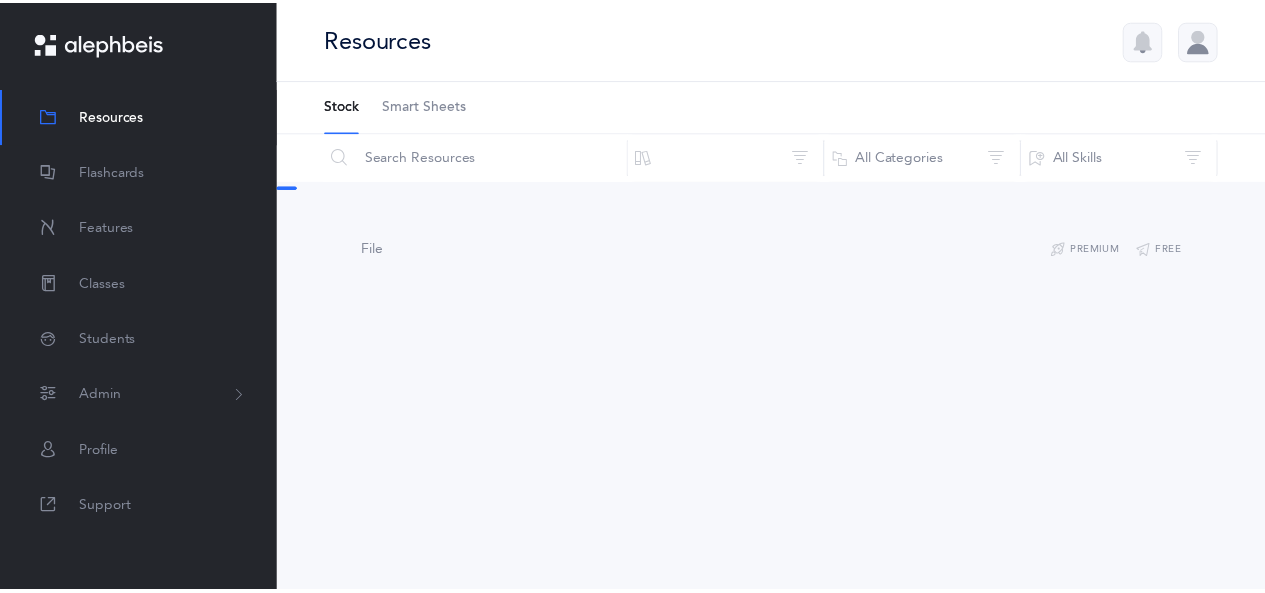 scroll, scrollTop: 0, scrollLeft: 0, axis: both 